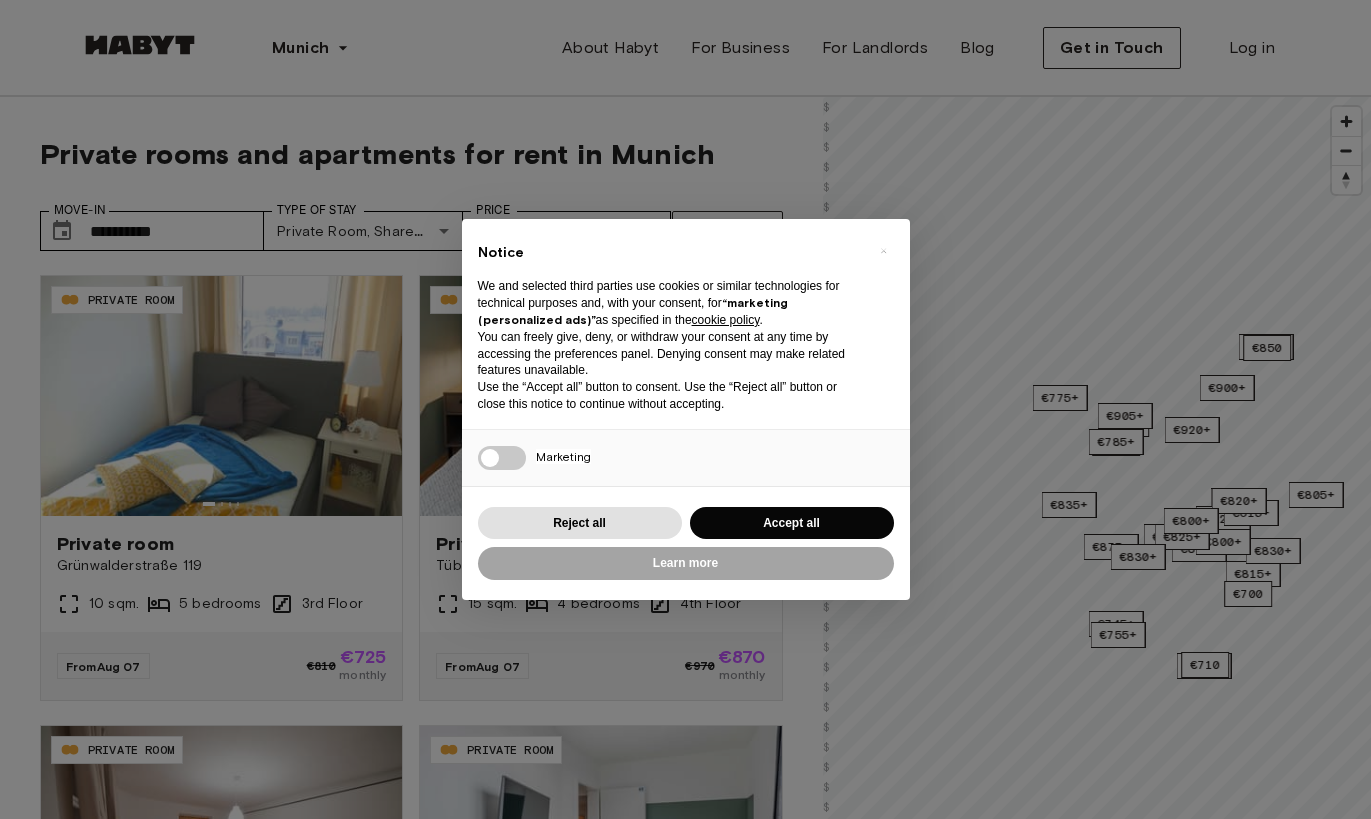 scroll, scrollTop: 0, scrollLeft: 0, axis: both 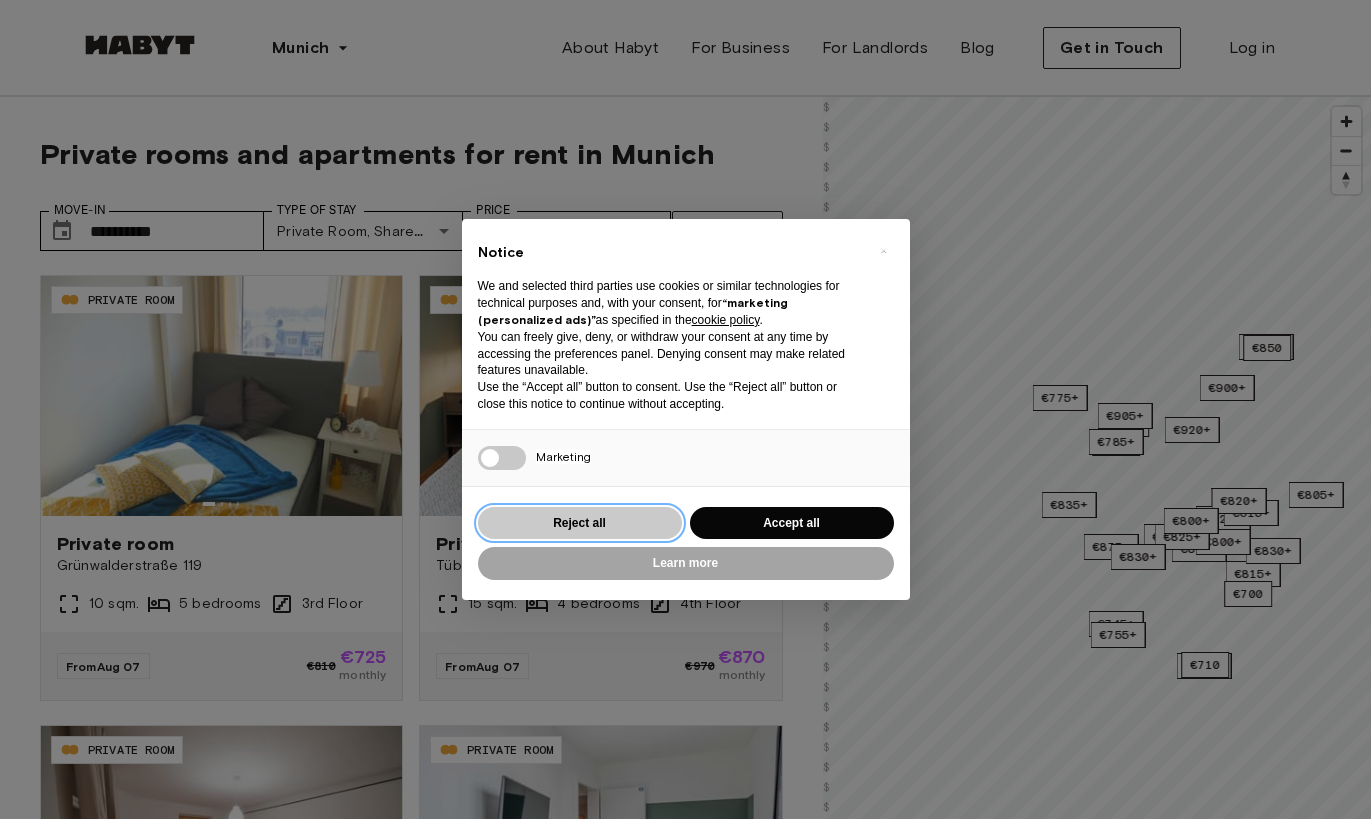 click on "Reject all" at bounding box center [580, 523] 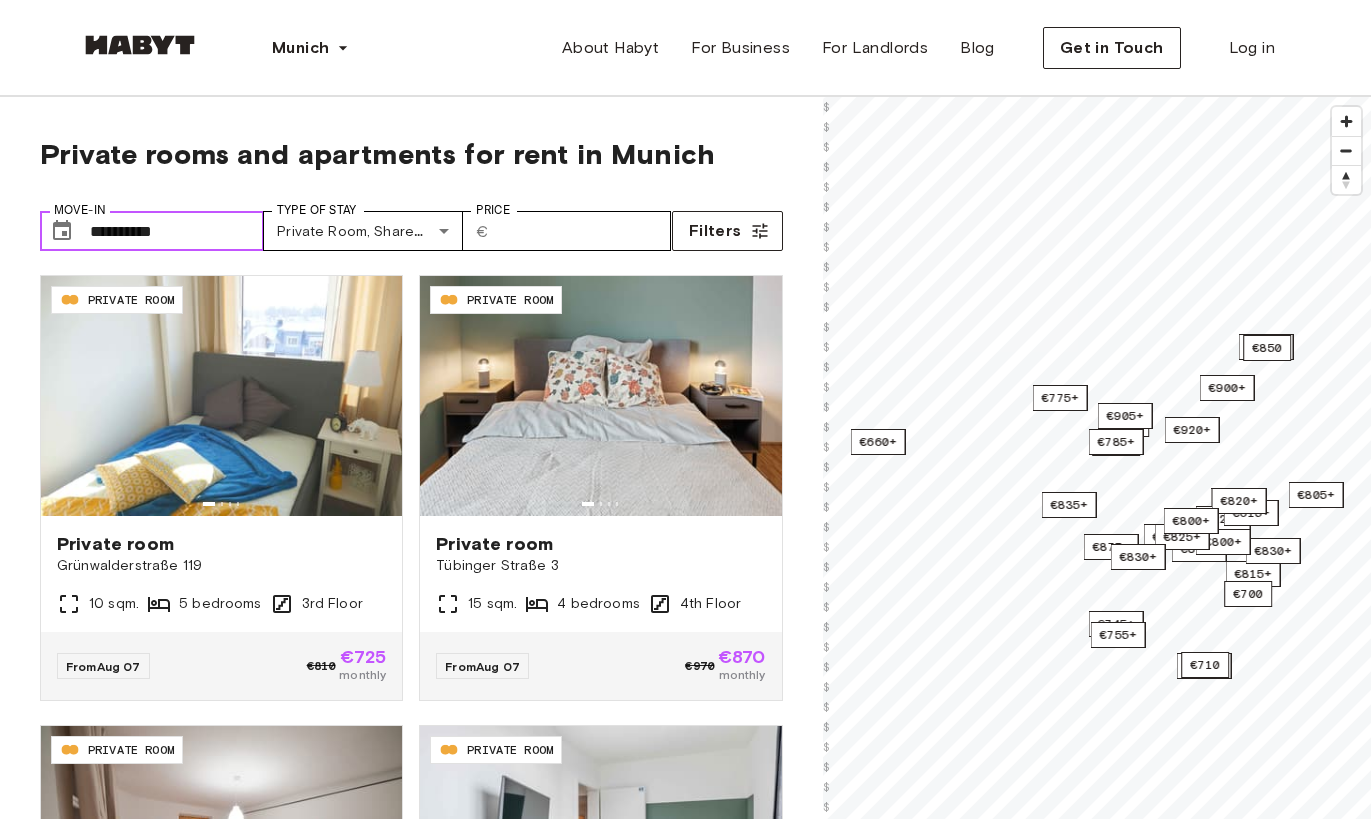 click on "**********" at bounding box center (177, 231) 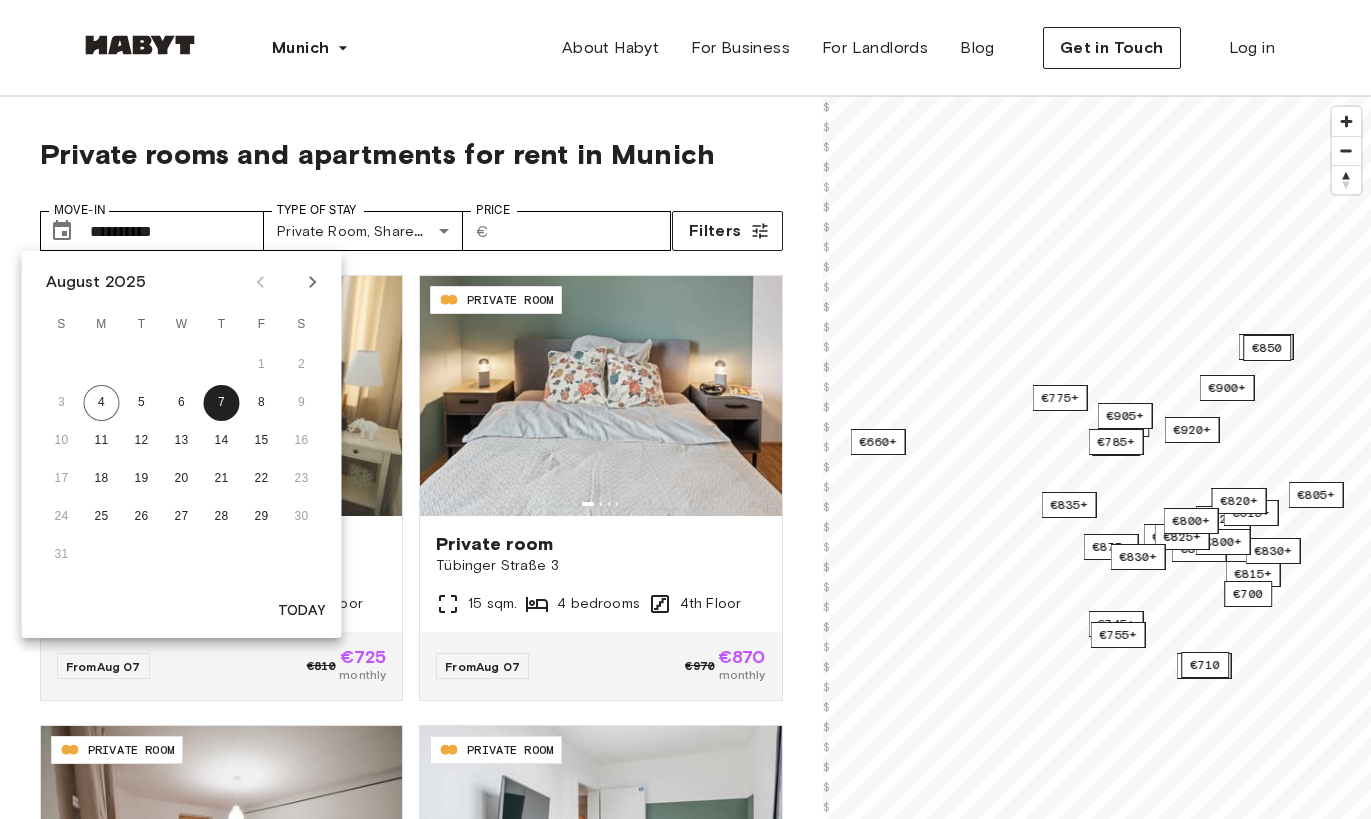 click 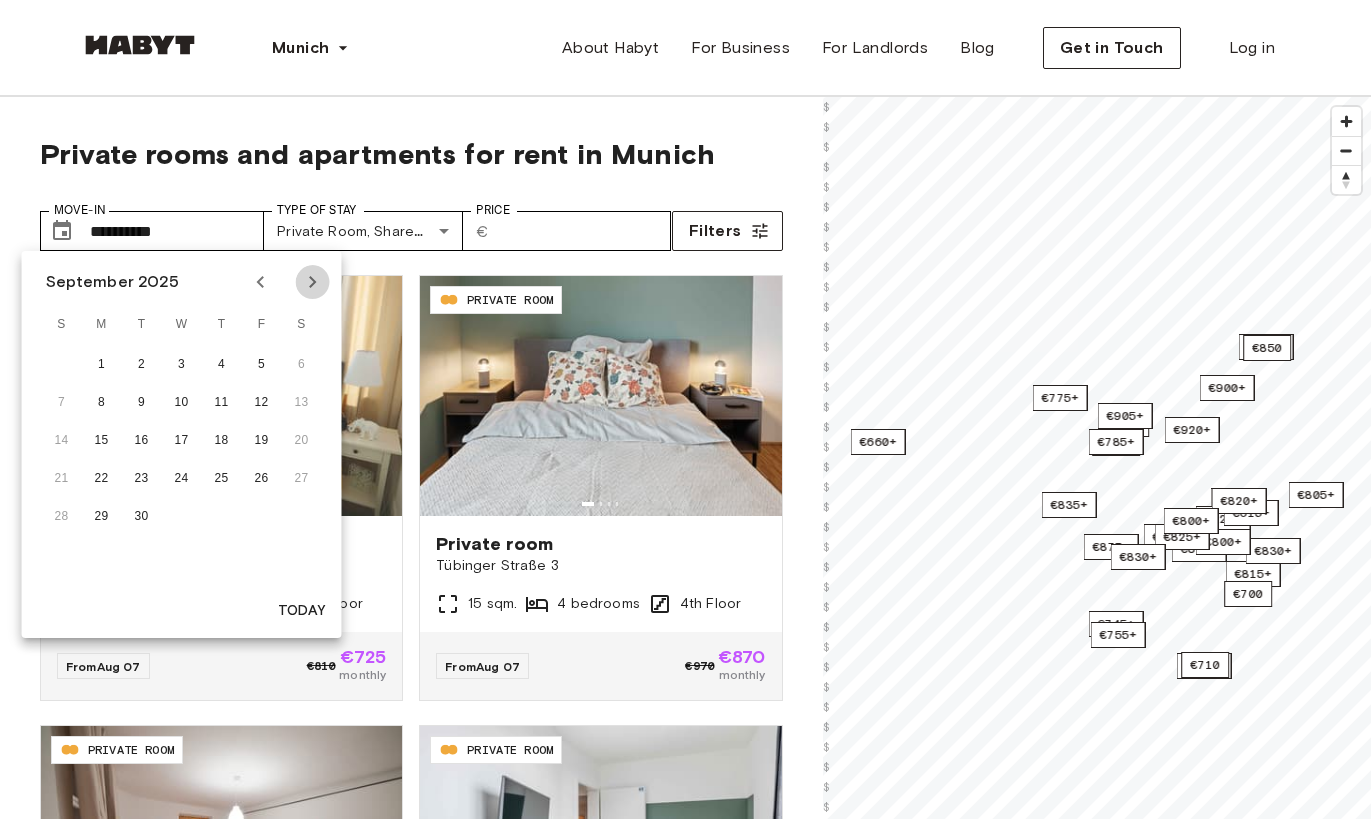 click 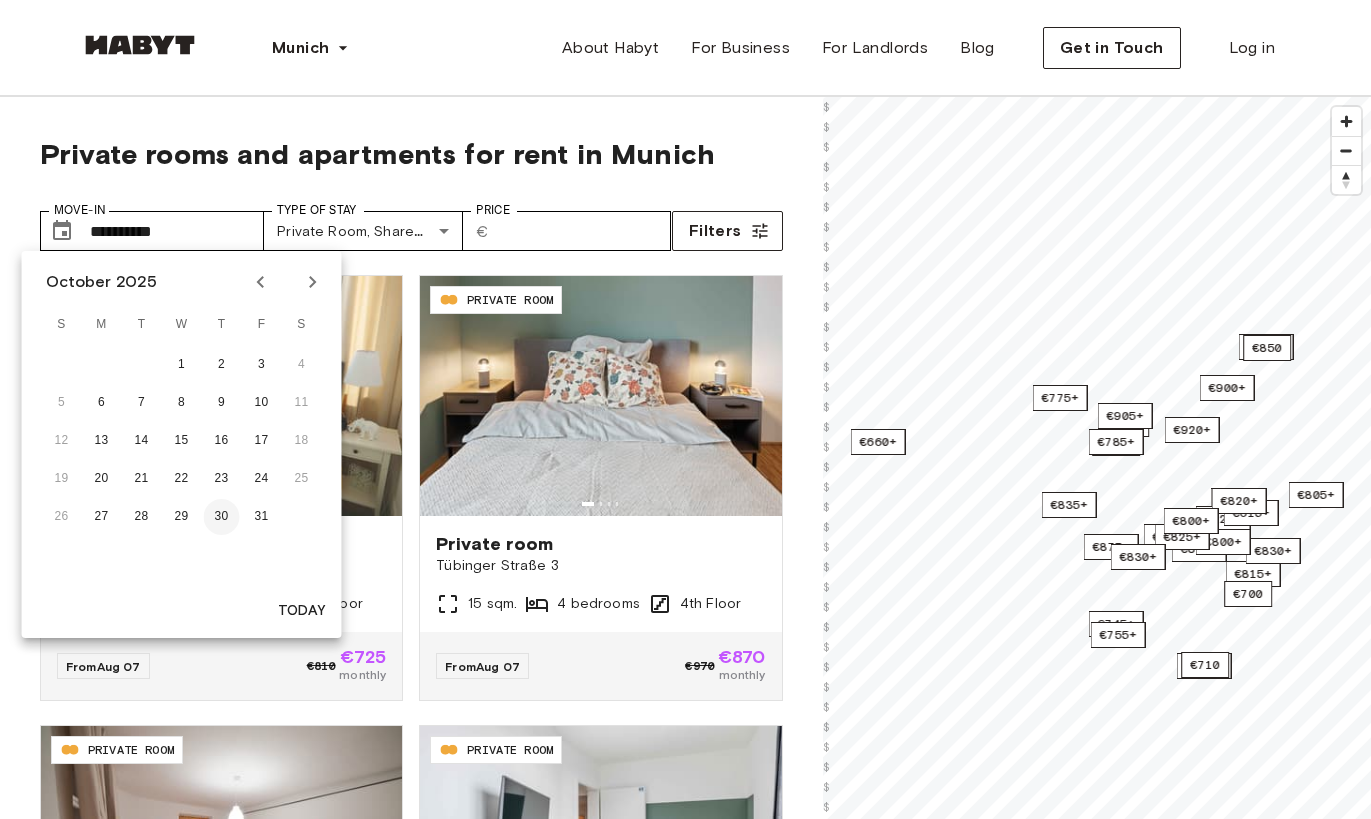 click on "30" at bounding box center [222, 517] 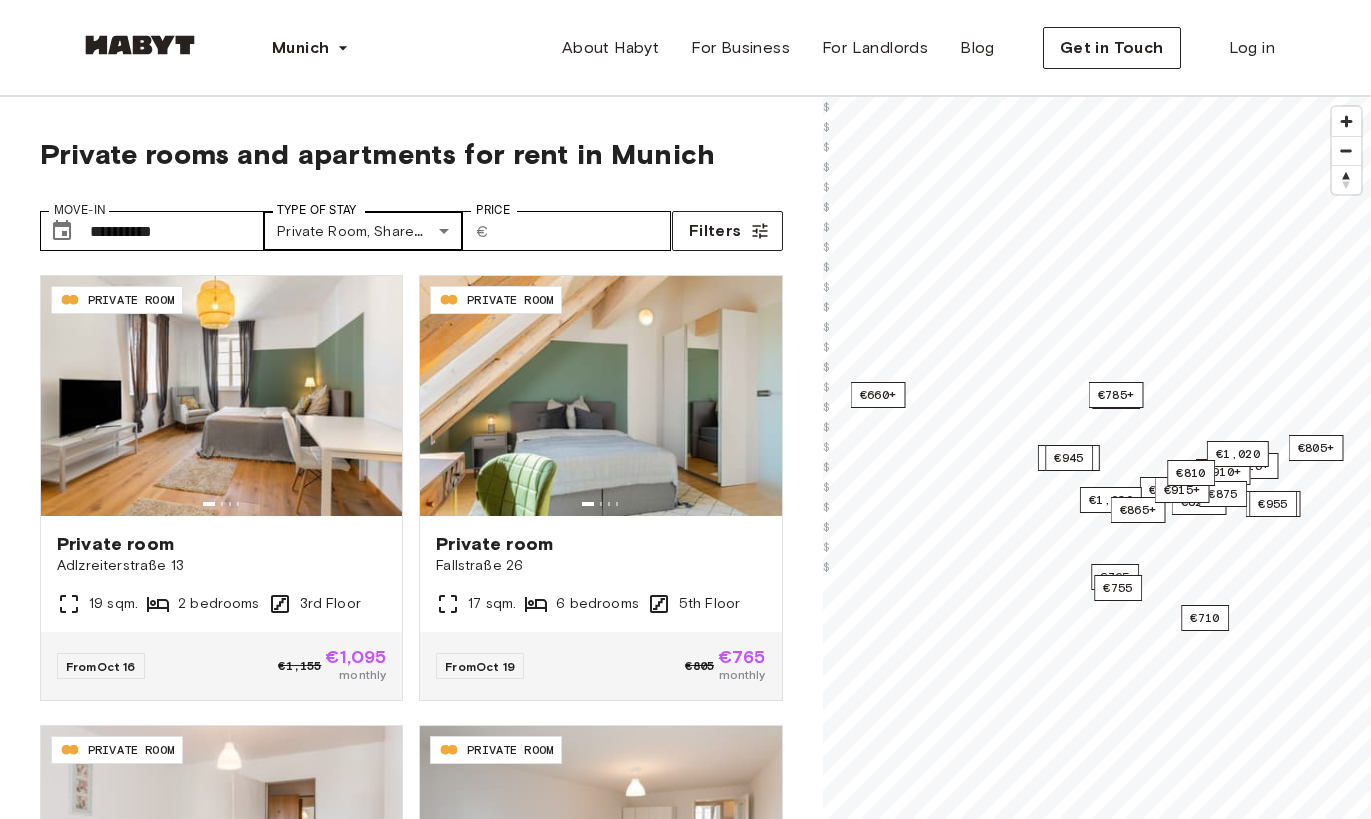 click on "**********" at bounding box center (685, 2461) 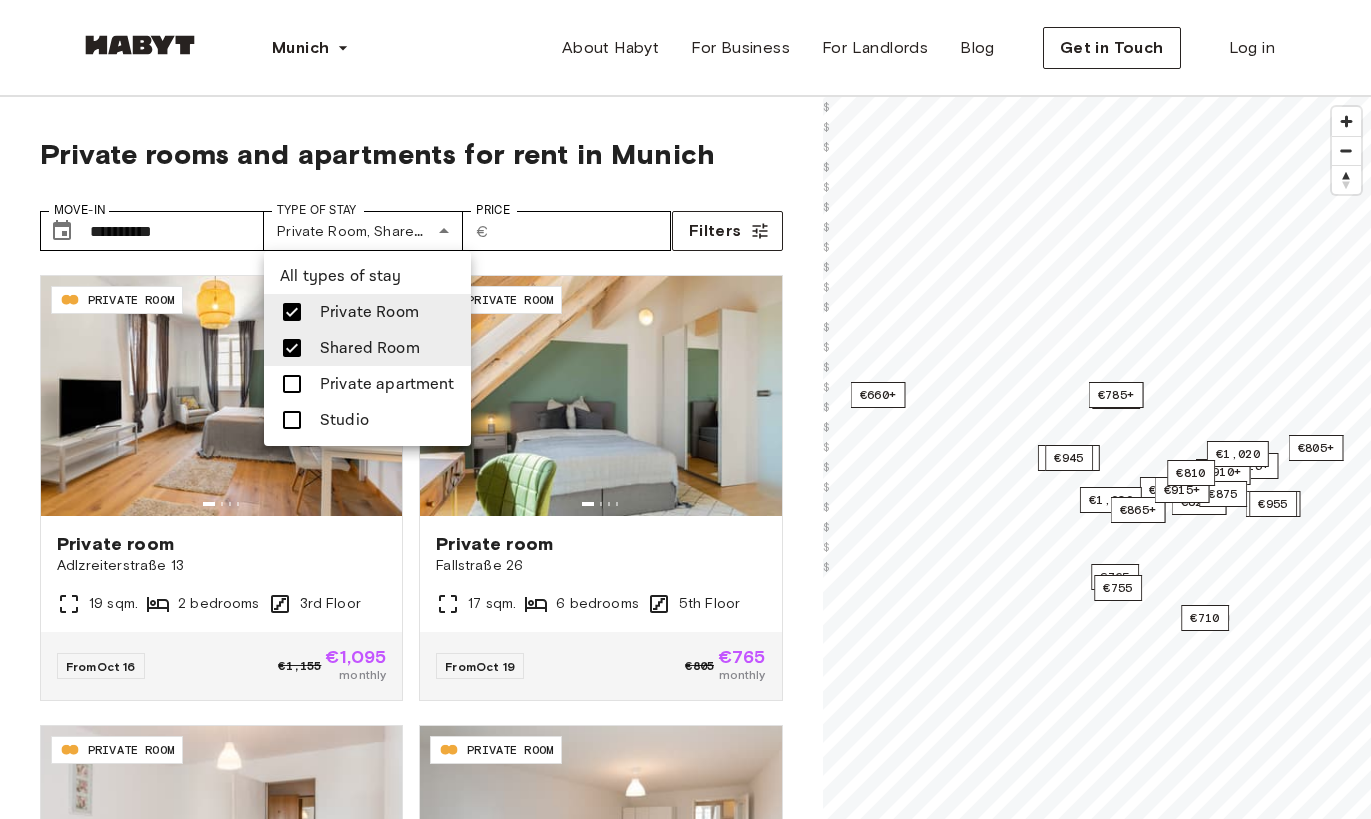 click on "Private apartment" at bounding box center [367, 384] 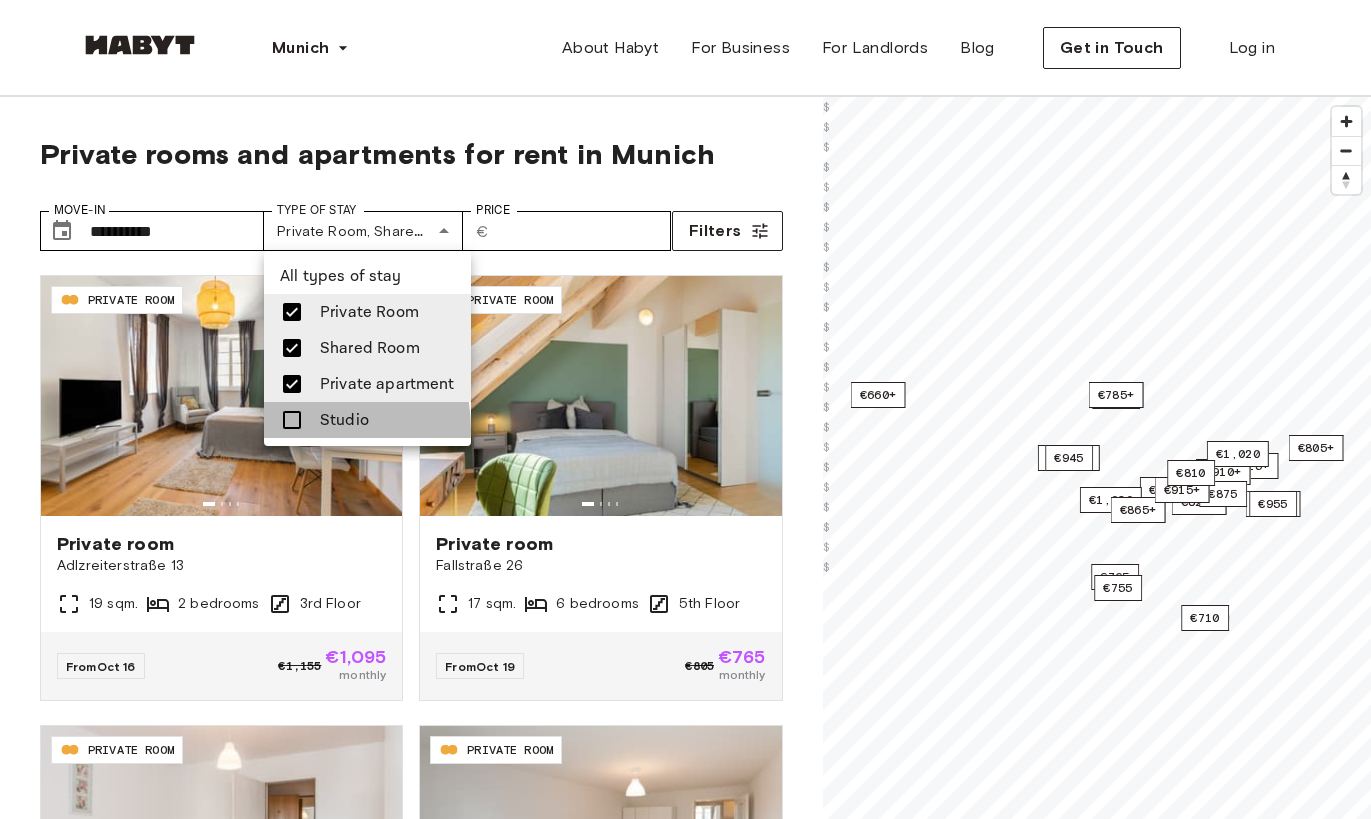 click at bounding box center [292, 420] 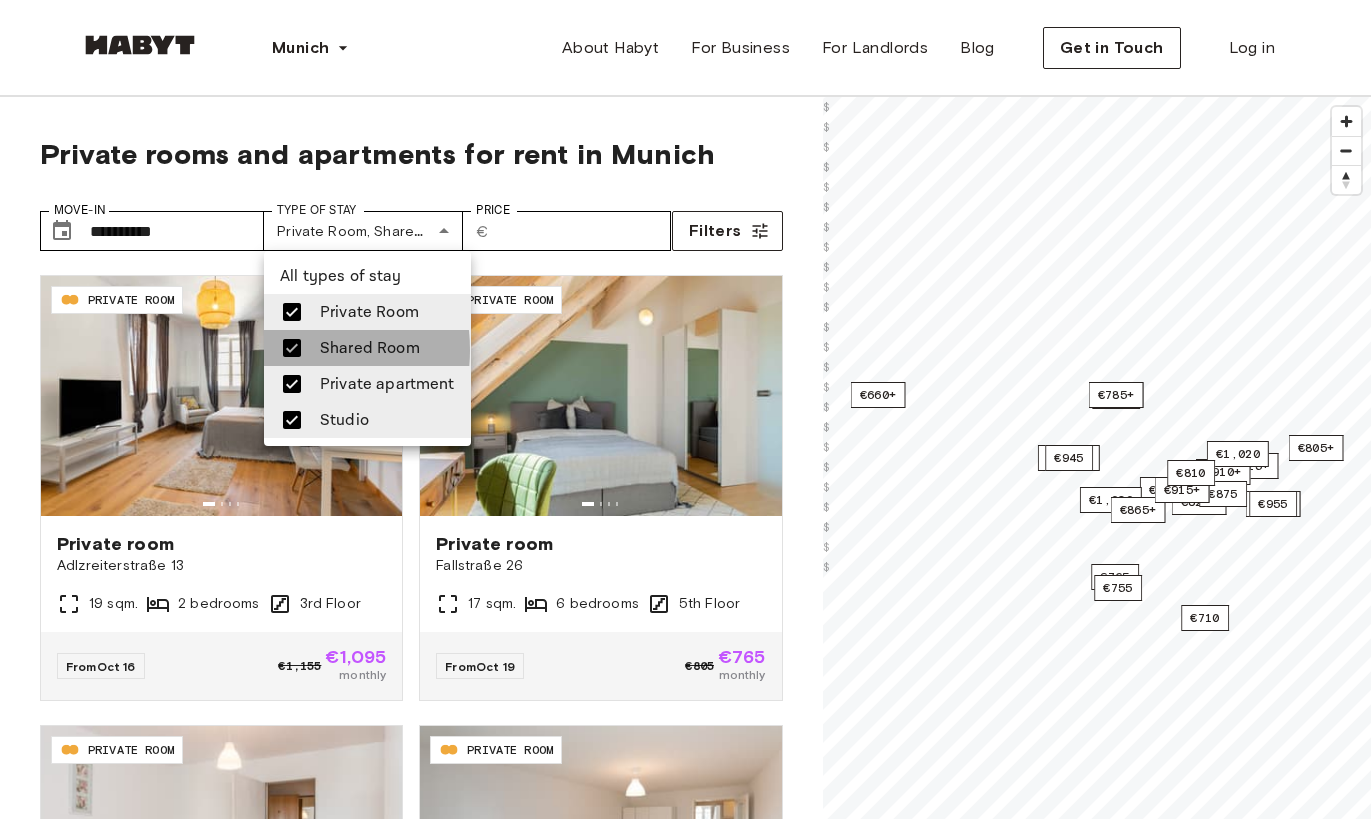 click on "Shared Room" at bounding box center (367, 348) 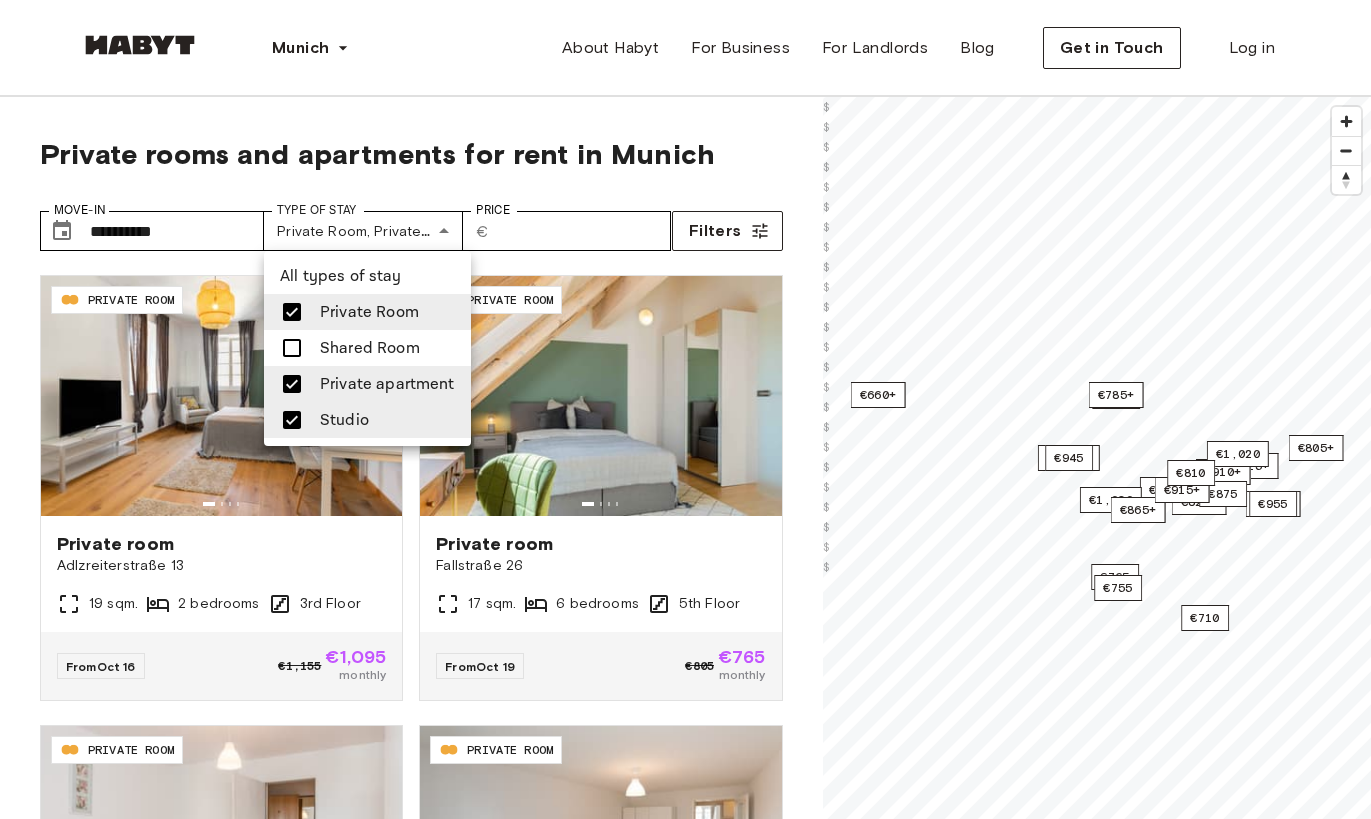 click at bounding box center [685, 409] 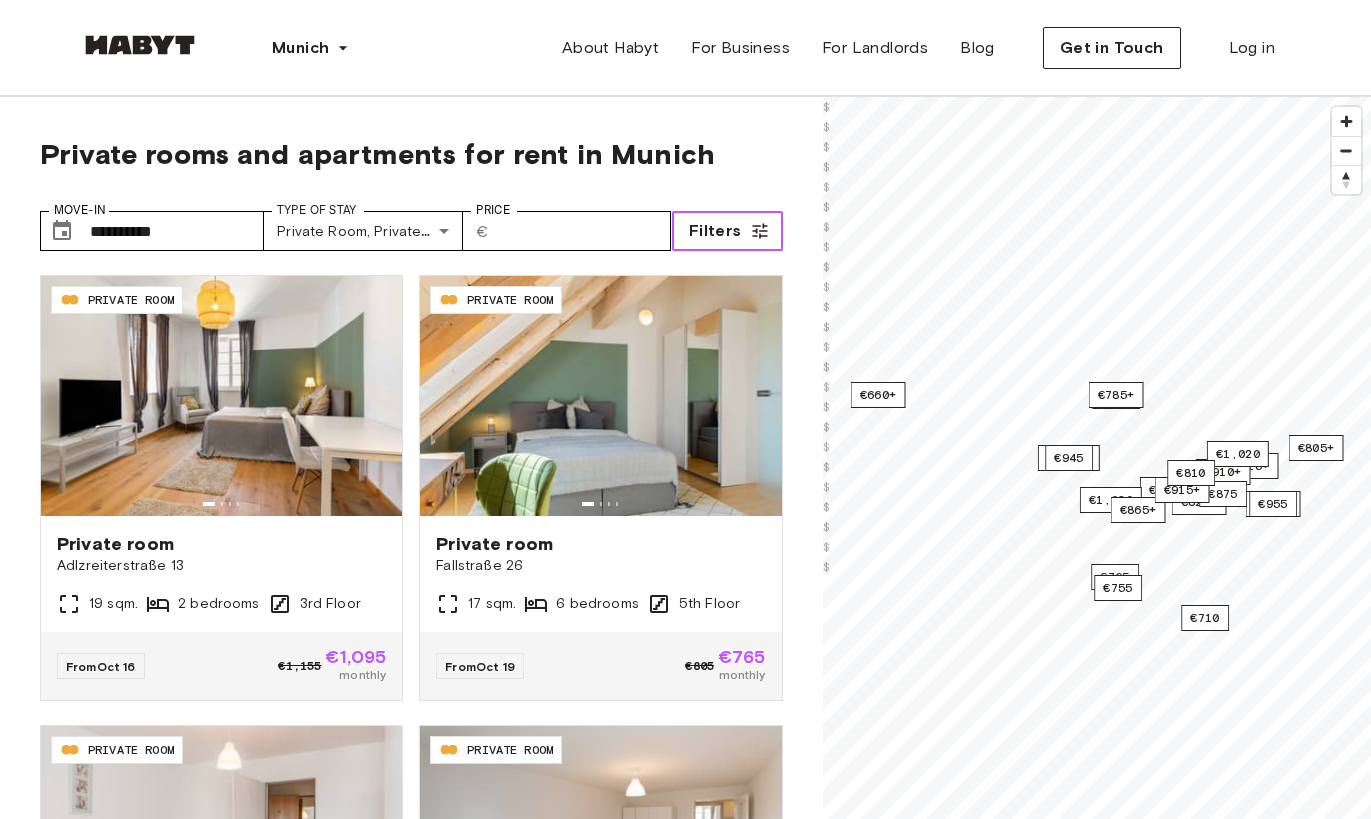 click on "Filters" at bounding box center (715, 231) 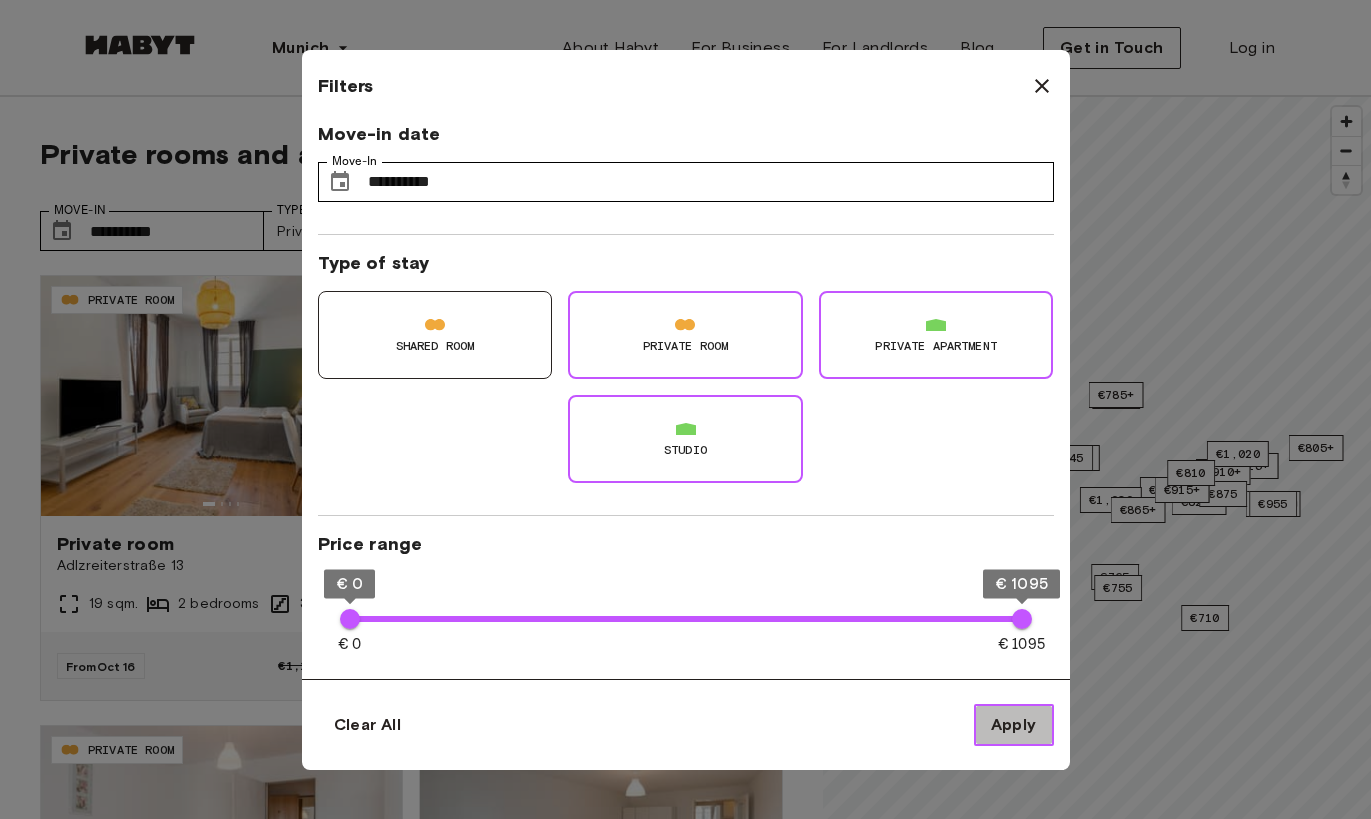 click on "Apply" at bounding box center (1014, 725) 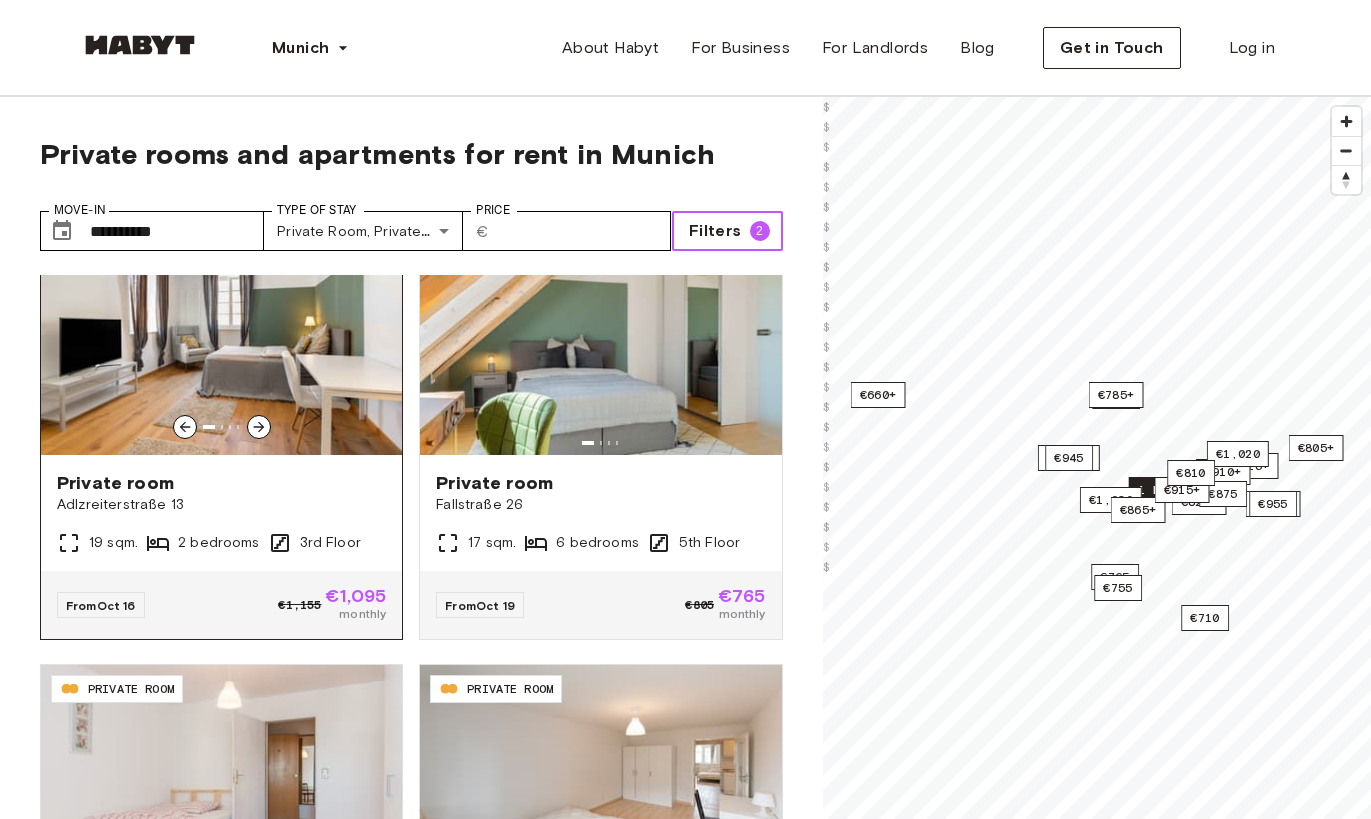 scroll, scrollTop: 43, scrollLeft: 0, axis: vertical 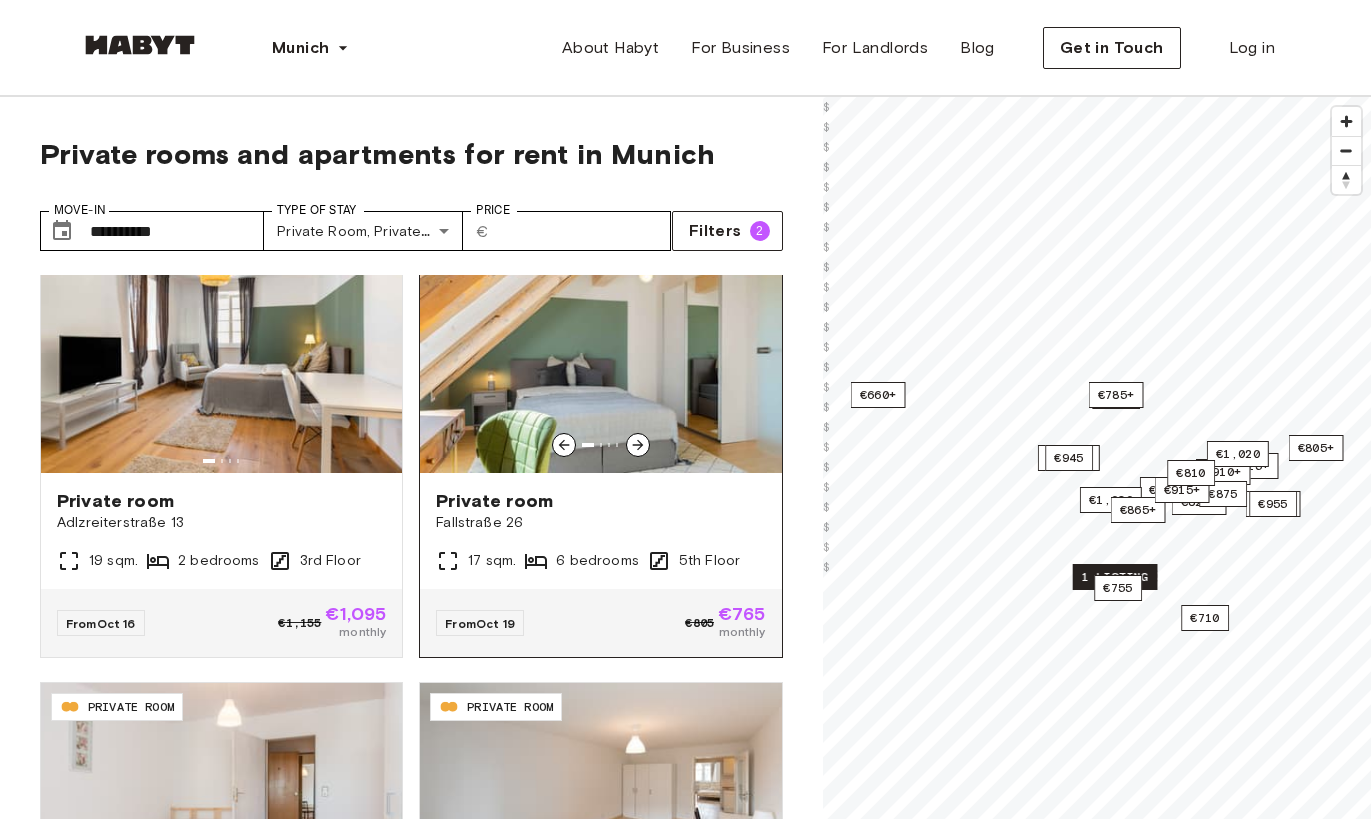 click 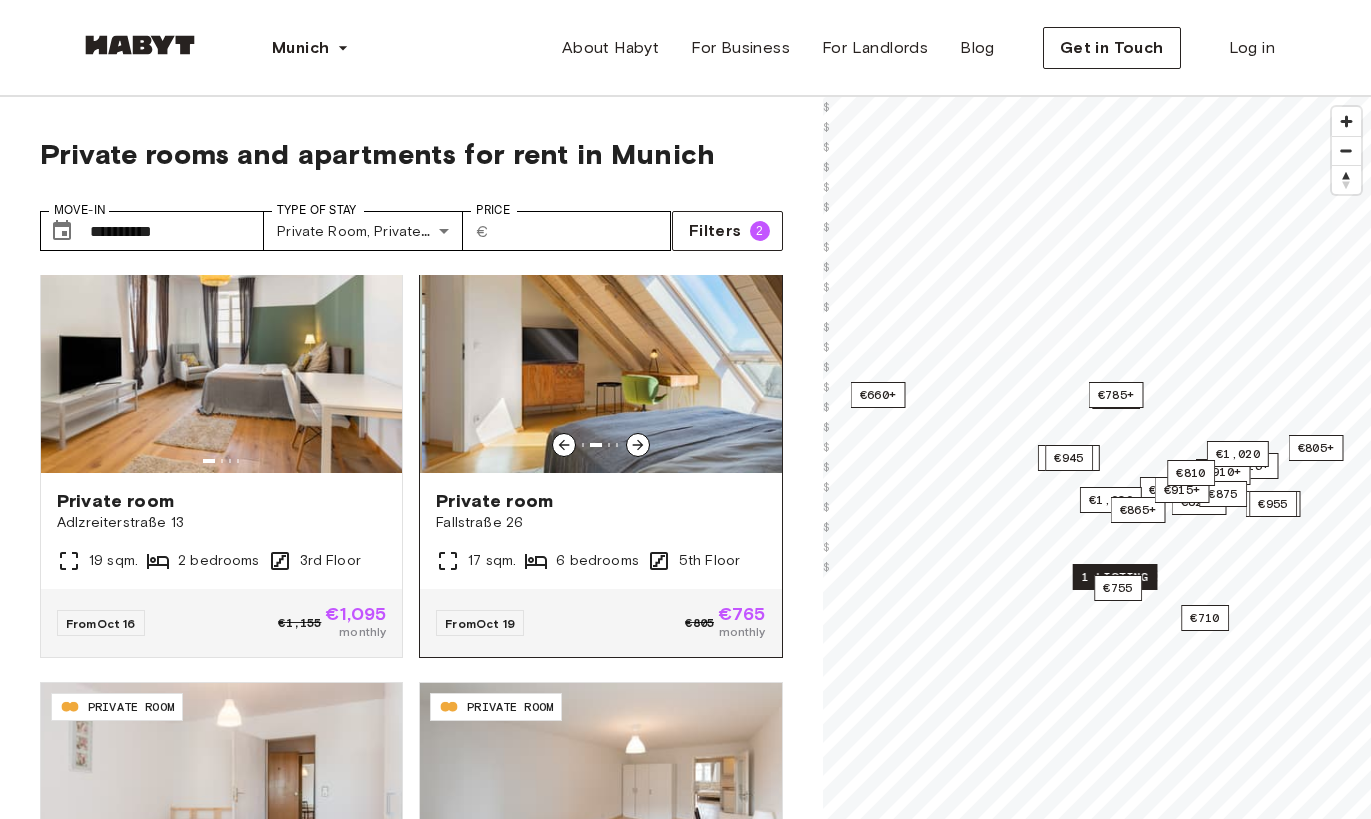 click 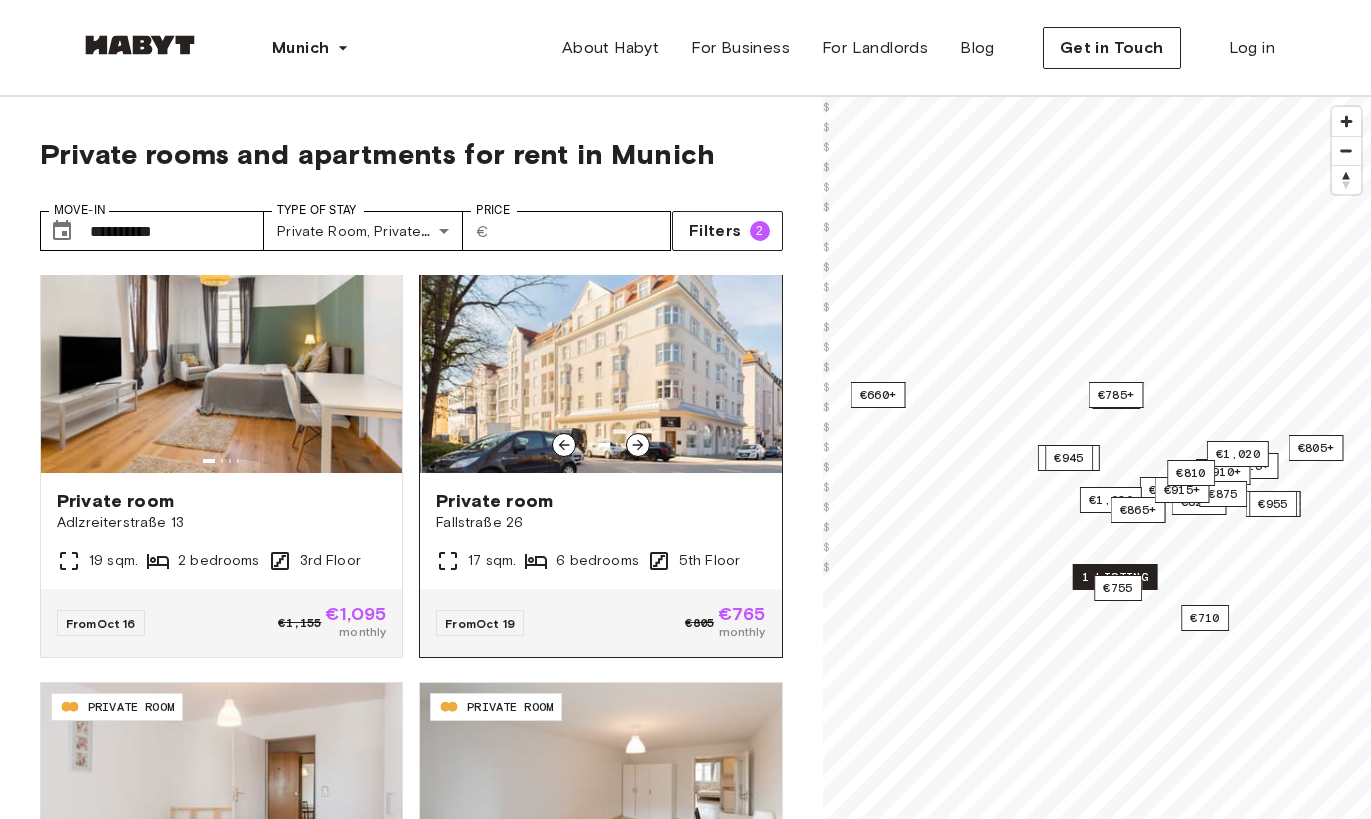 click 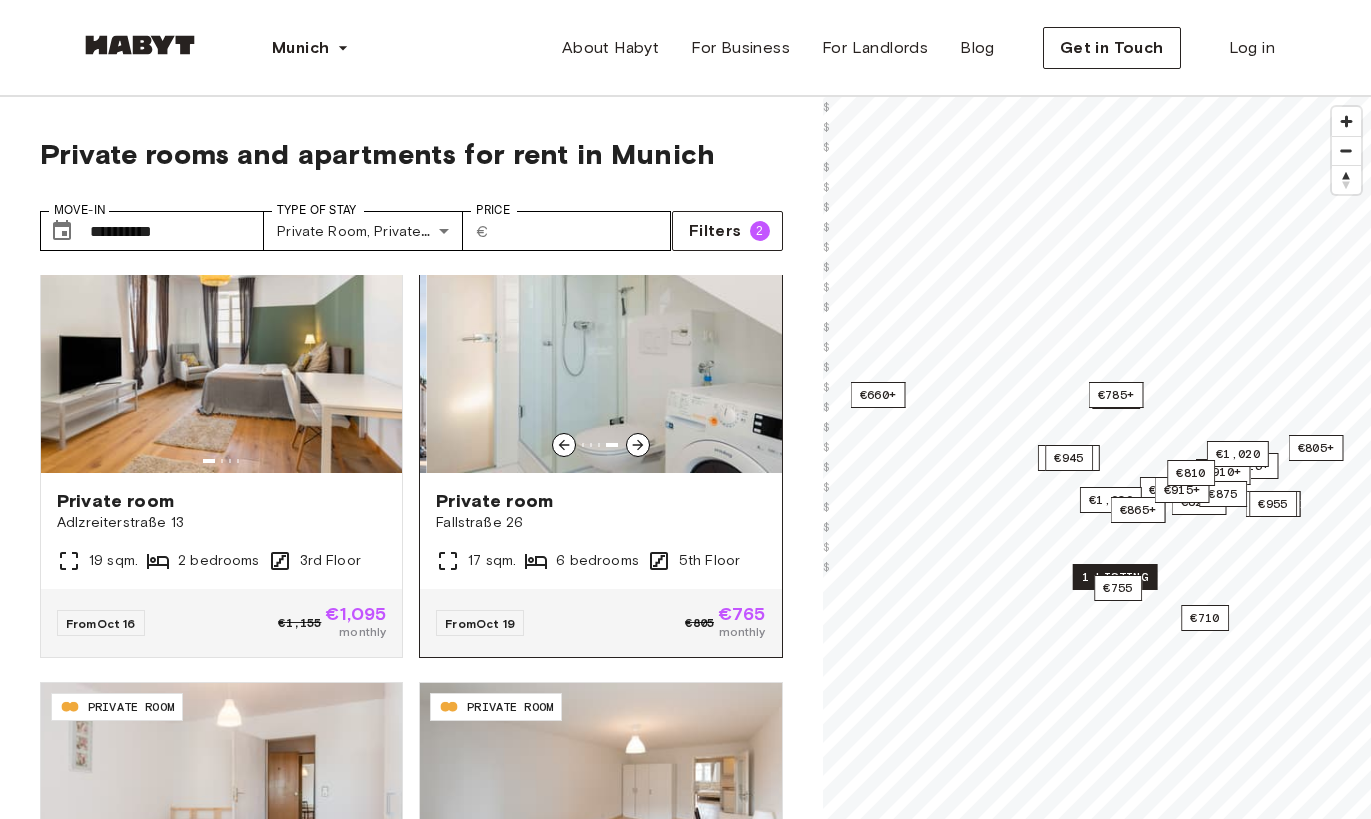 click 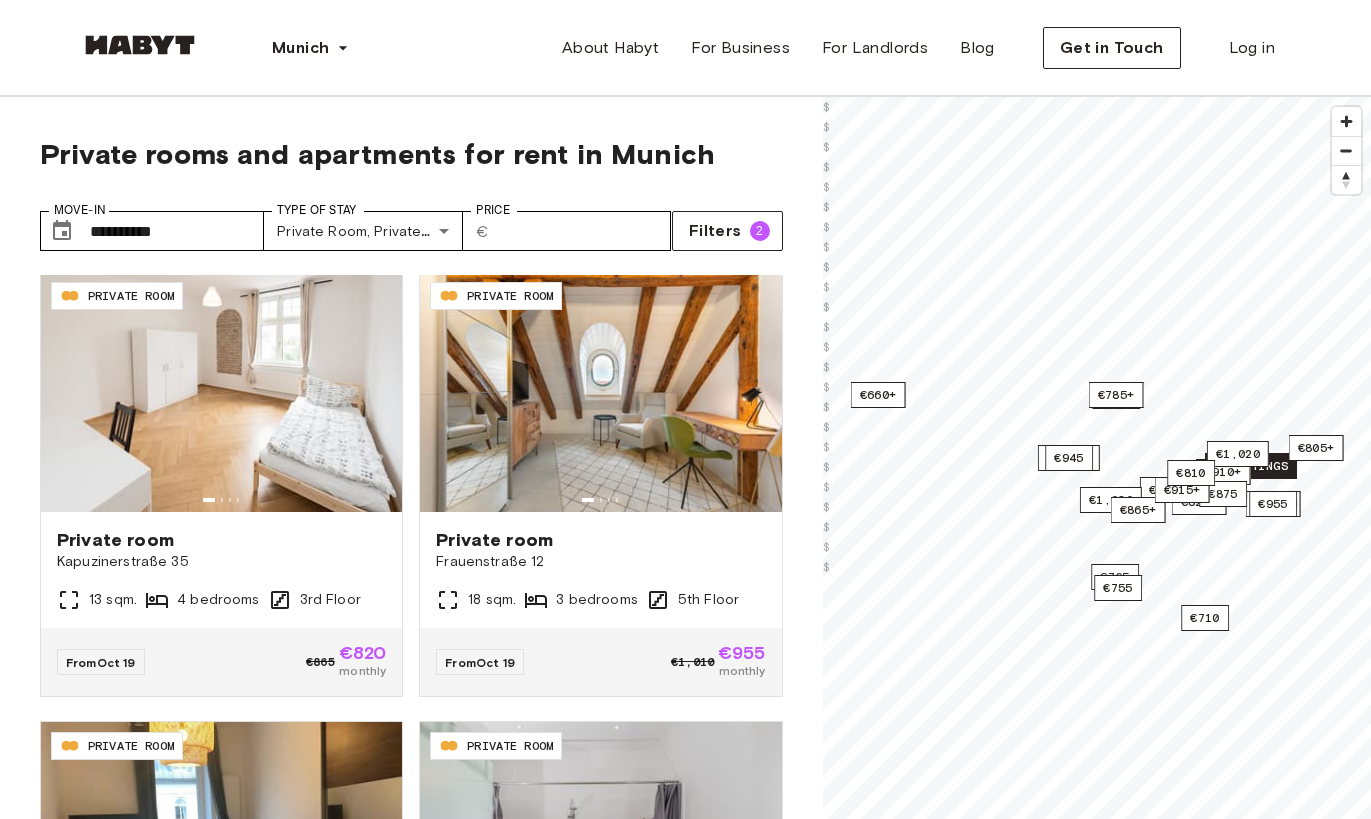scroll, scrollTop: 920, scrollLeft: 0, axis: vertical 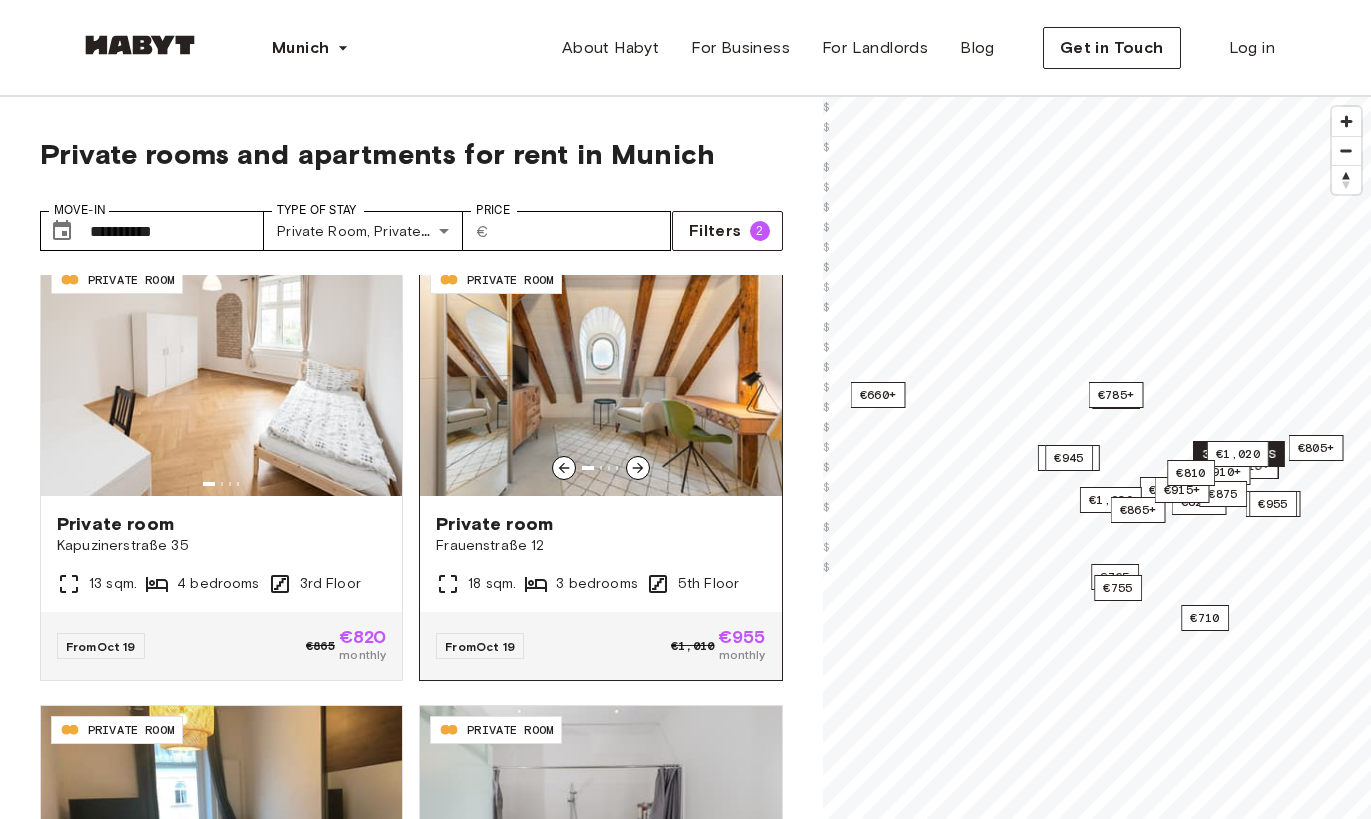 click 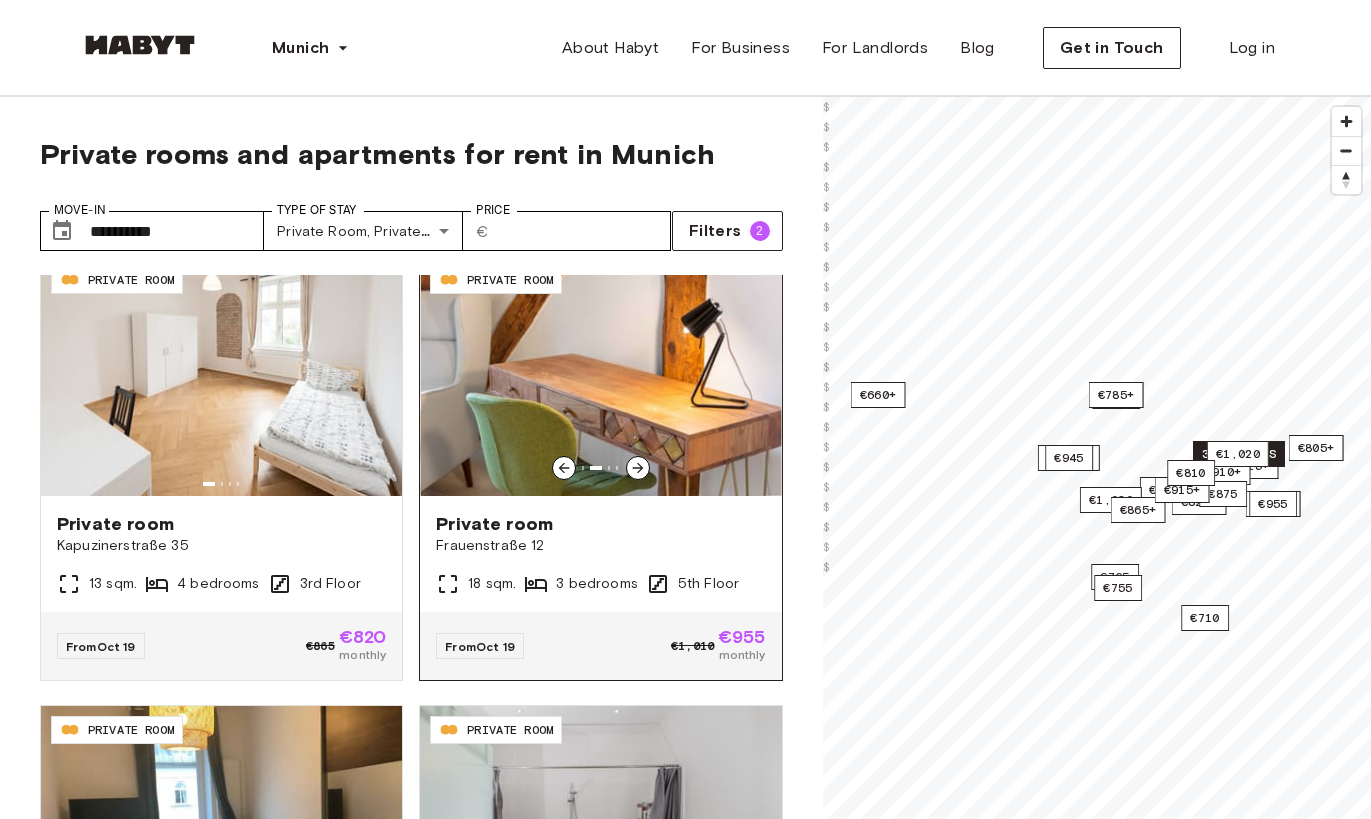 click 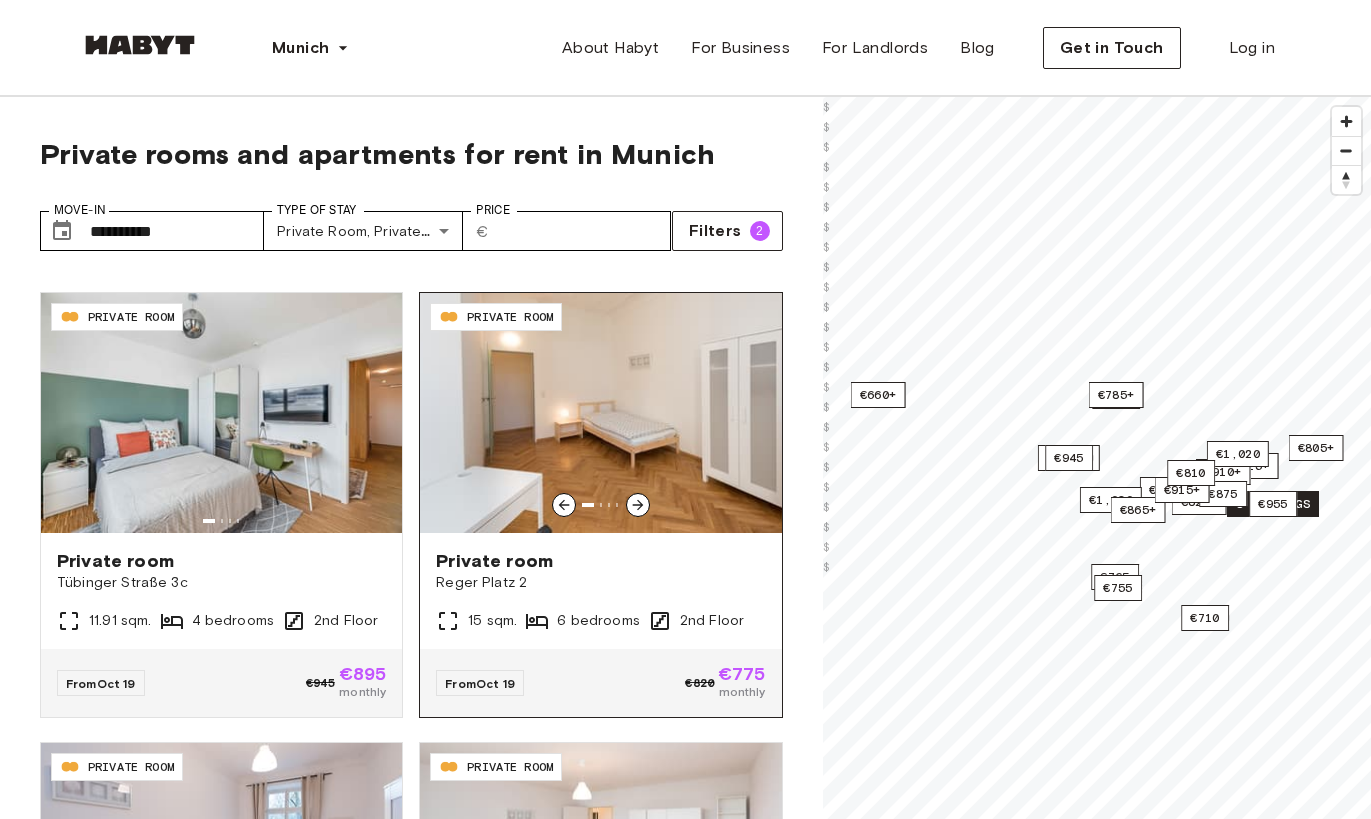 scroll, scrollTop: 2208, scrollLeft: 0, axis: vertical 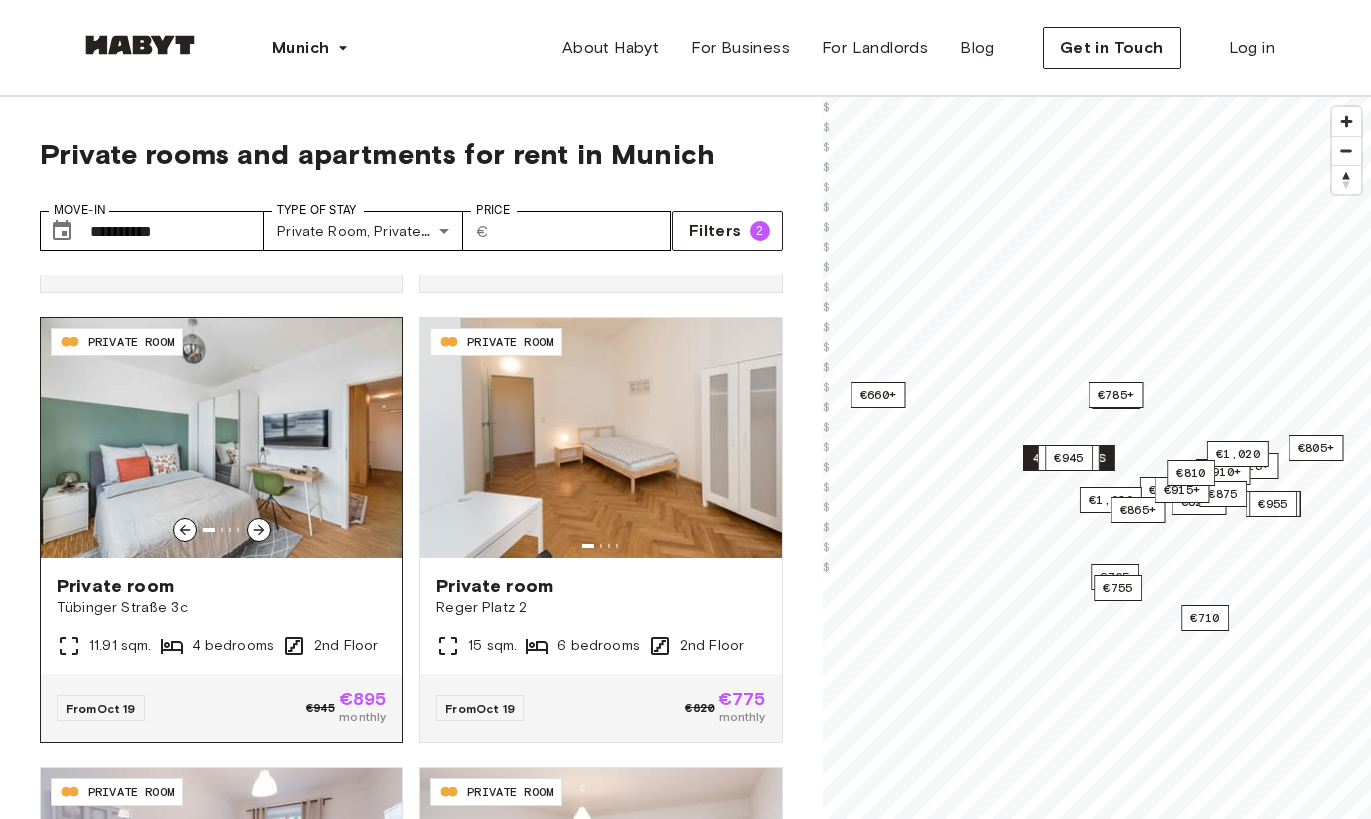 click at bounding box center [259, 530] 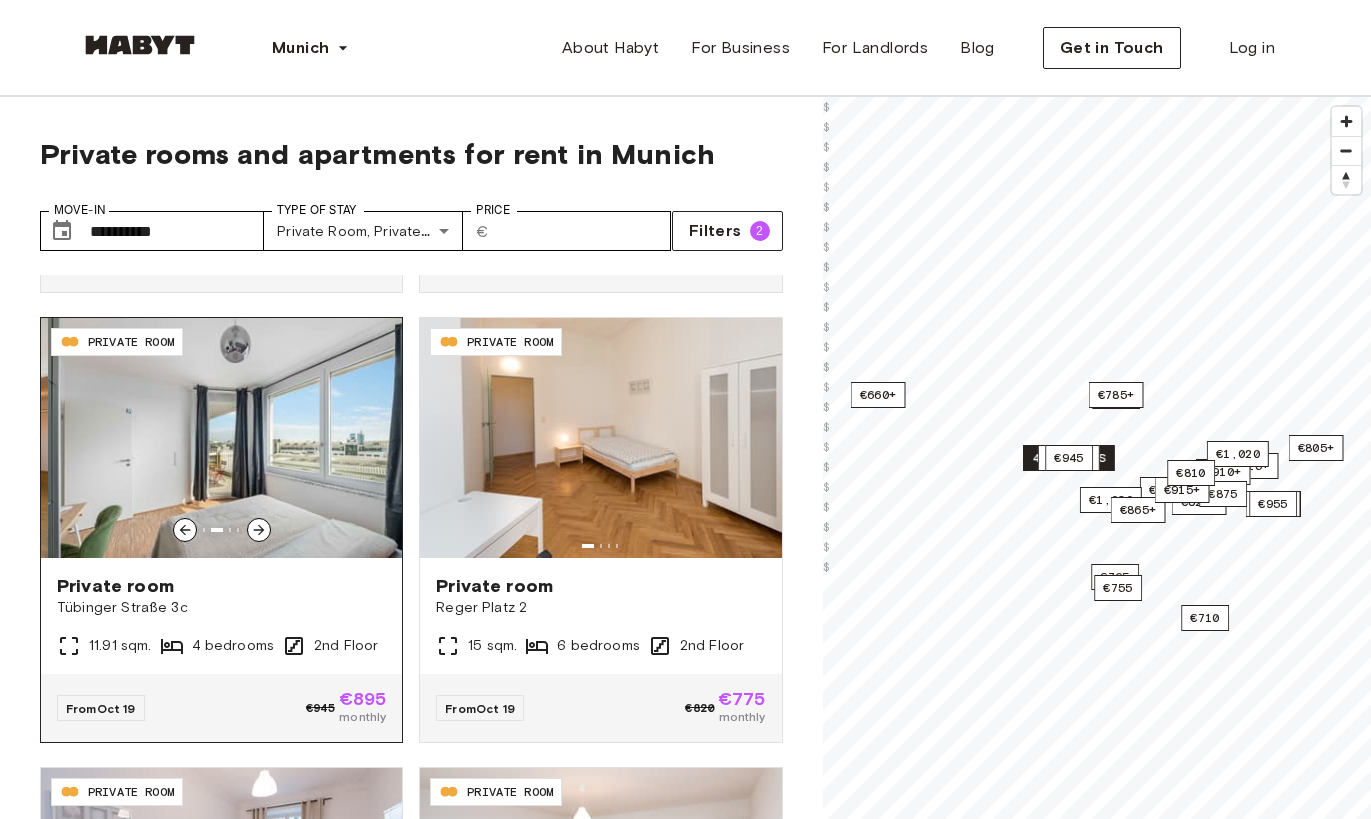 click at bounding box center (259, 530) 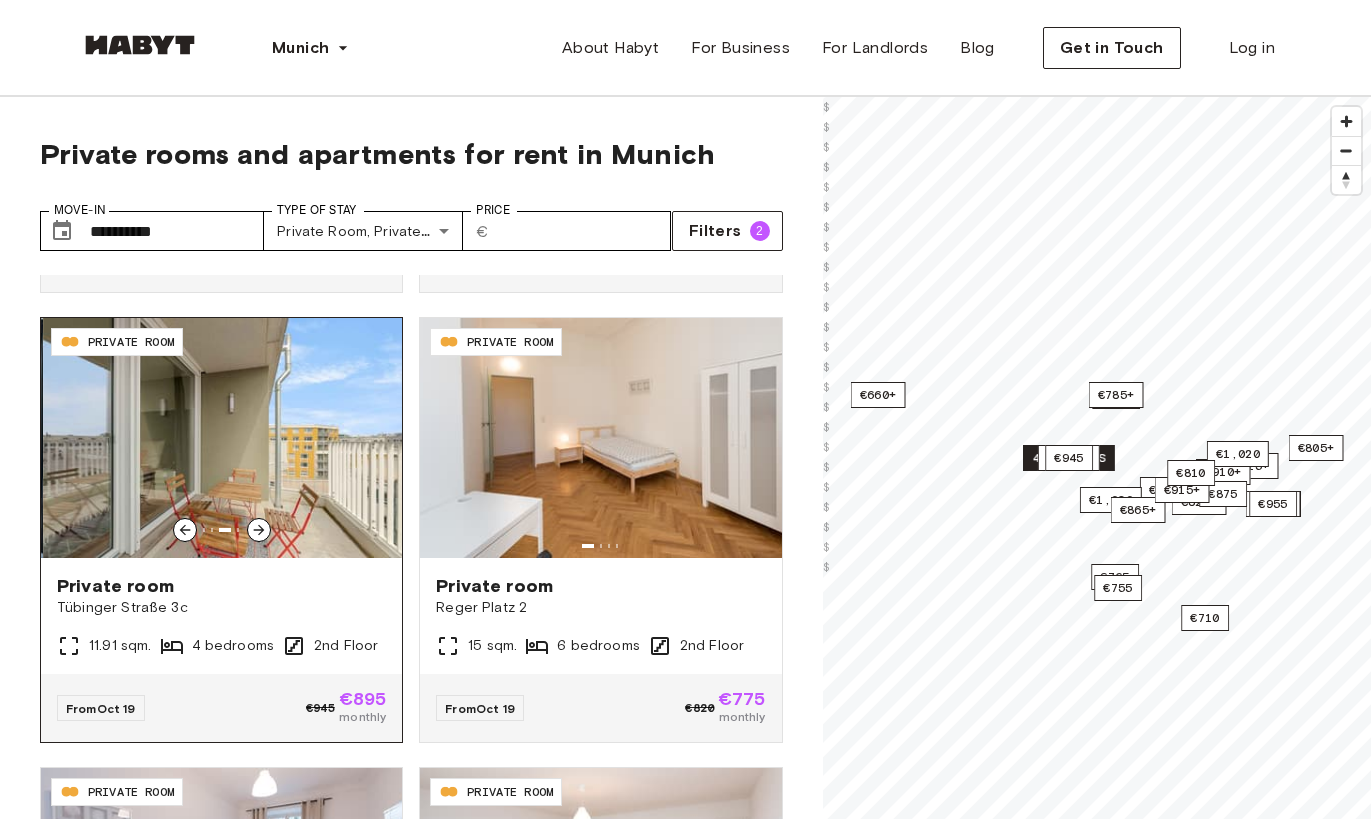 click at bounding box center (259, 530) 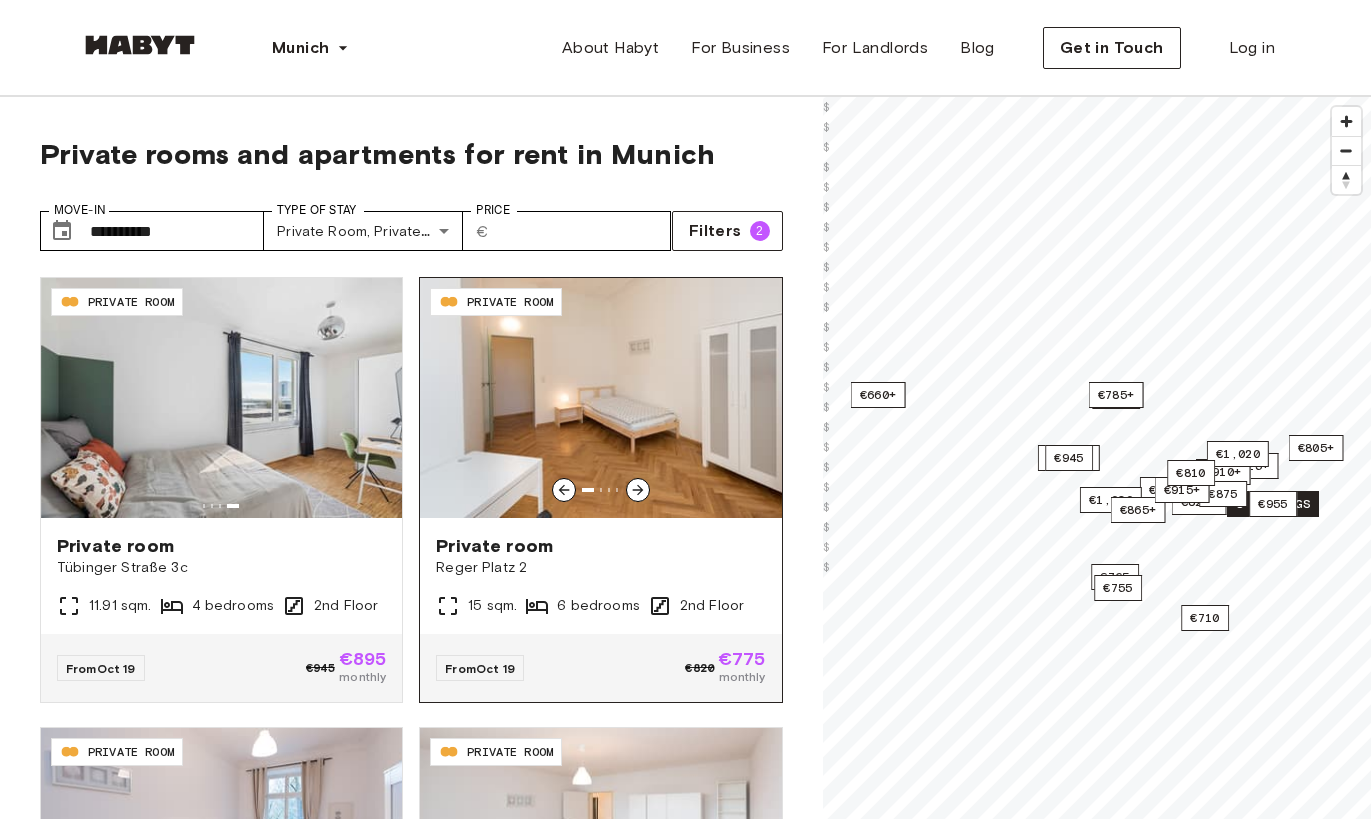 scroll, scrollTop: 2253, scrollLeft: 0, axis: vertical 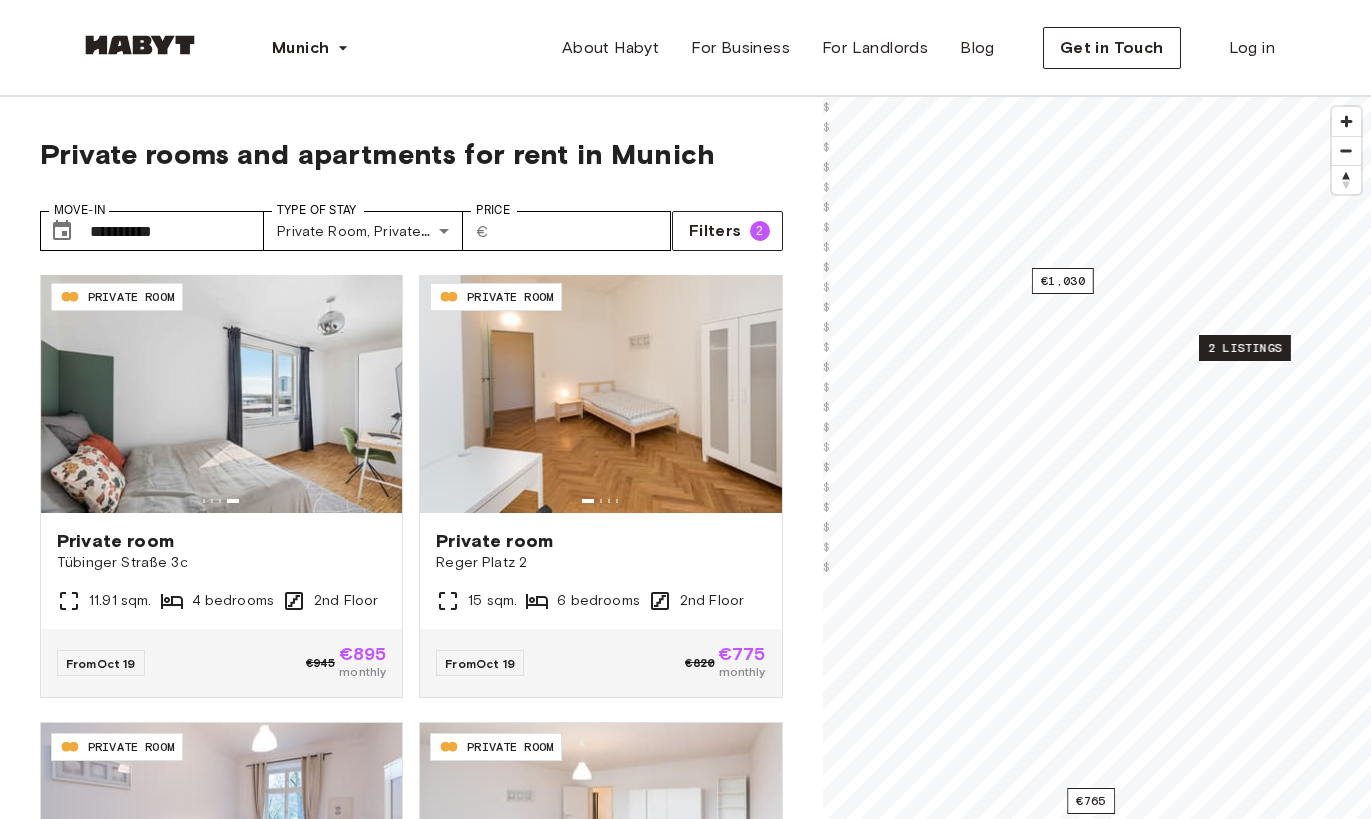 click on "2 listings" at bounding box center (1245, 348) 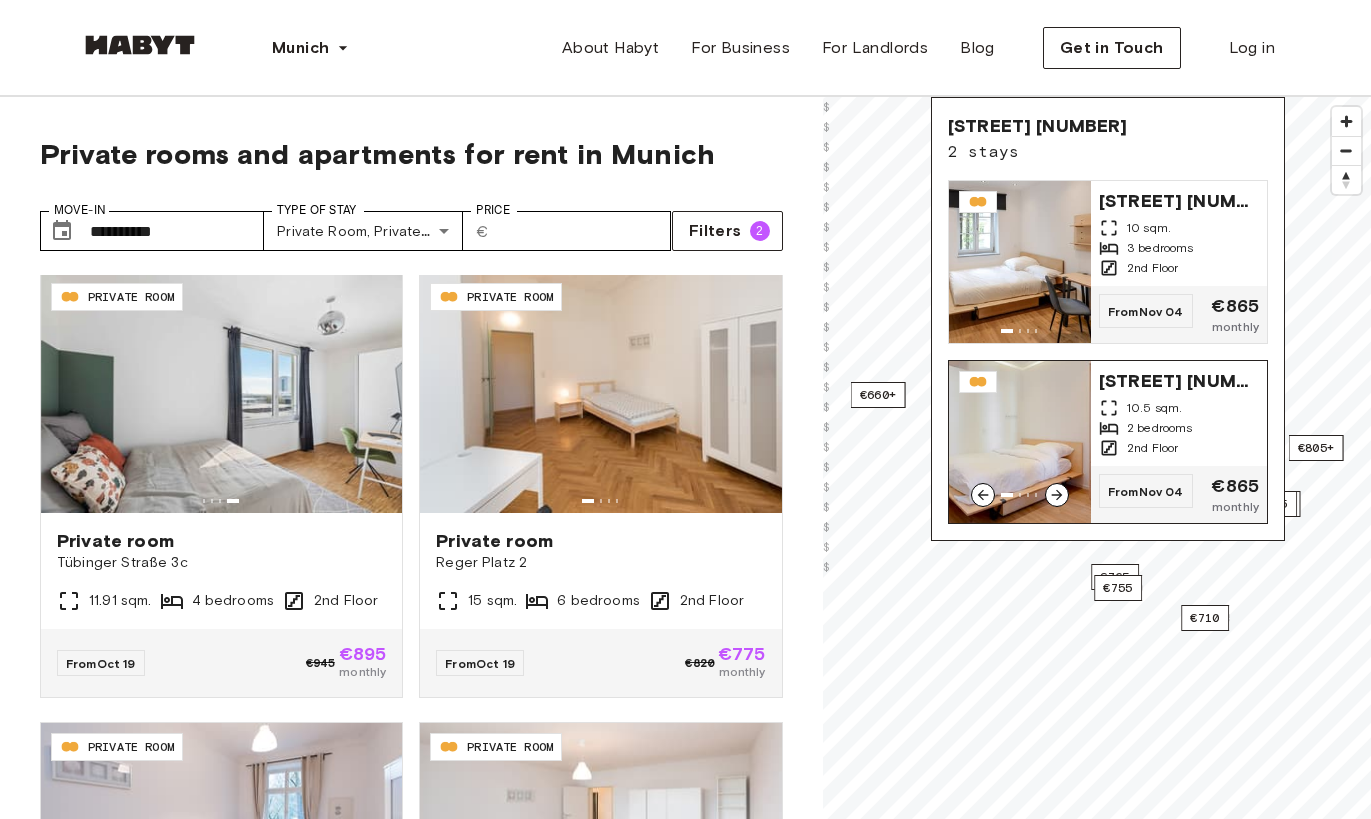 click 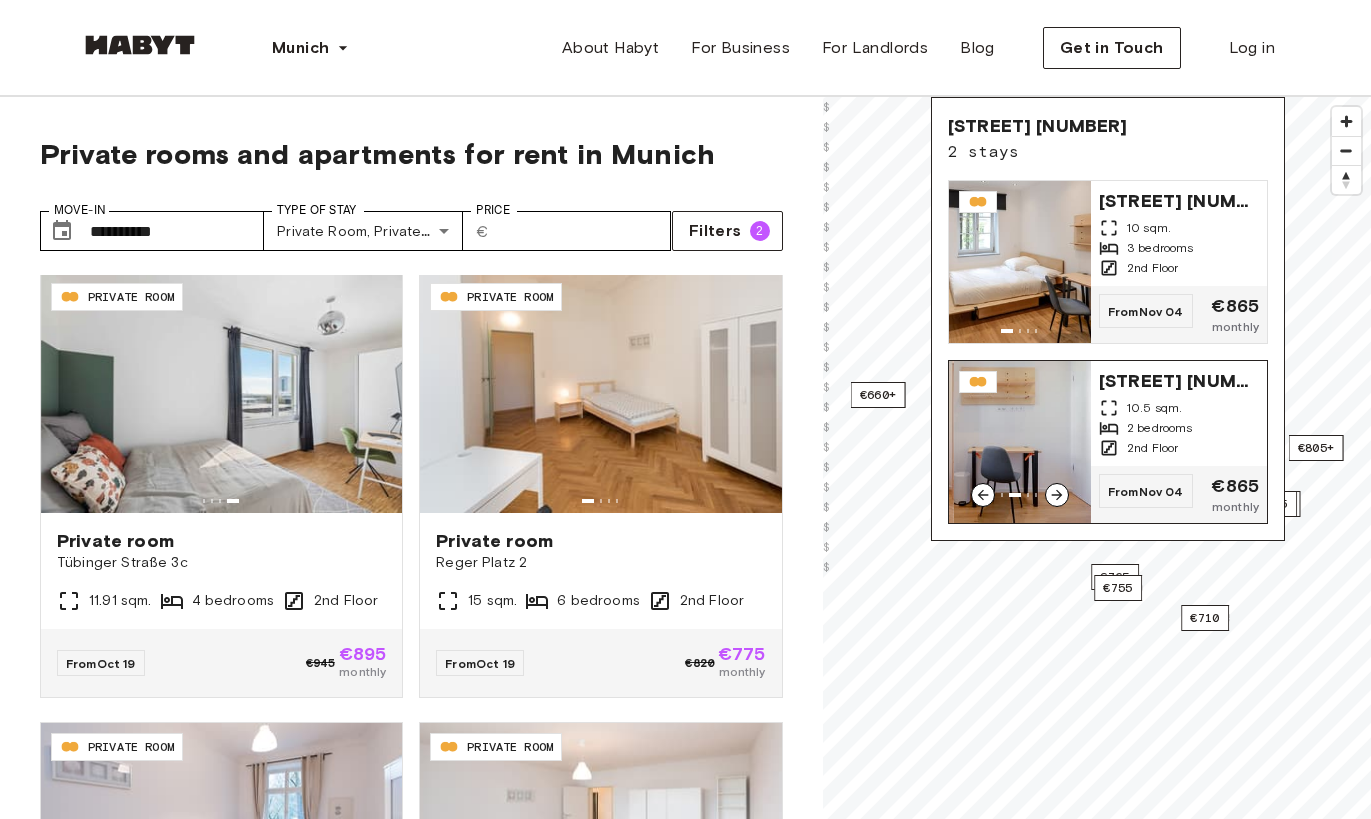 click 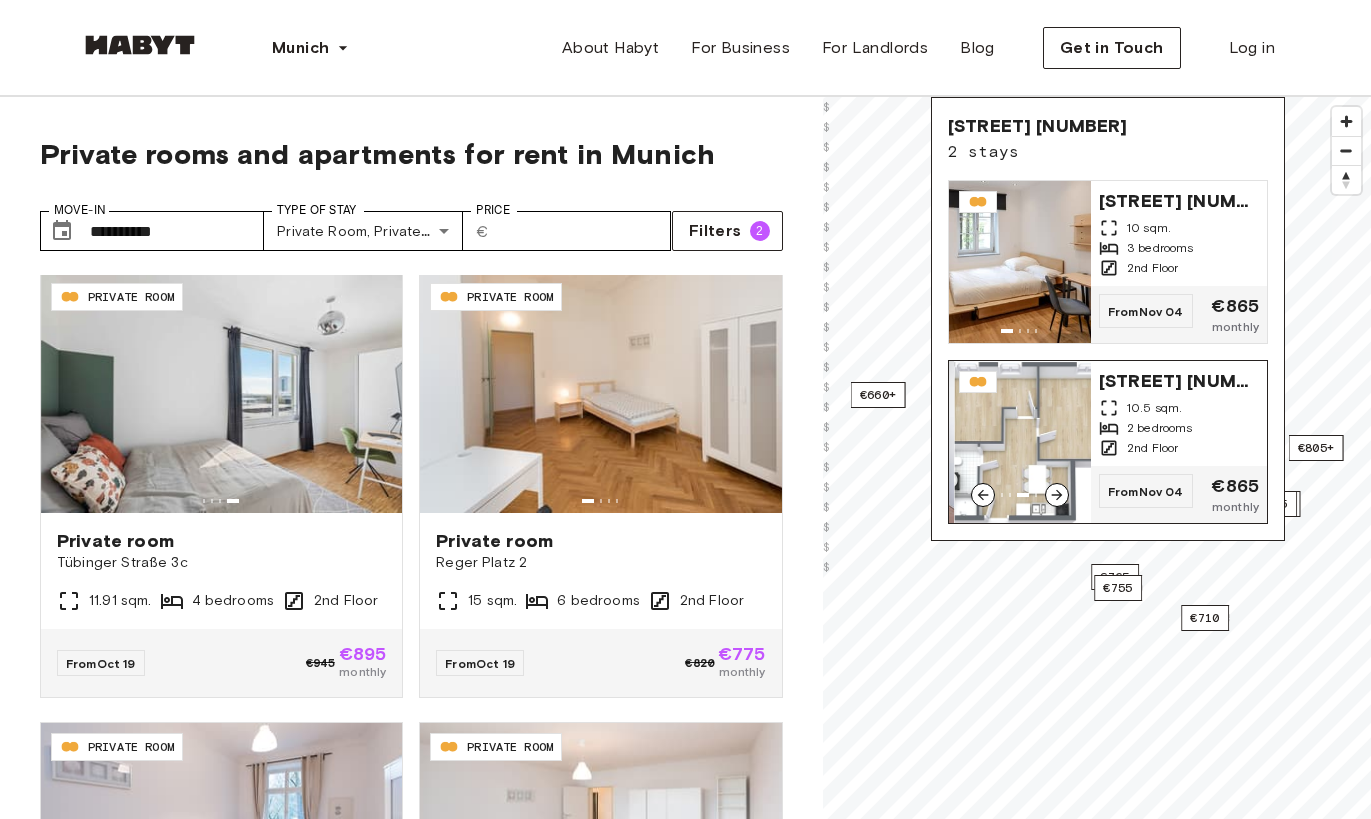 click 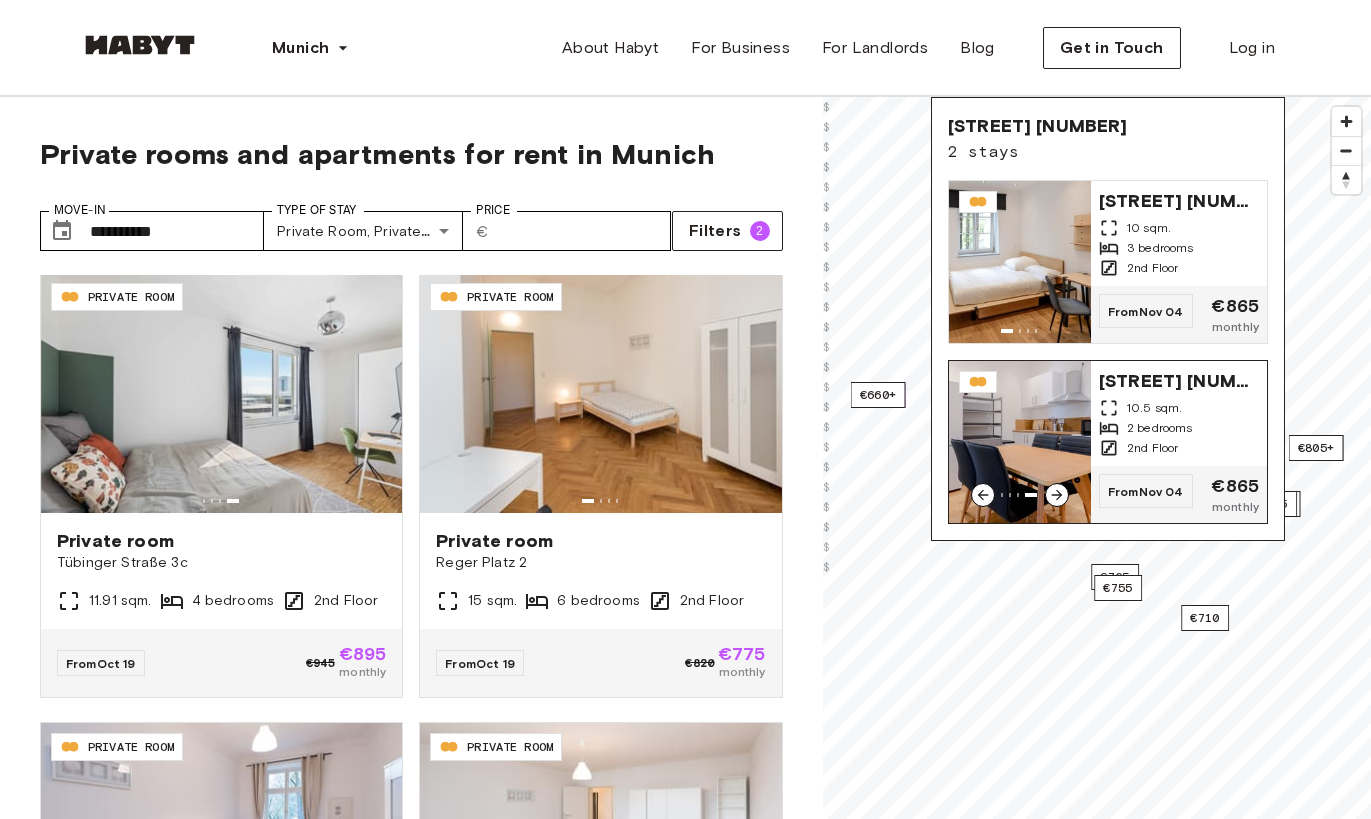 click 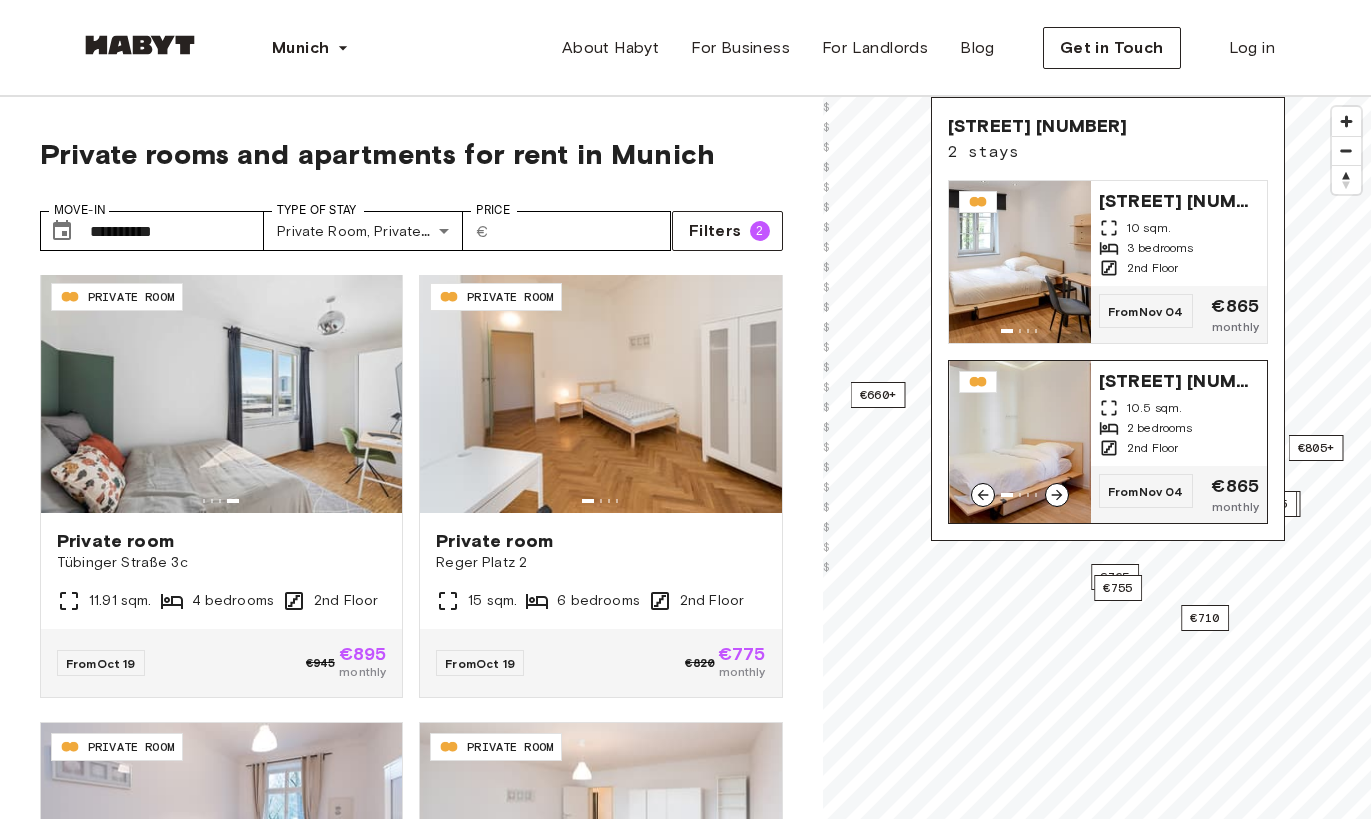 click 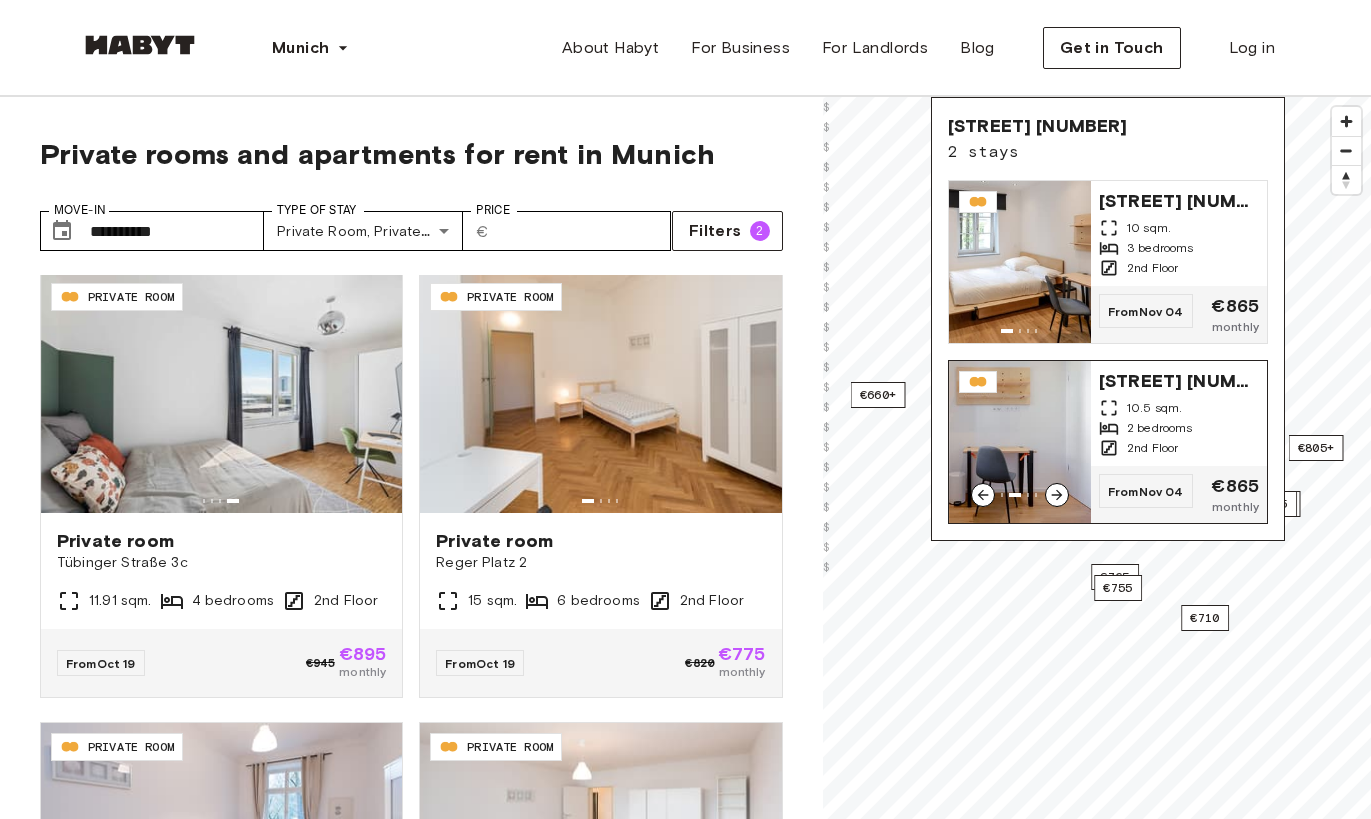 click on "[STREET] [NUMBER] 10.5 sqm. 2 bedrooms 2nd Floor" at bounding box center (1179, 413) 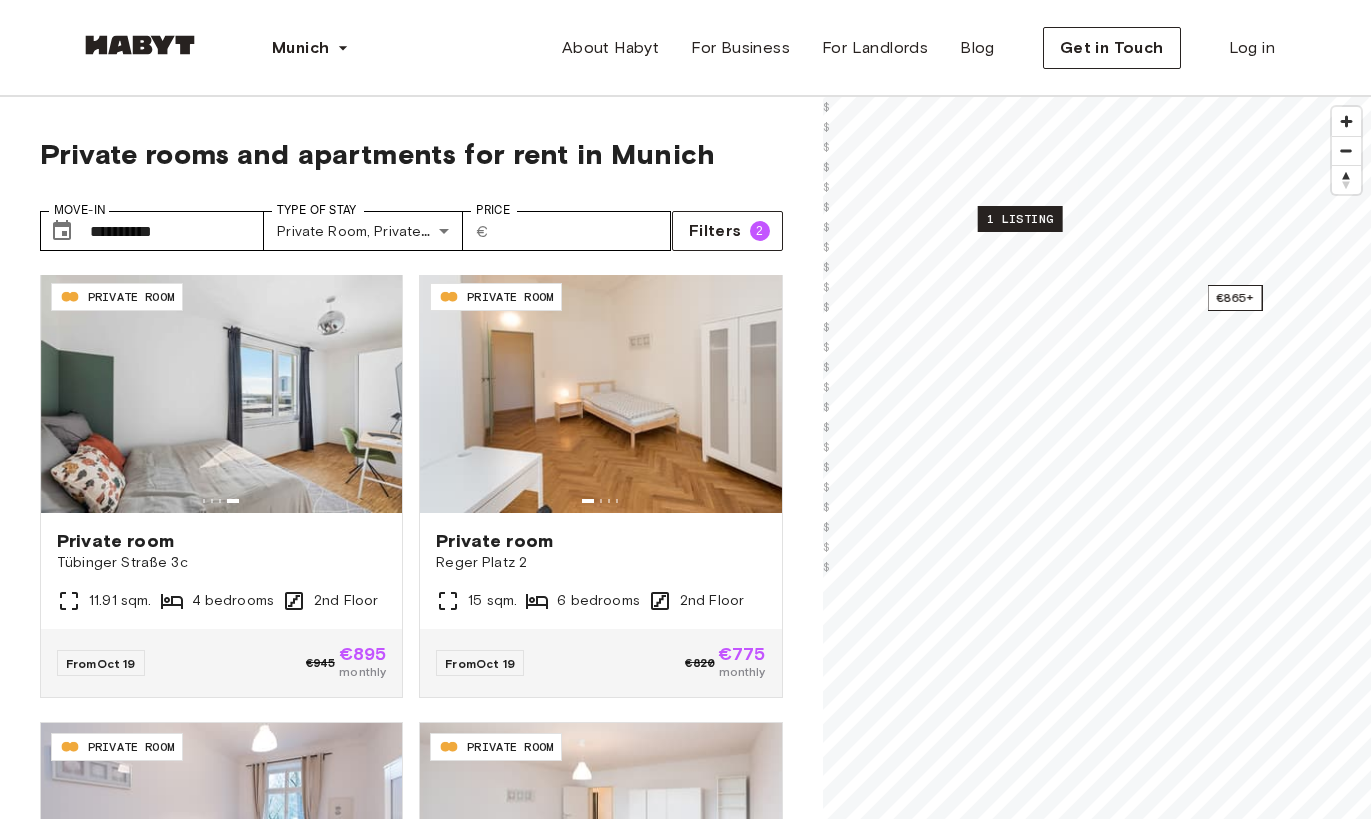 click on "1 listing" at bounding box center (1019, 219) 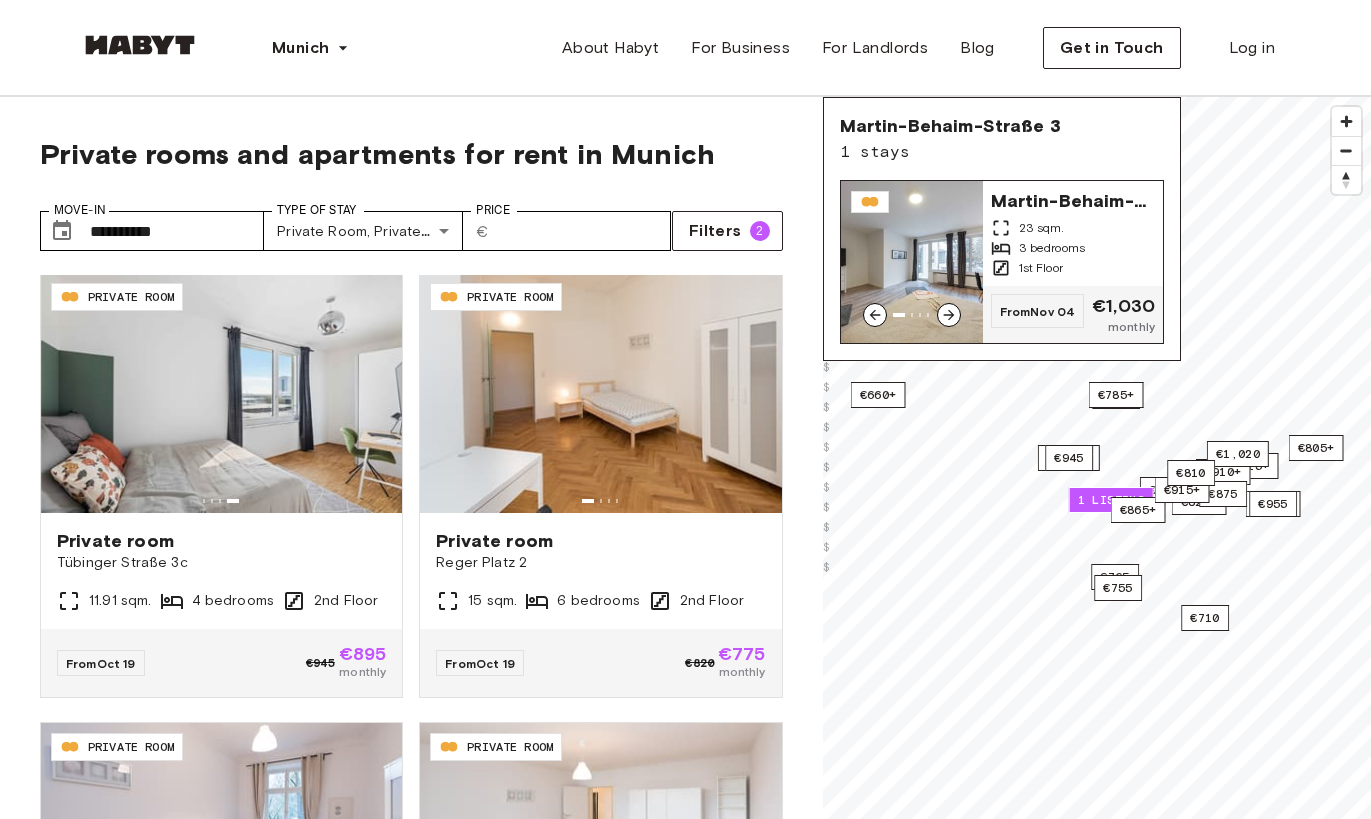 click 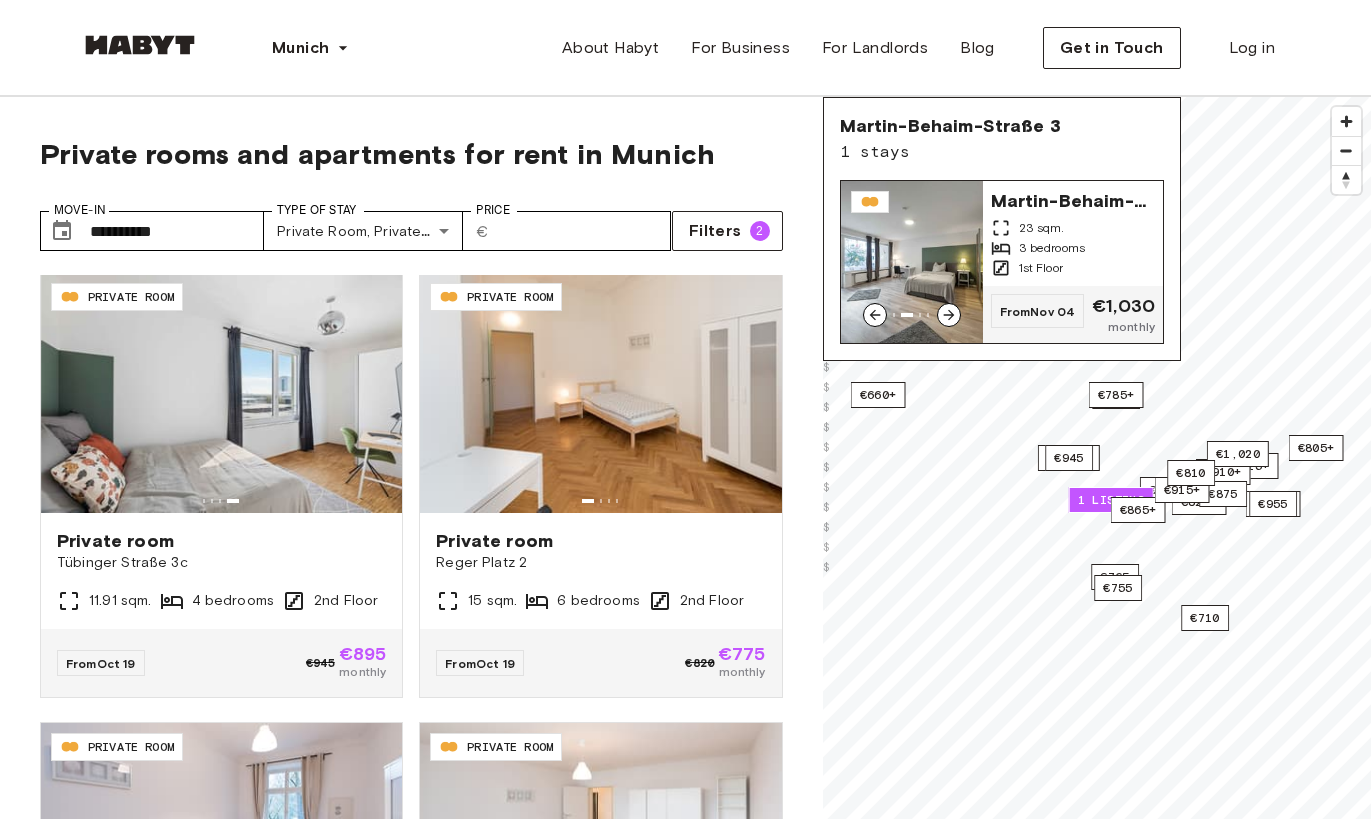 click 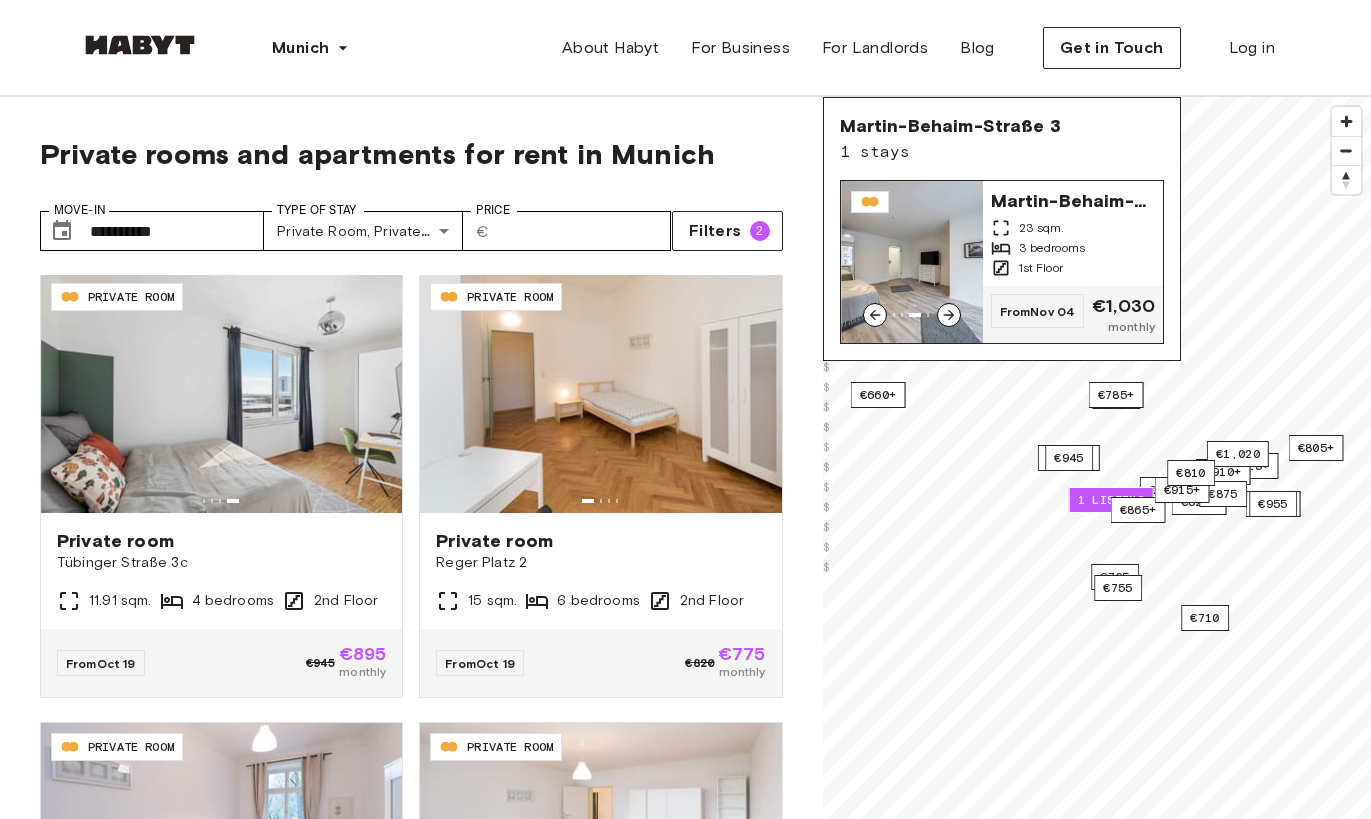 click 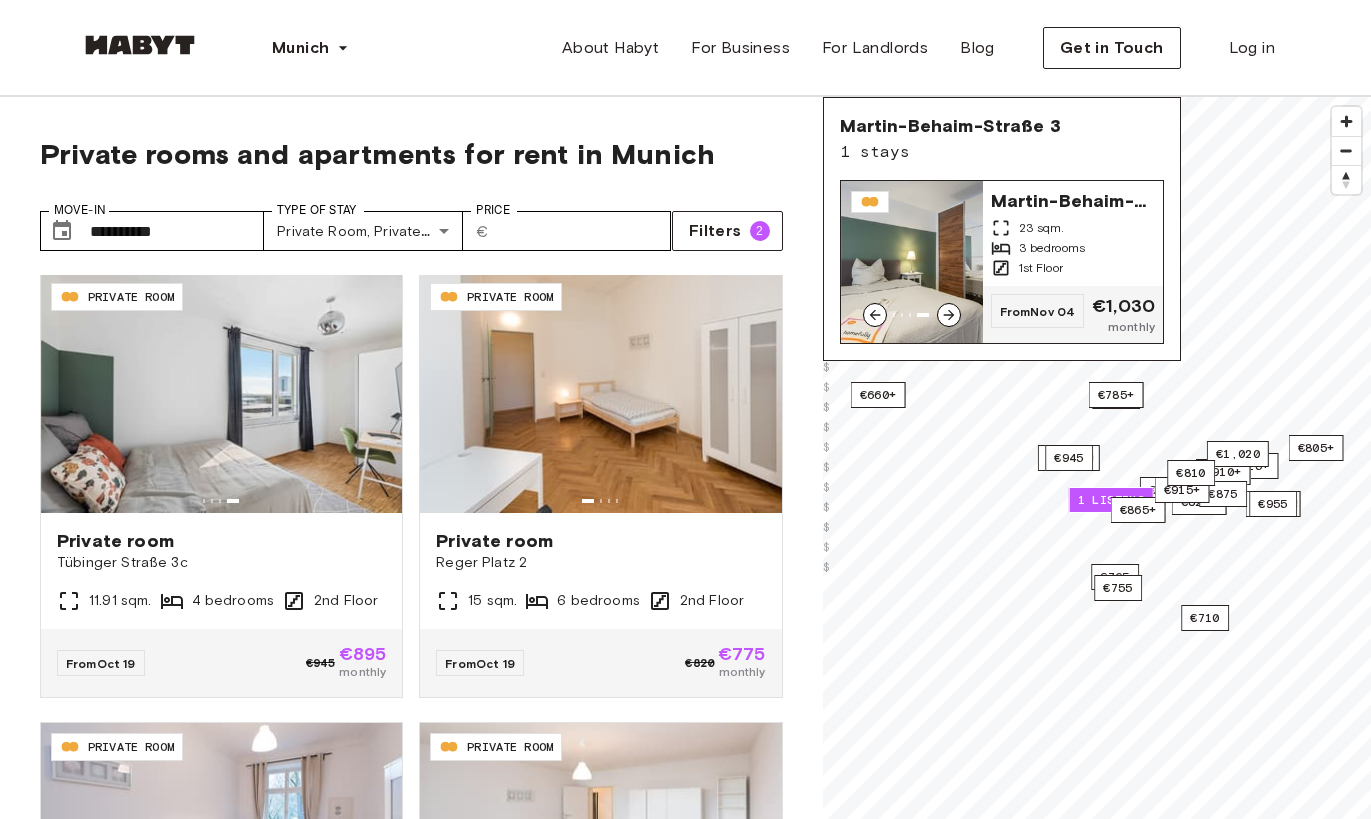click on "23 sqm." at bounding box center (1042, 228) 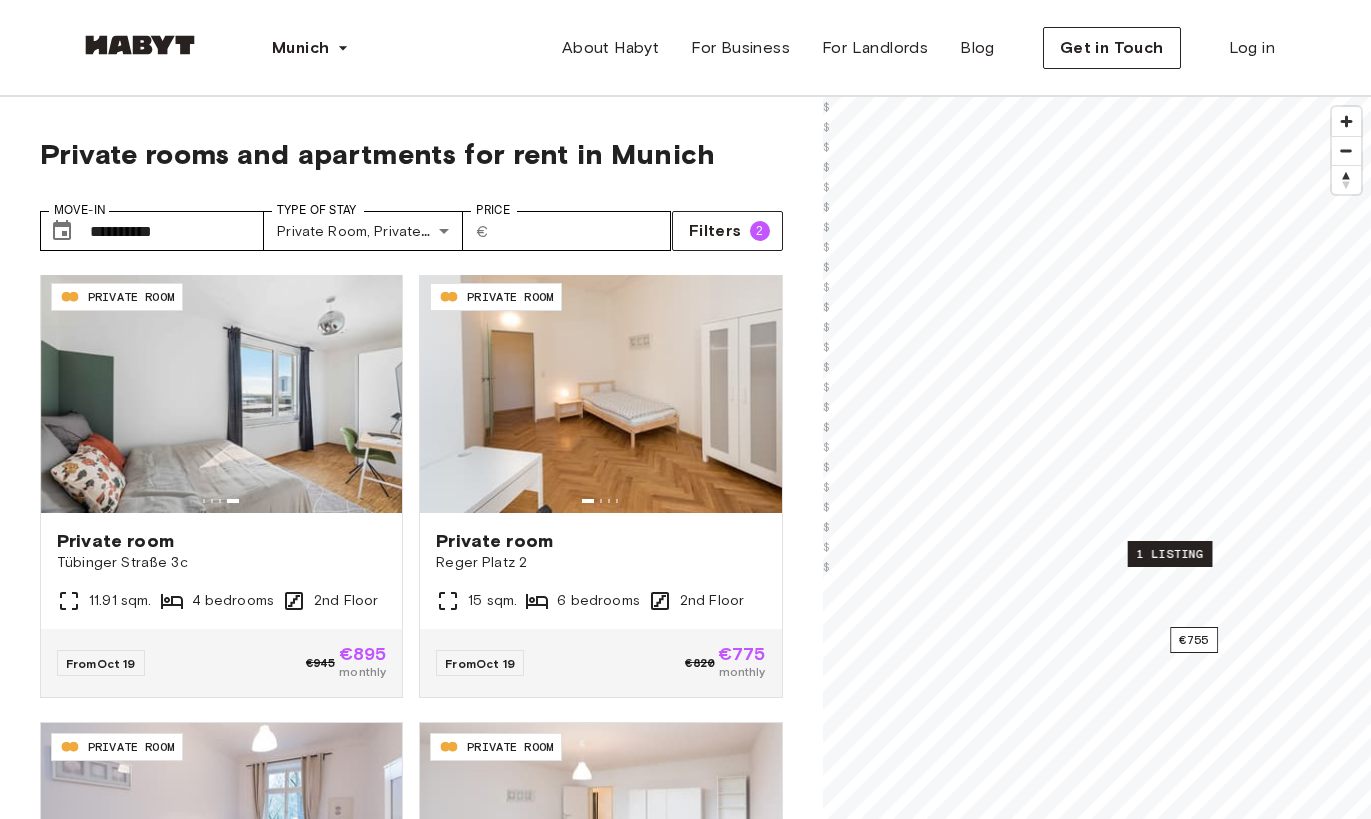 click on "1 listing" at bounding box center (1169, 554) 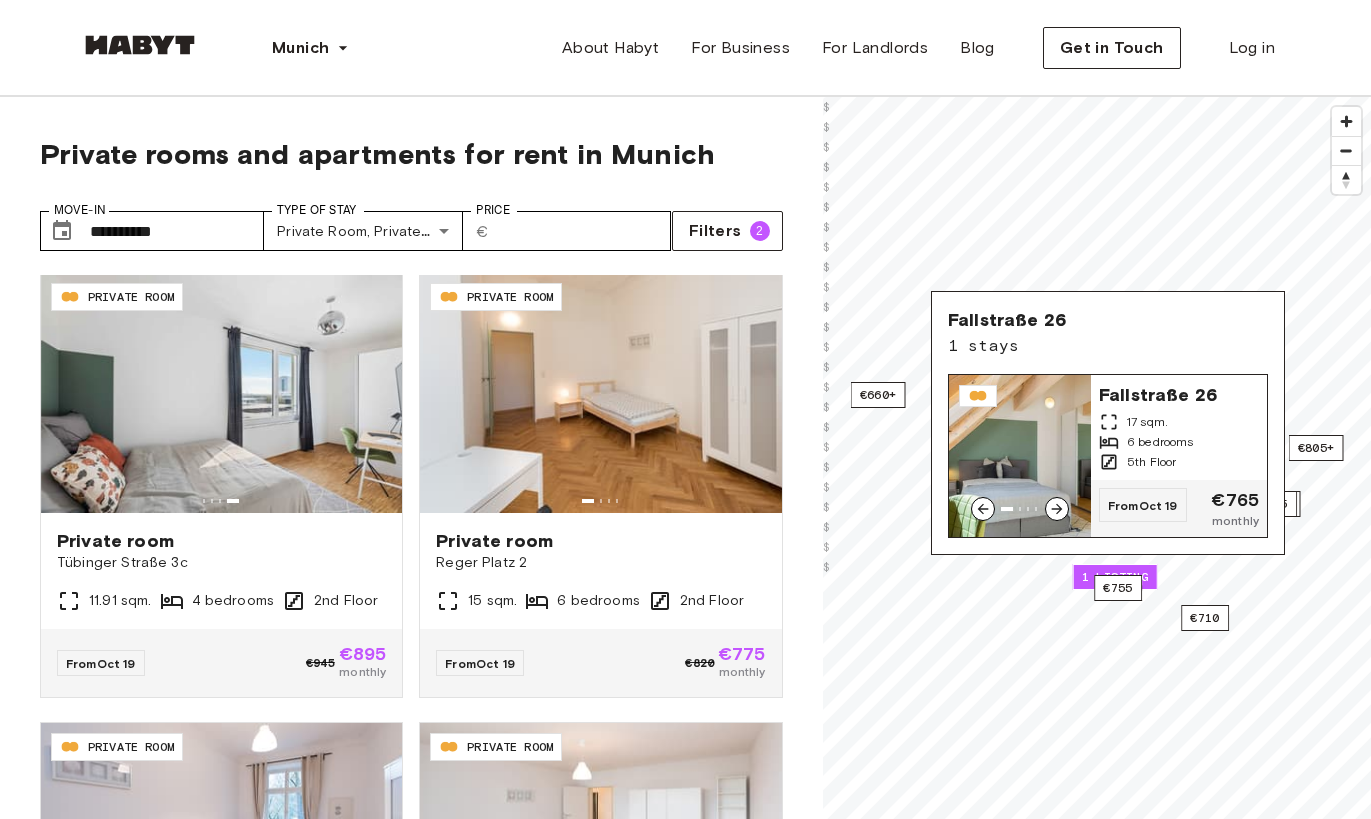 click 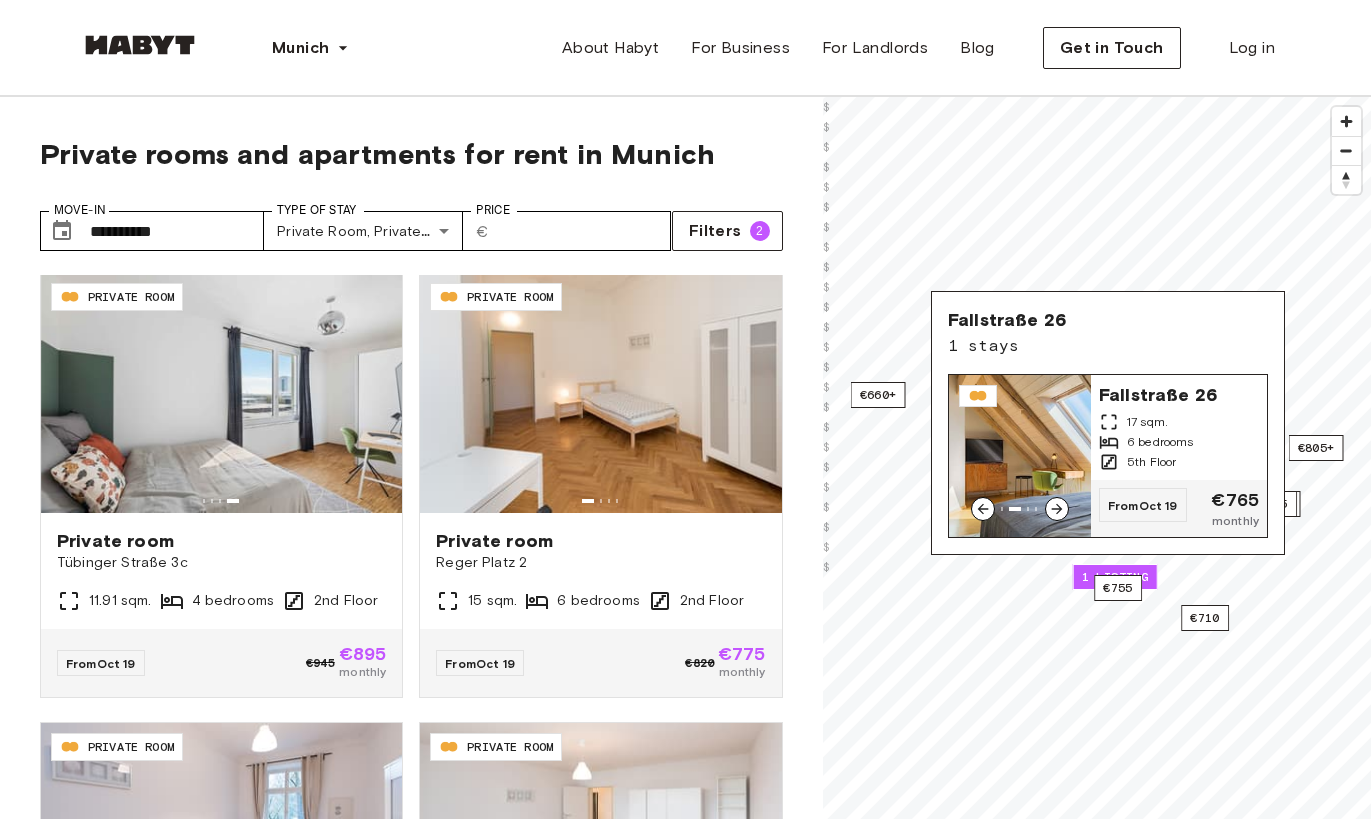 click 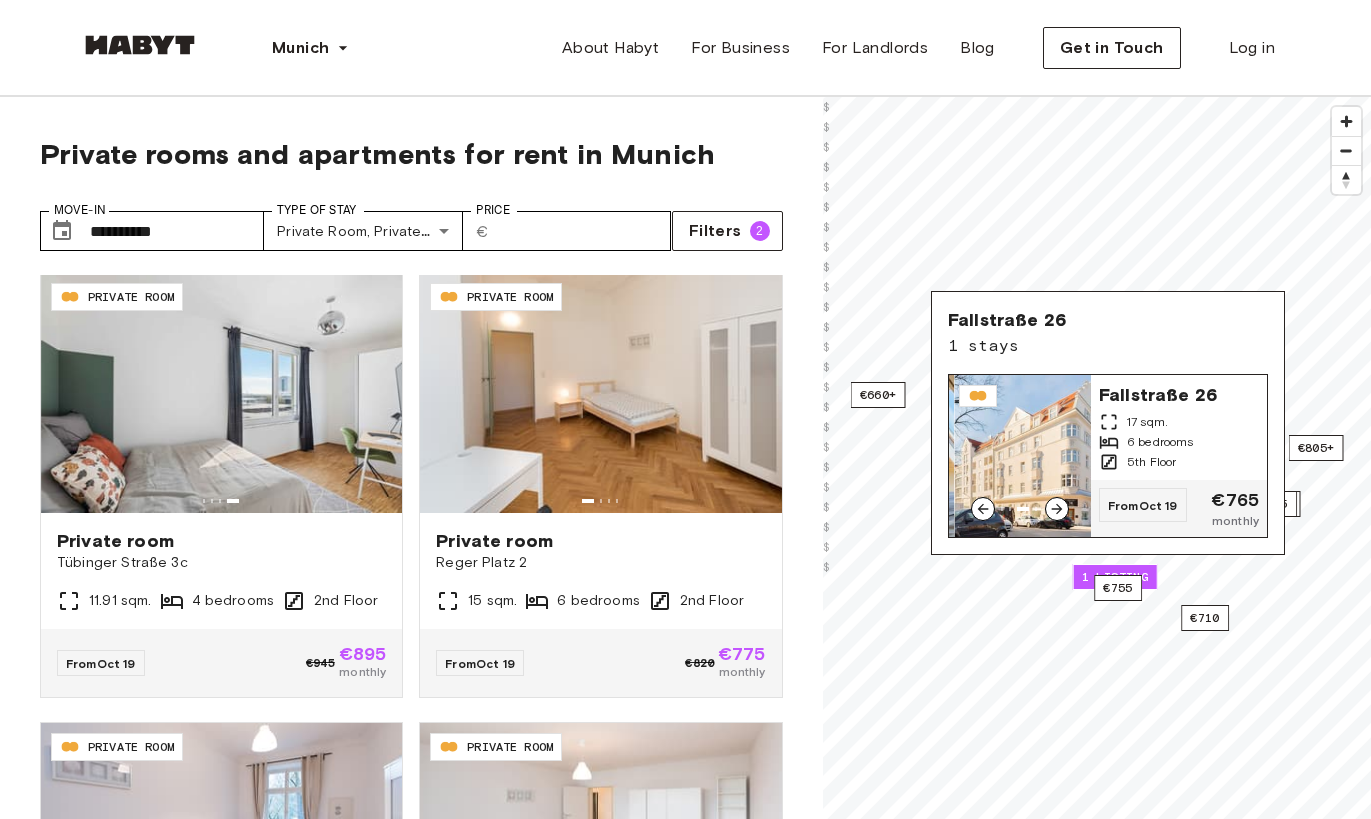 click 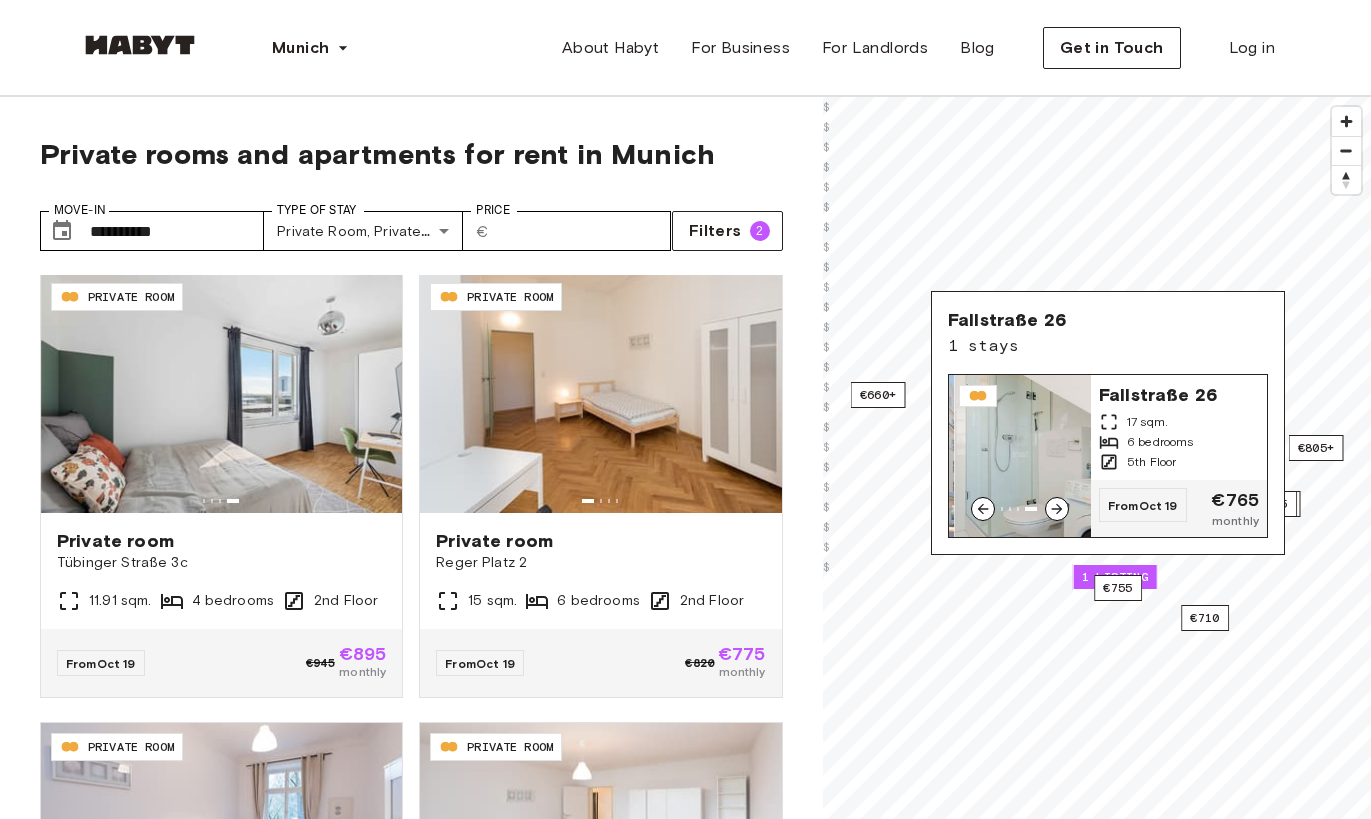 click 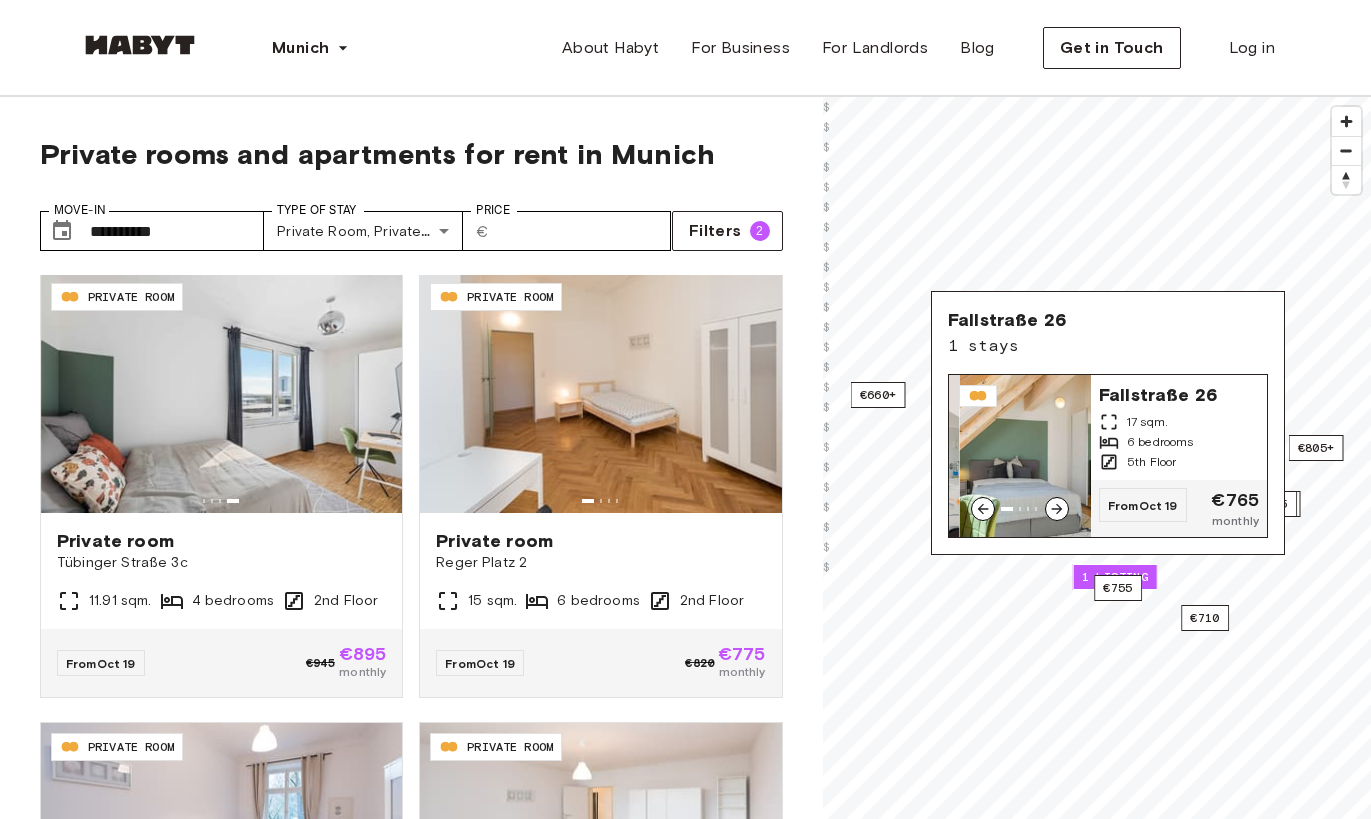 click 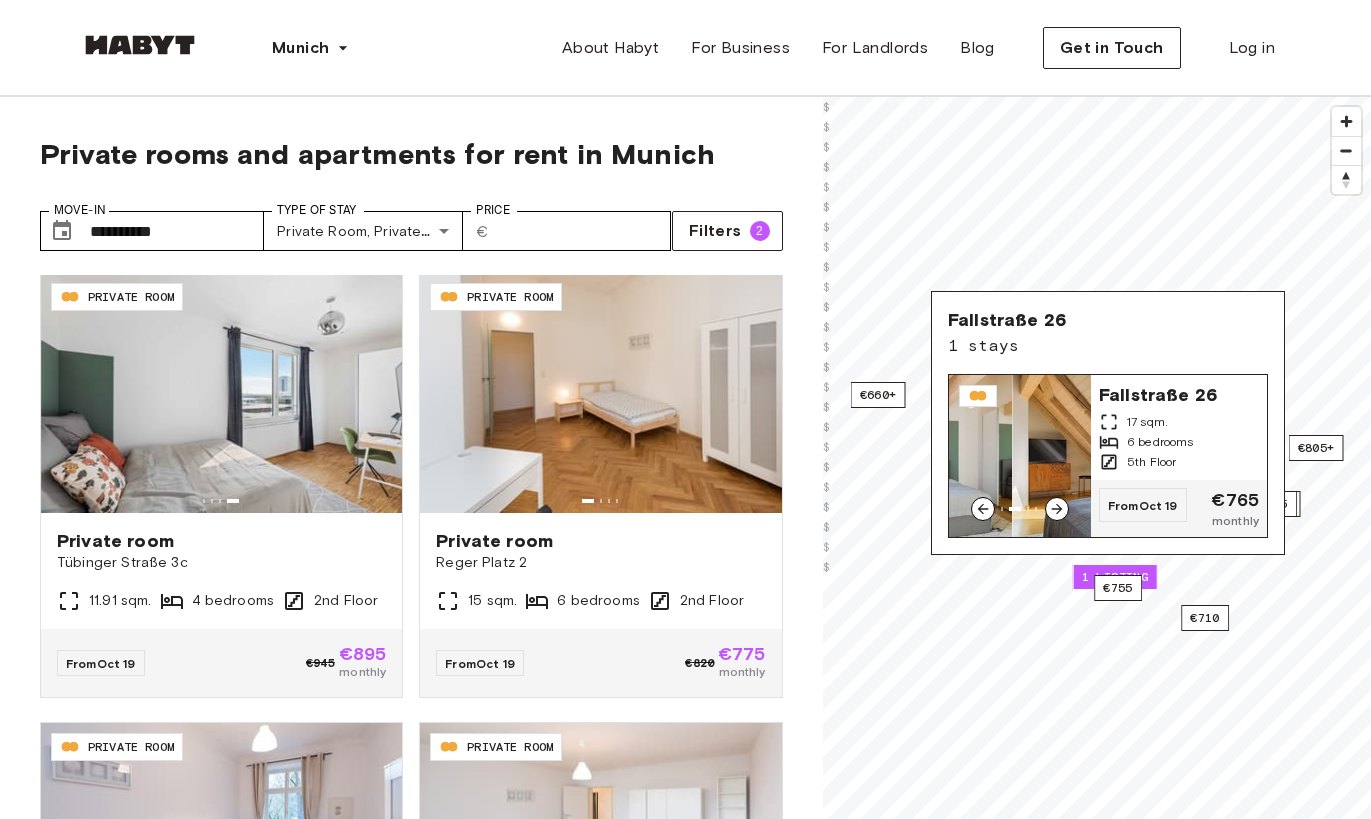 click 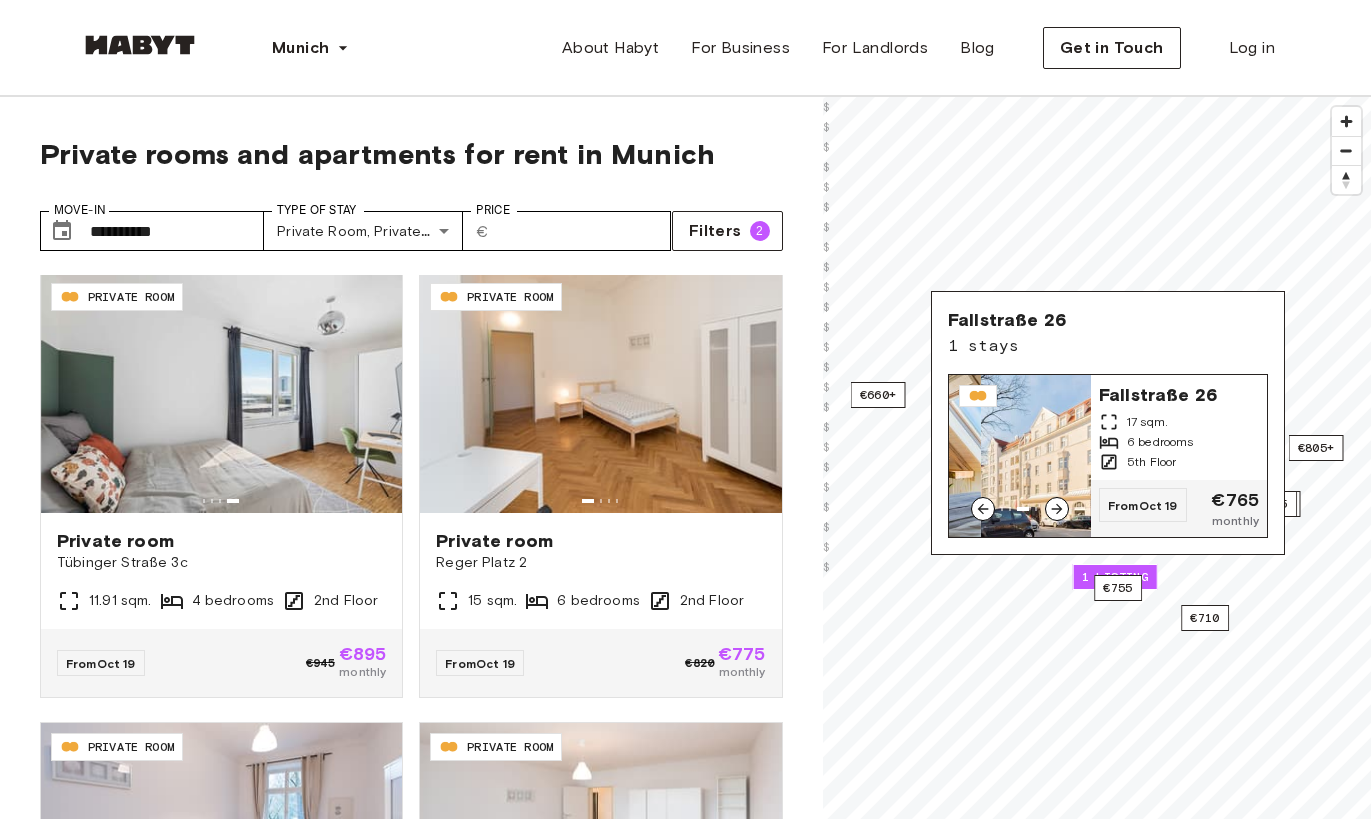 click 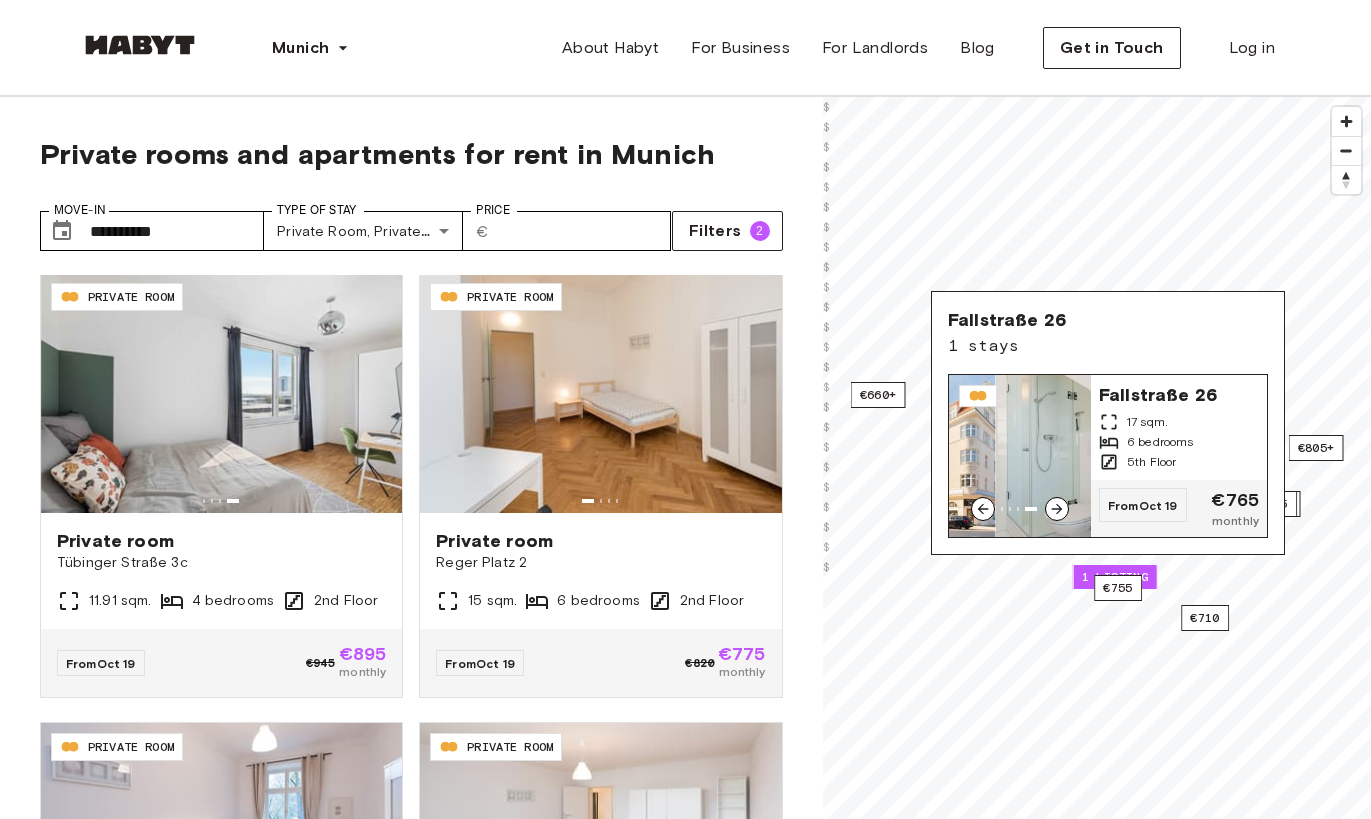 click 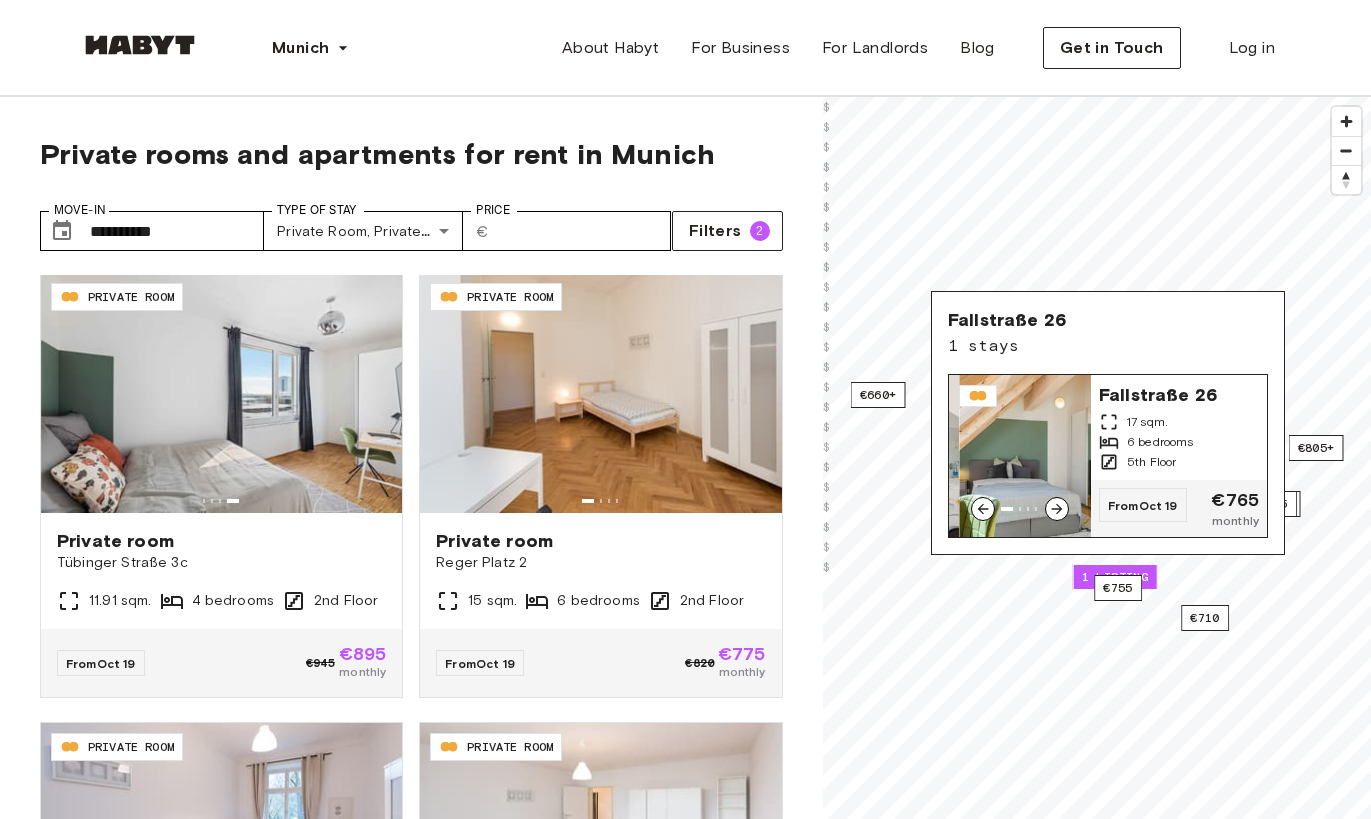 click 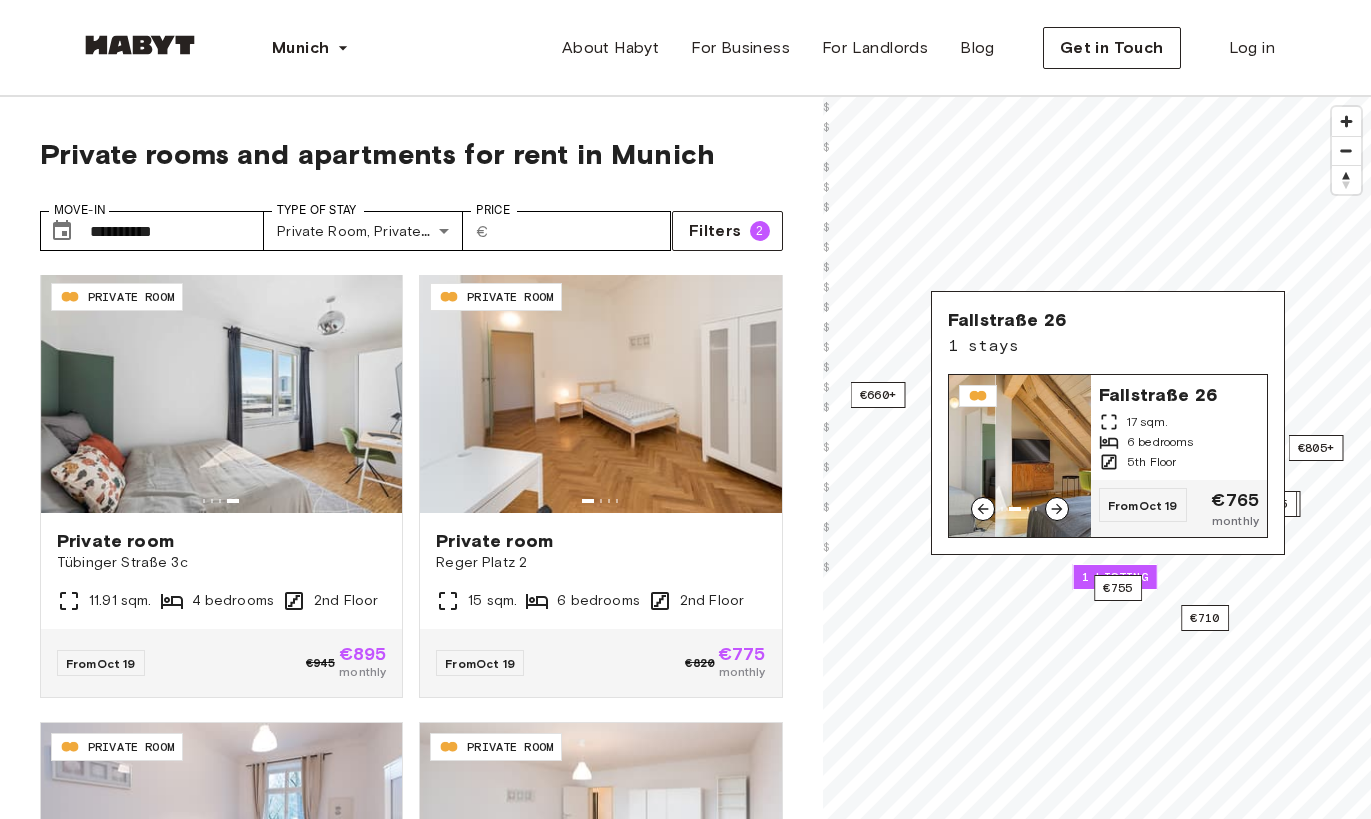 click 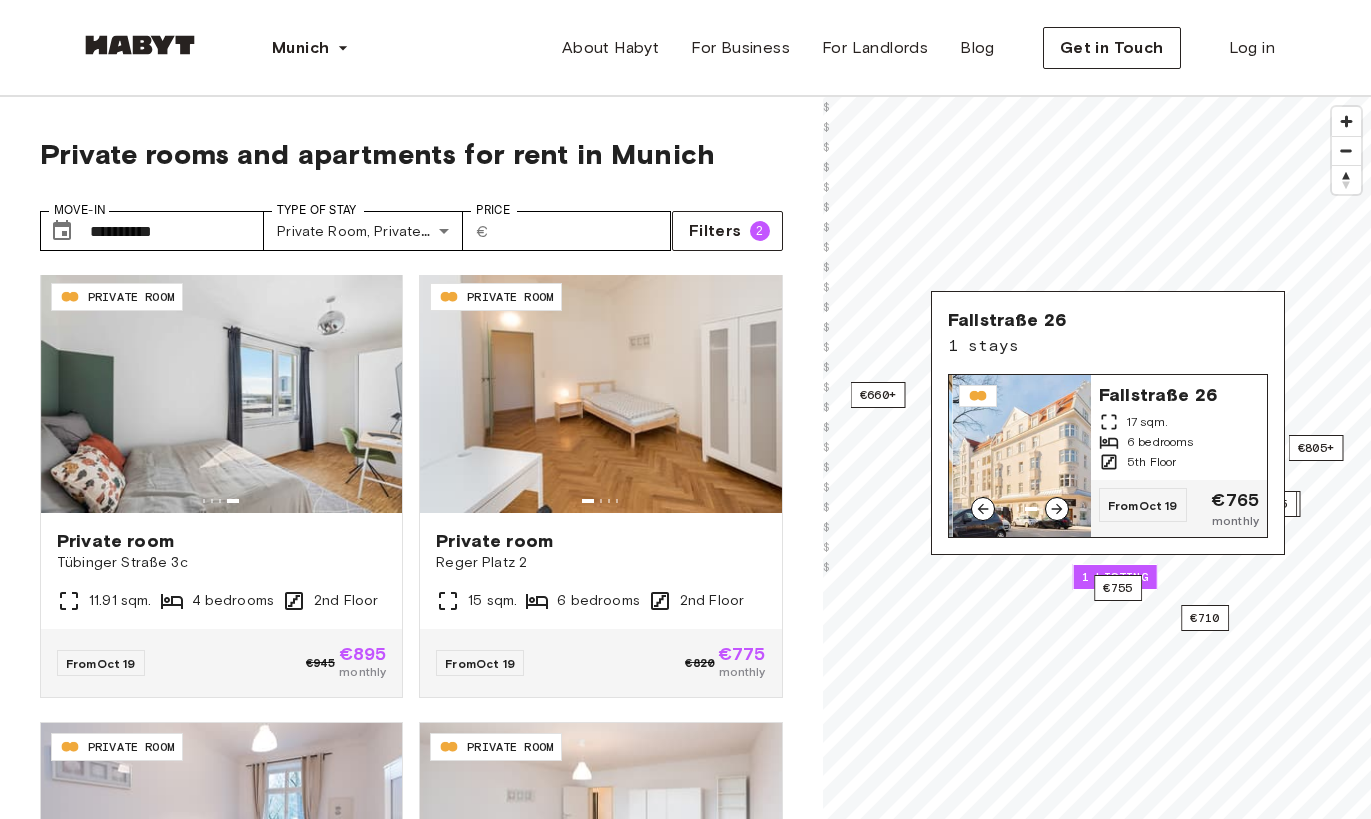 click 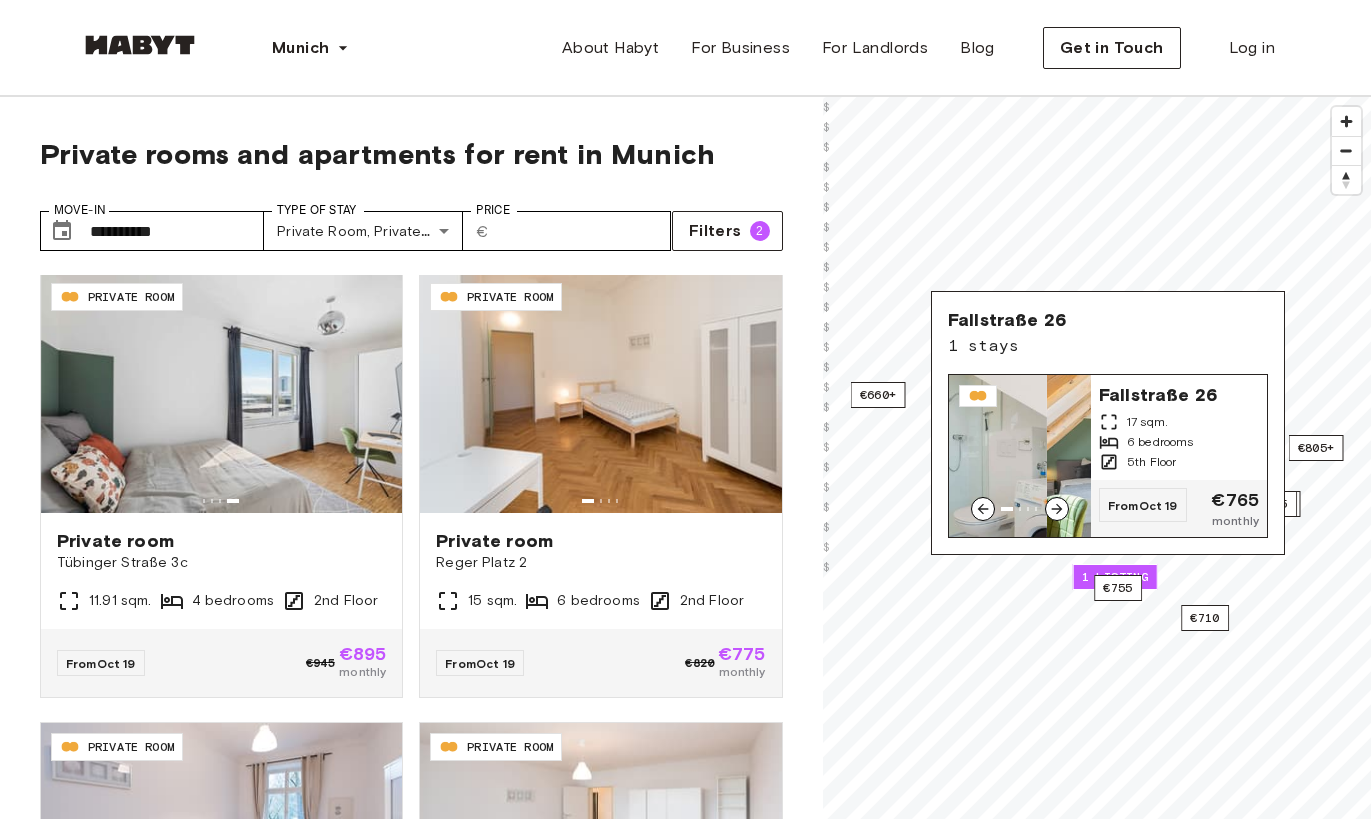 click 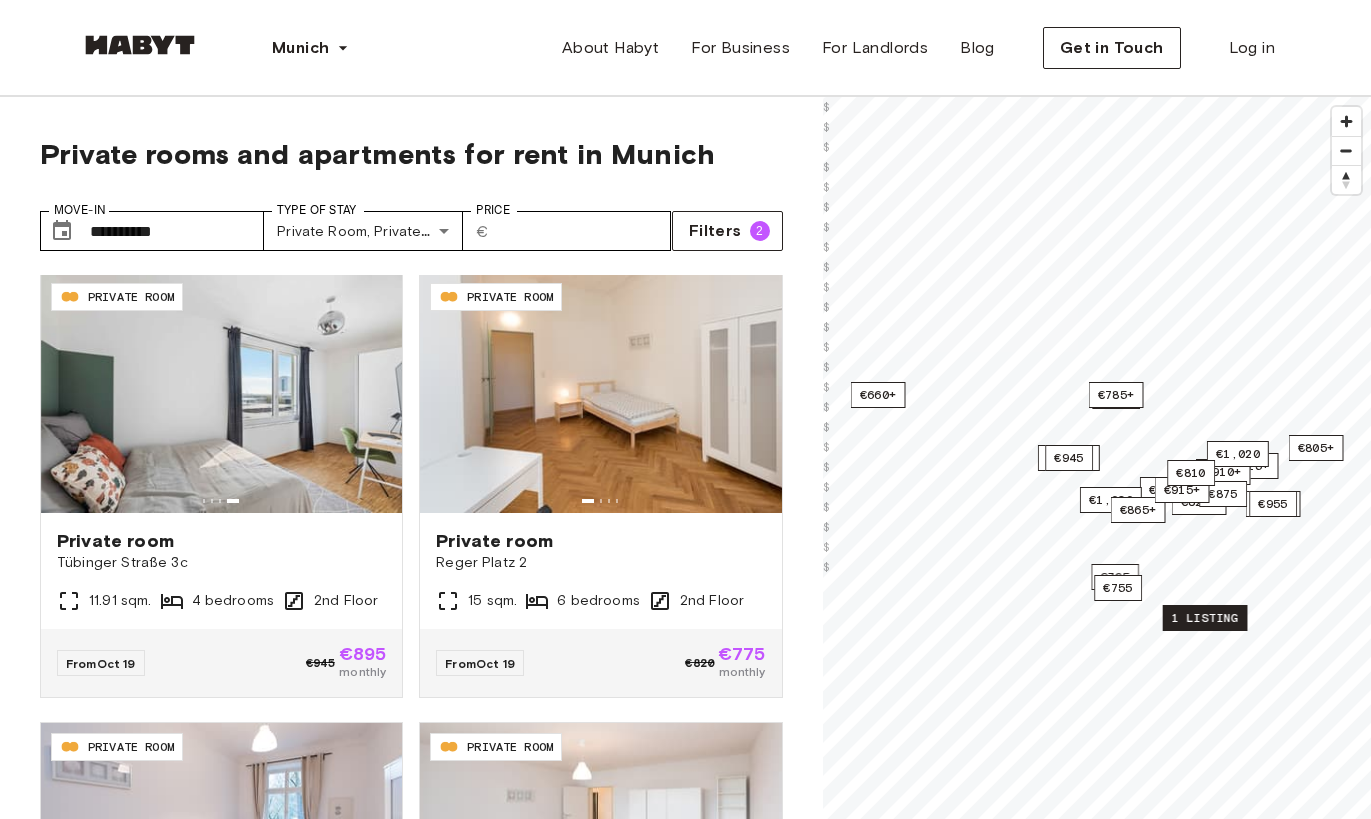 click on "1 listing" at bounding box center (1204, 618) 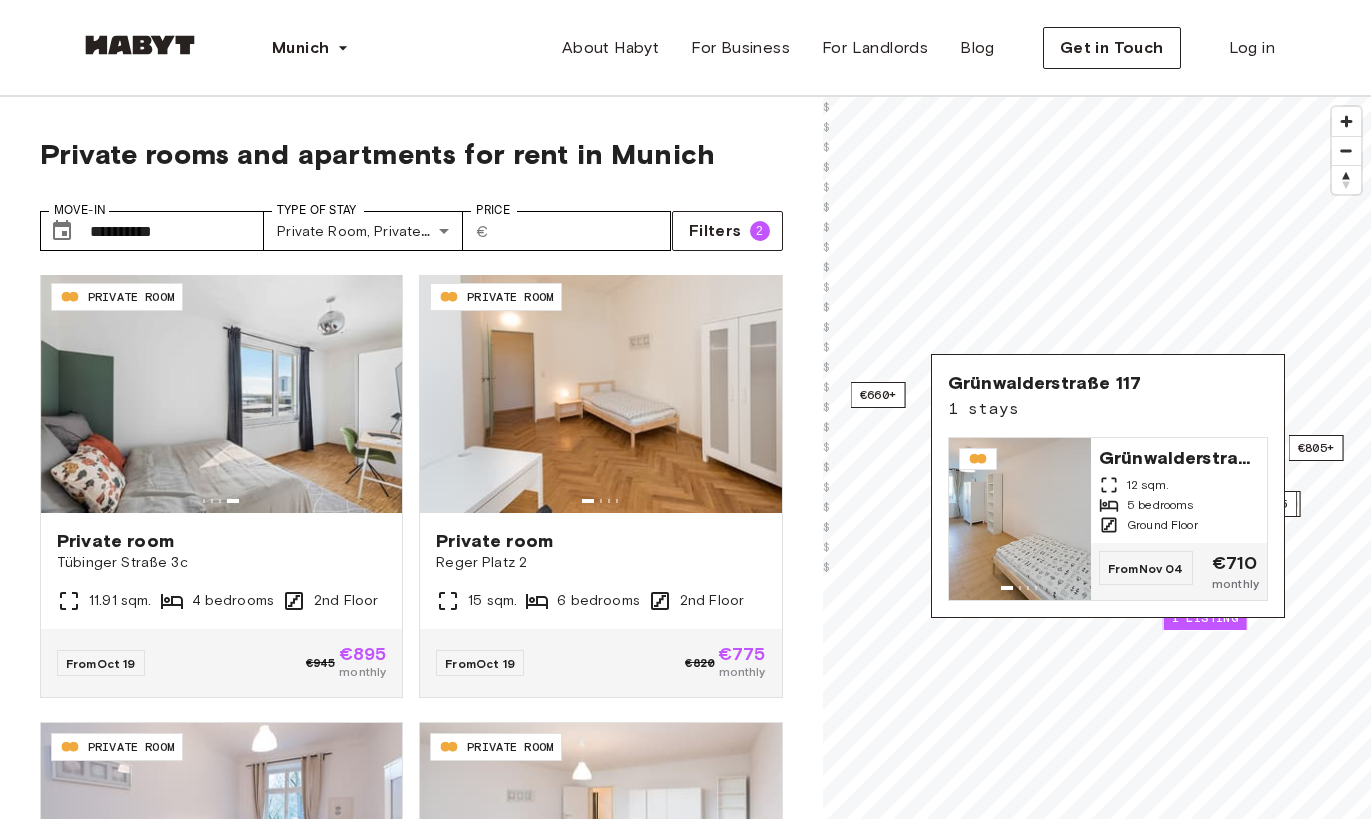 click on "[STREET] 117 1 stays" at bounding box center (1108, 396) 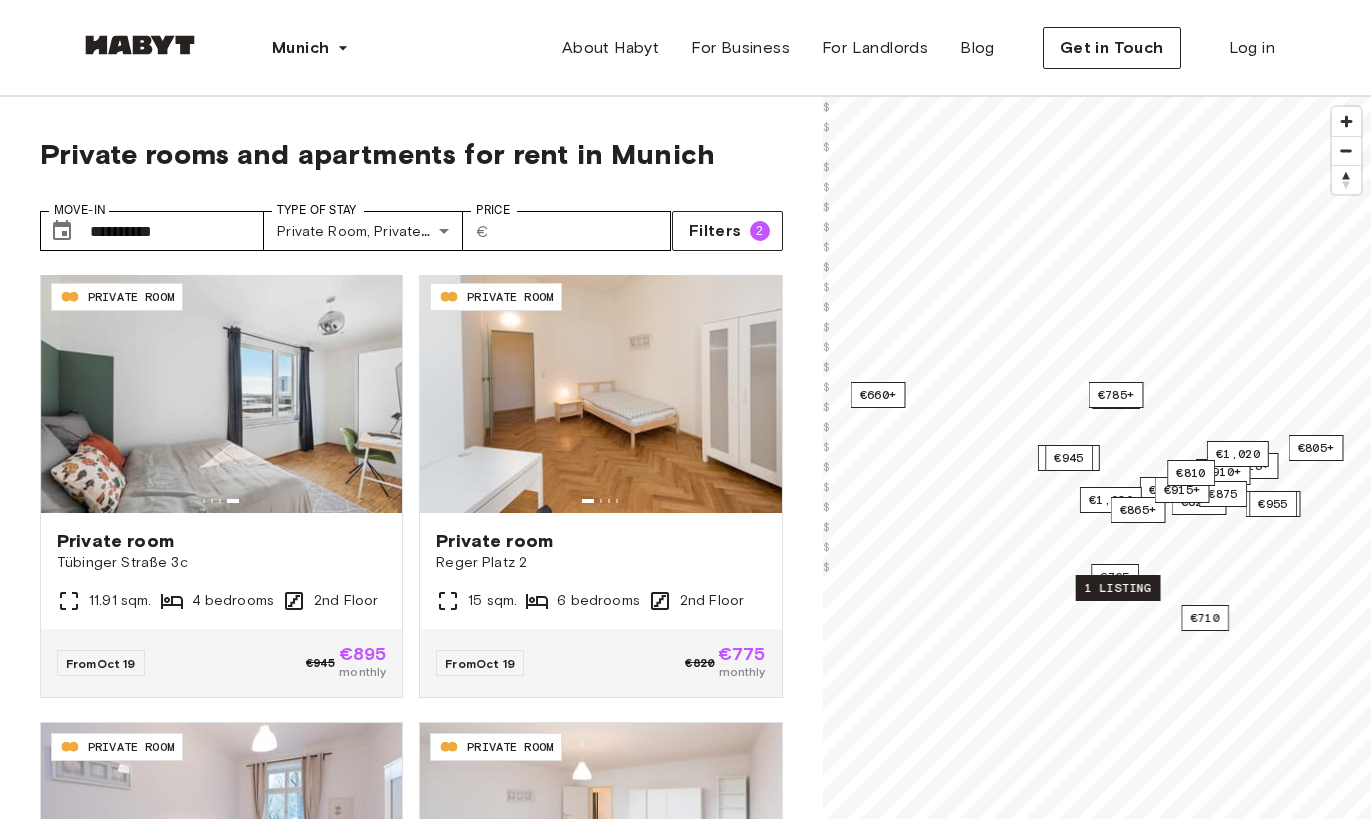 click on "1 listing" at bounding box center (1117, 588) 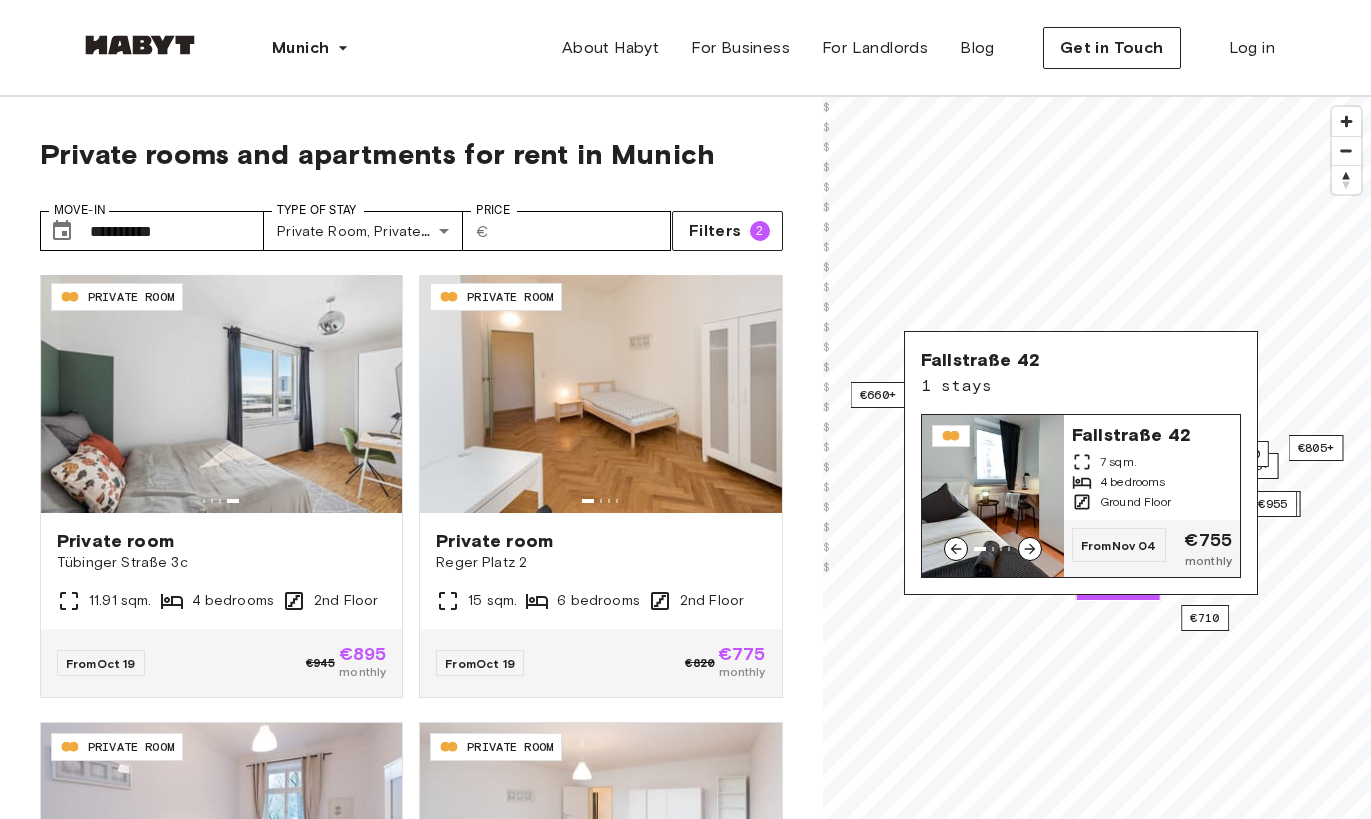 click 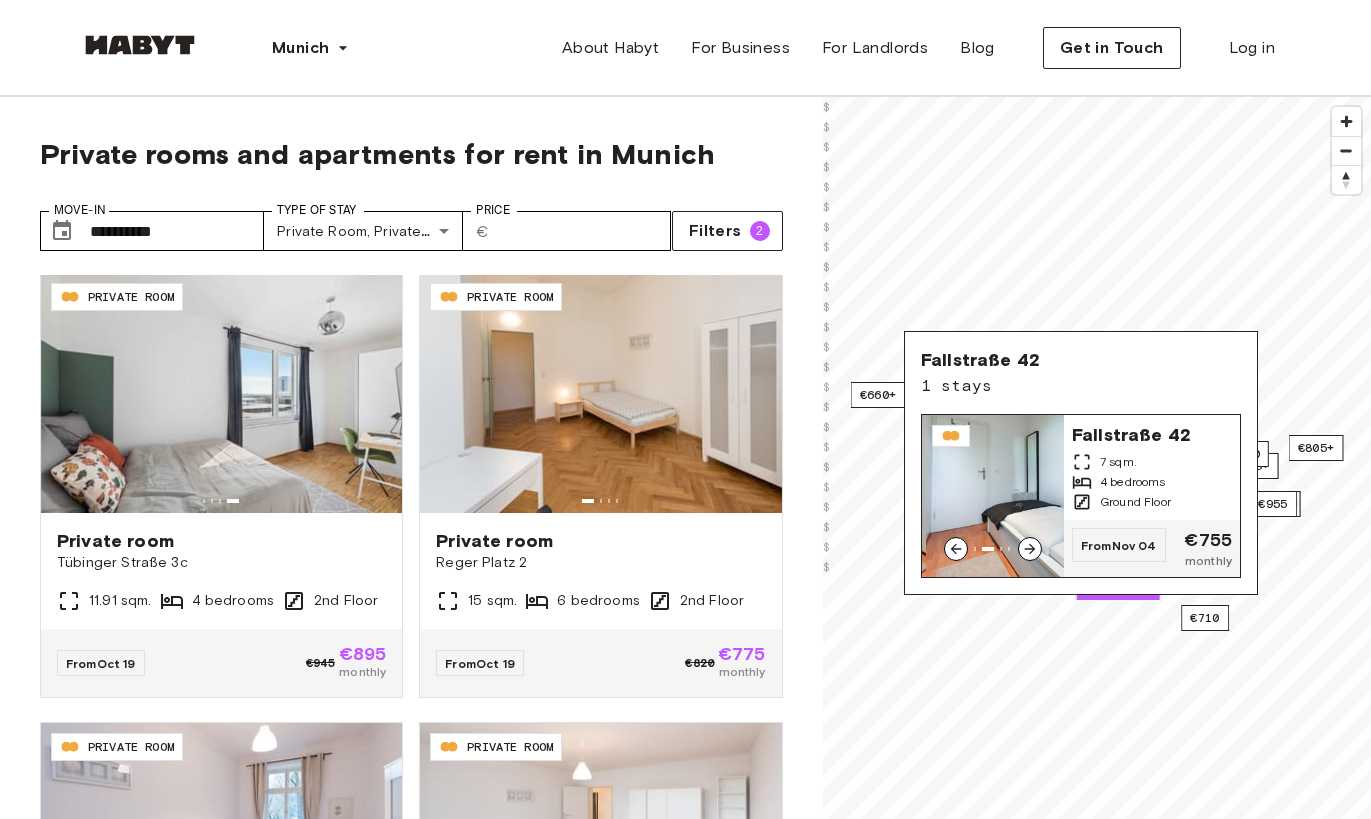 click 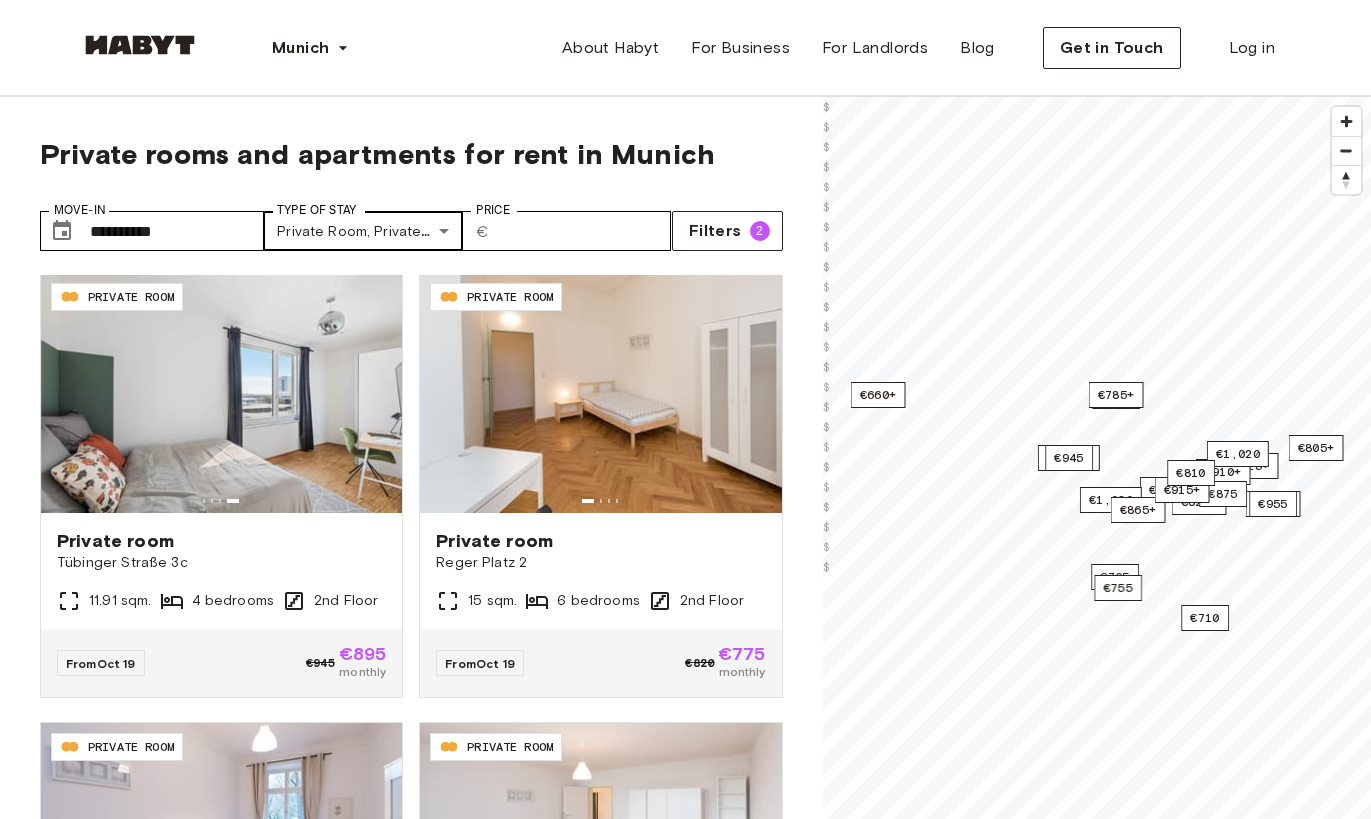 click on "**********" at bounding box center (685, 2461) 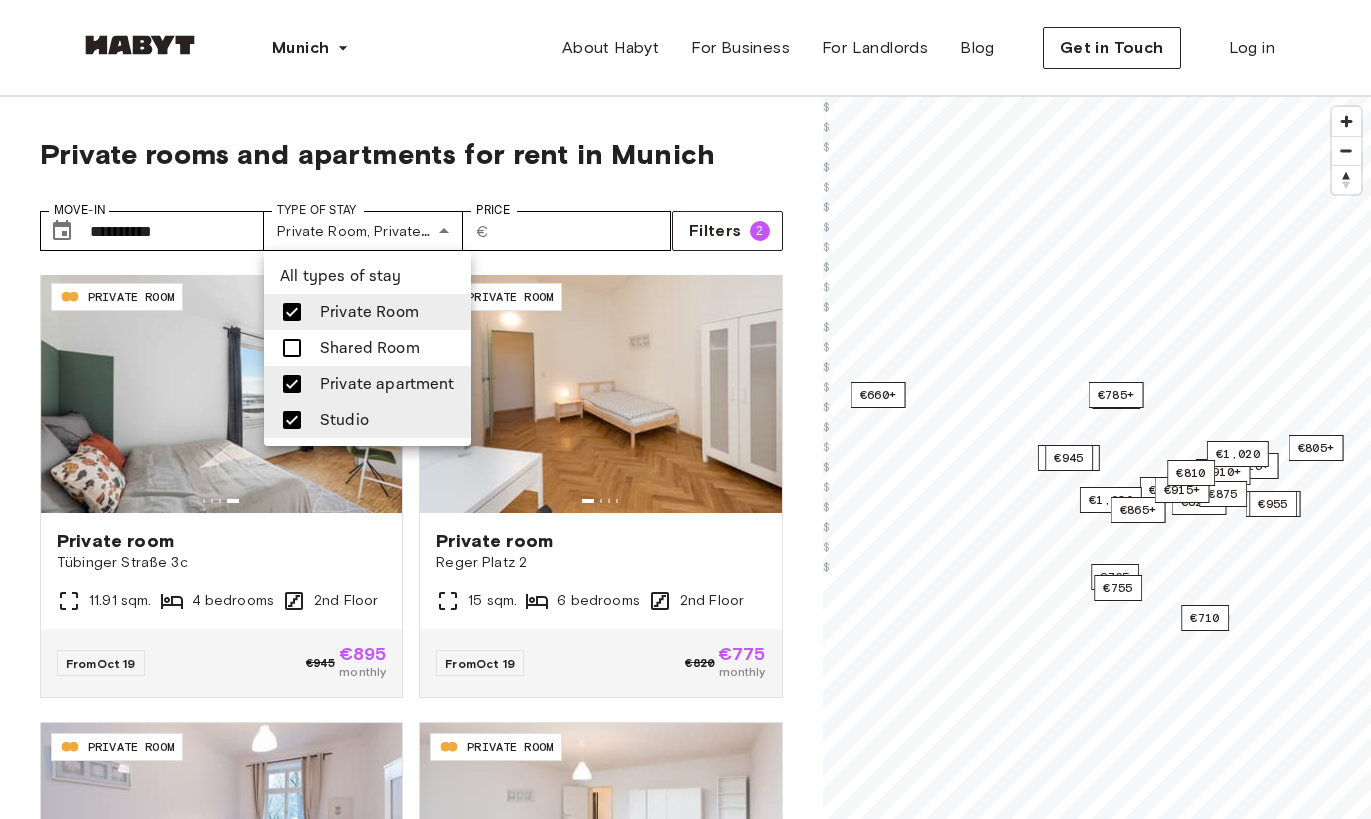 click at bounding box center [292, 312] 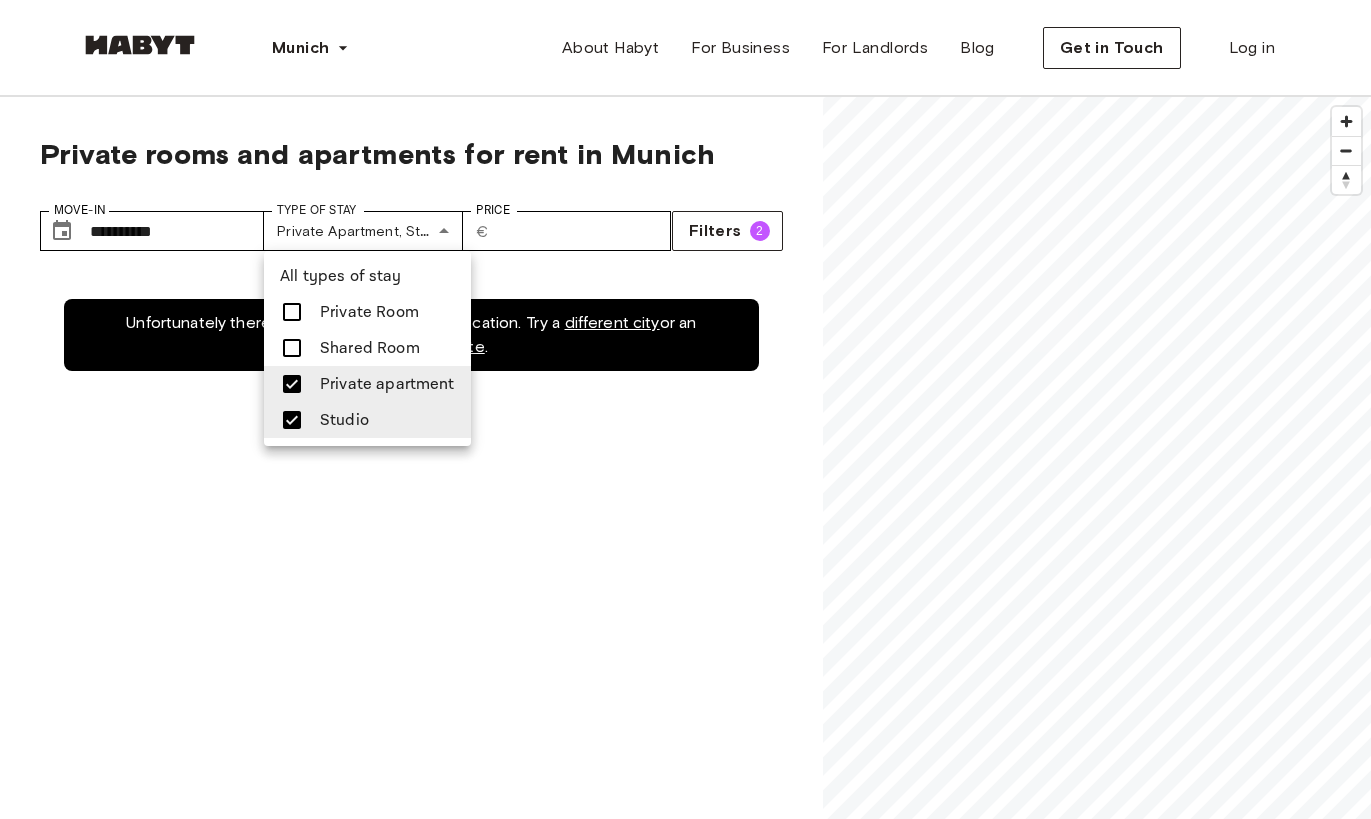 scroll, scrollTop: 0, scrollLeft: 0, axis: both 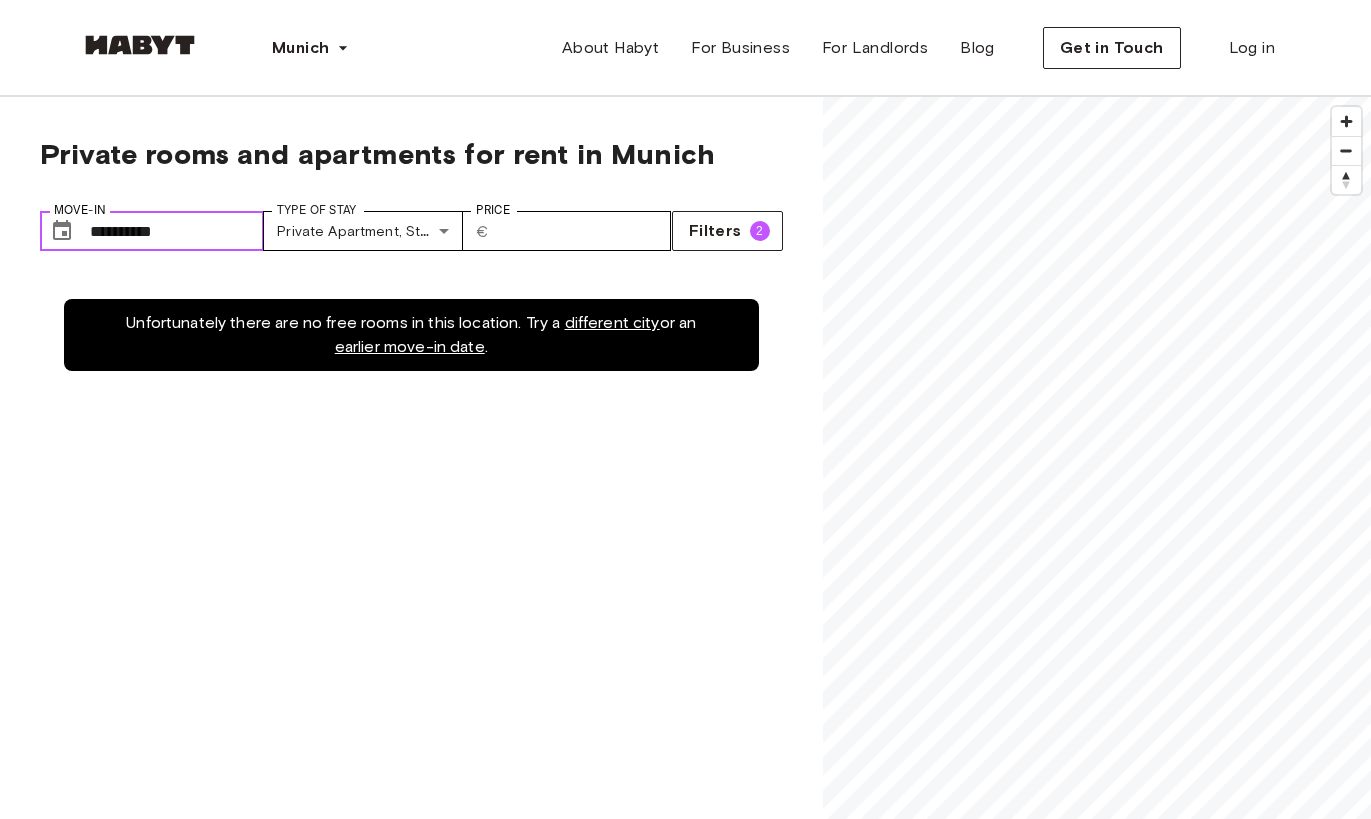 click on "**********" at bounding box center [177, 231] 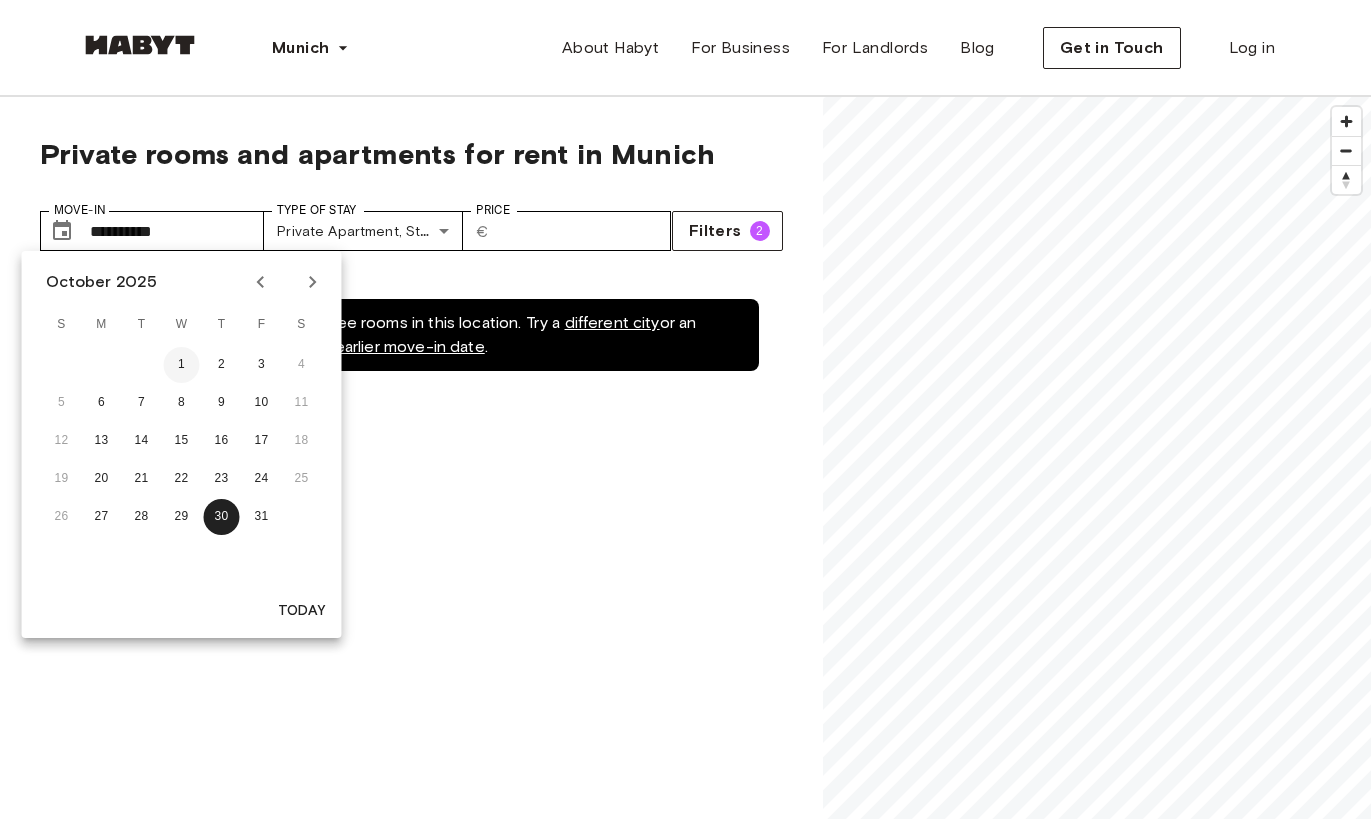 click on "1" at bounding box center [182, 365] 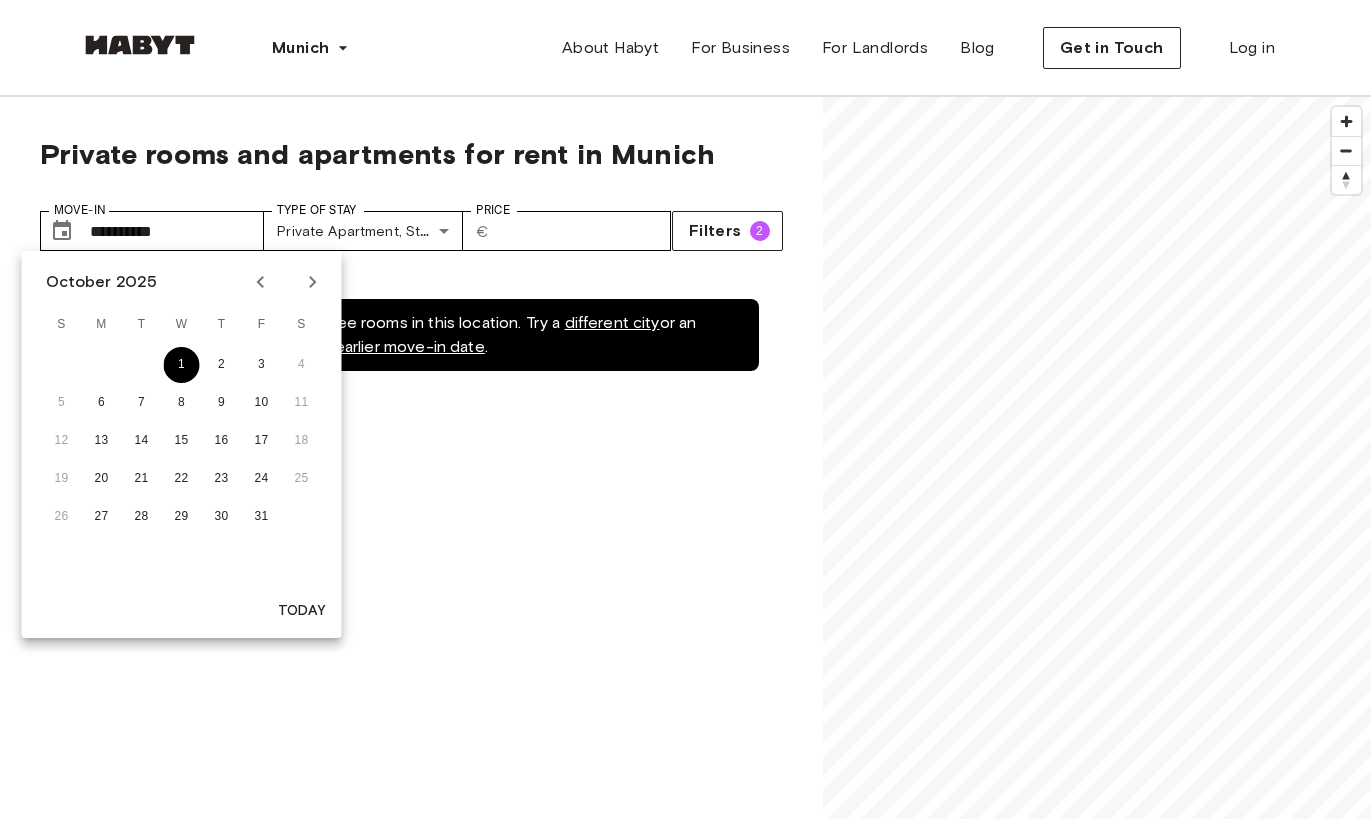 type on "**********" 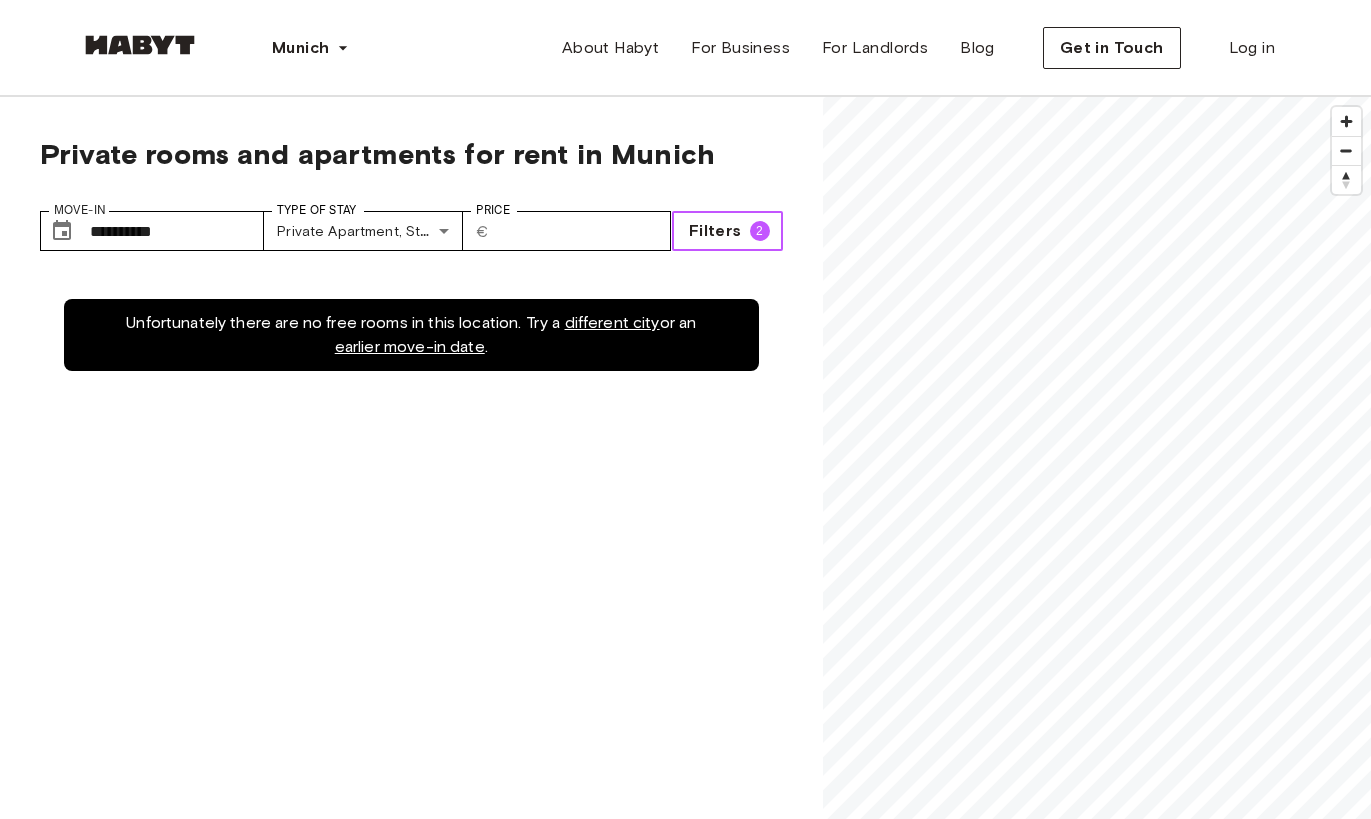 click on "Filters" at bounding box center [715, 231] 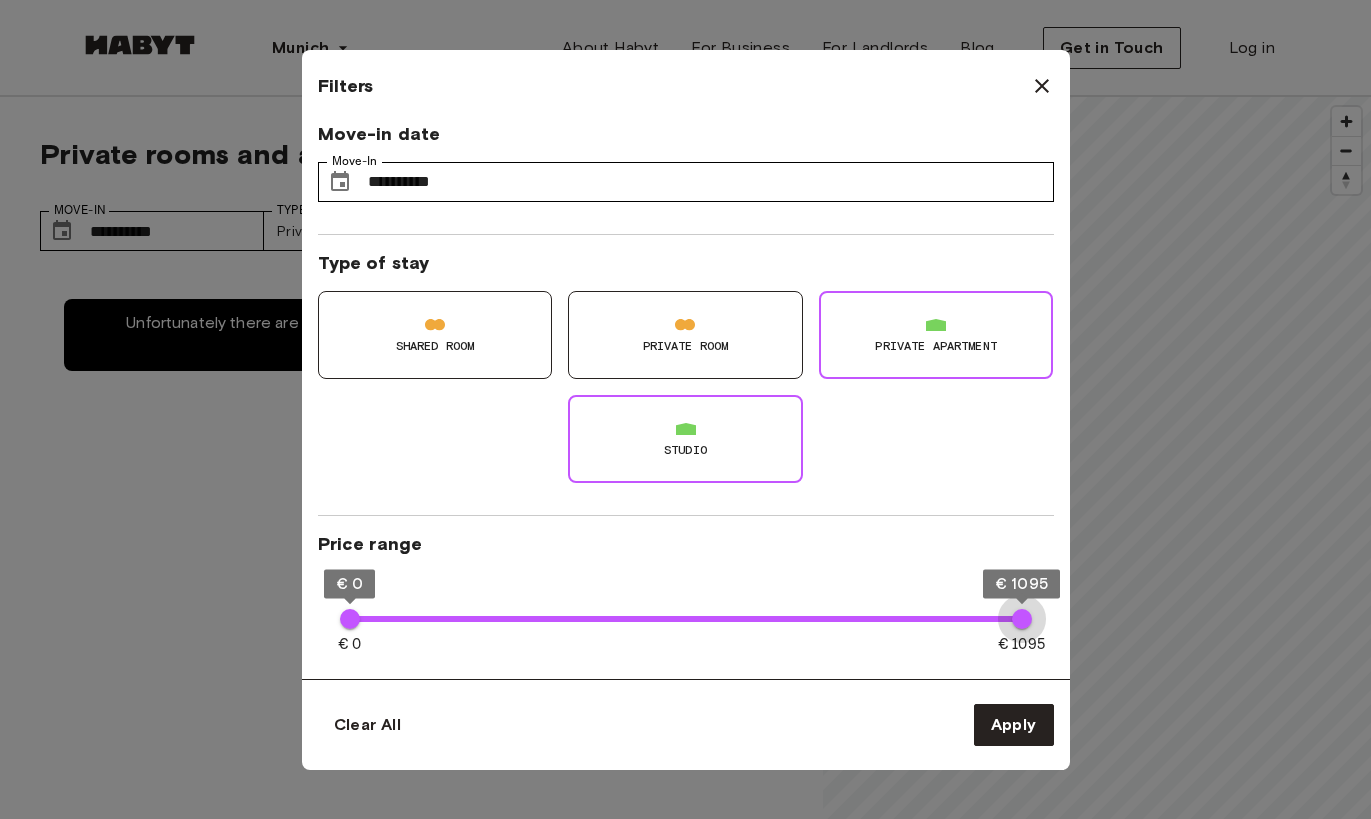 click on "€ 1095" at bounding box center [1022, 619] 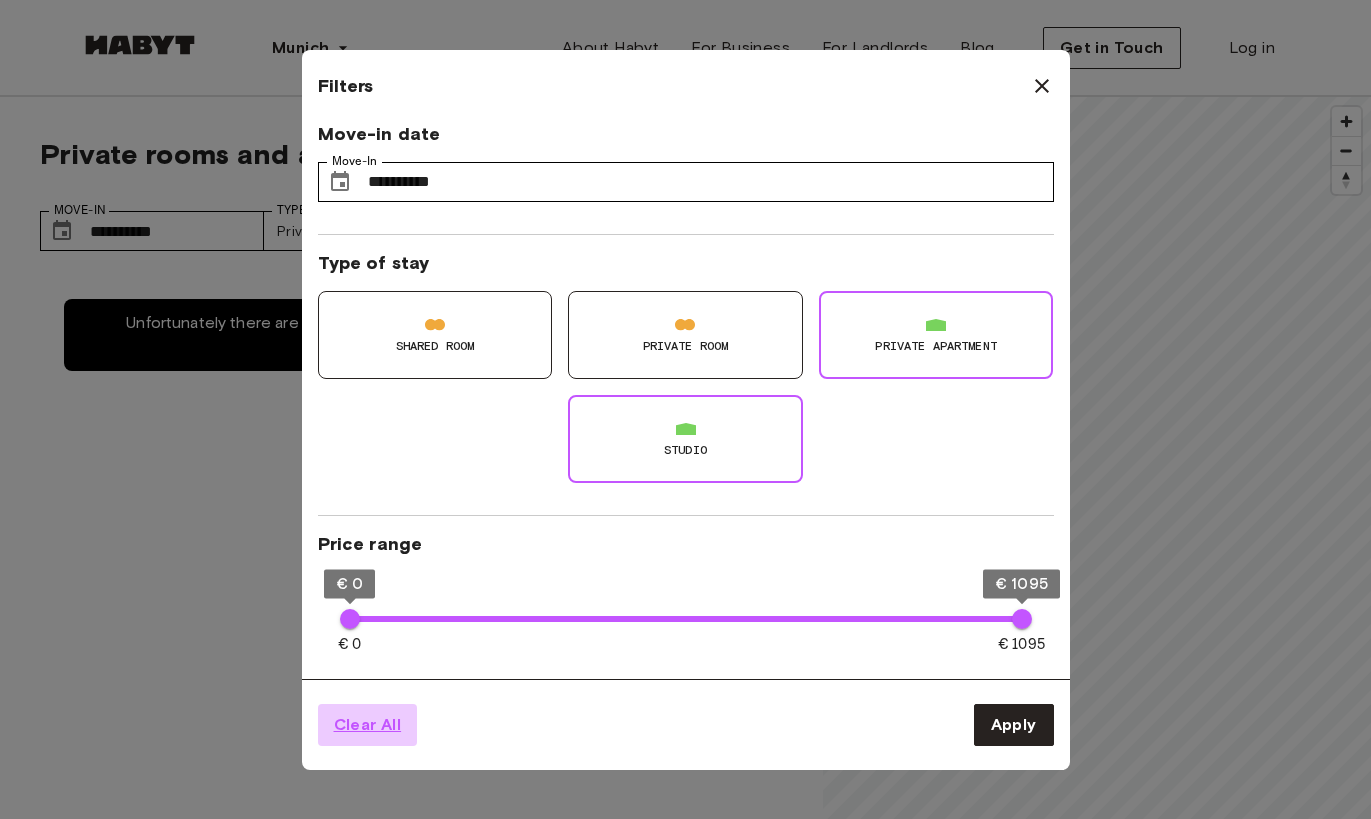 click on "Clear All" at bounding box center [368, 725] 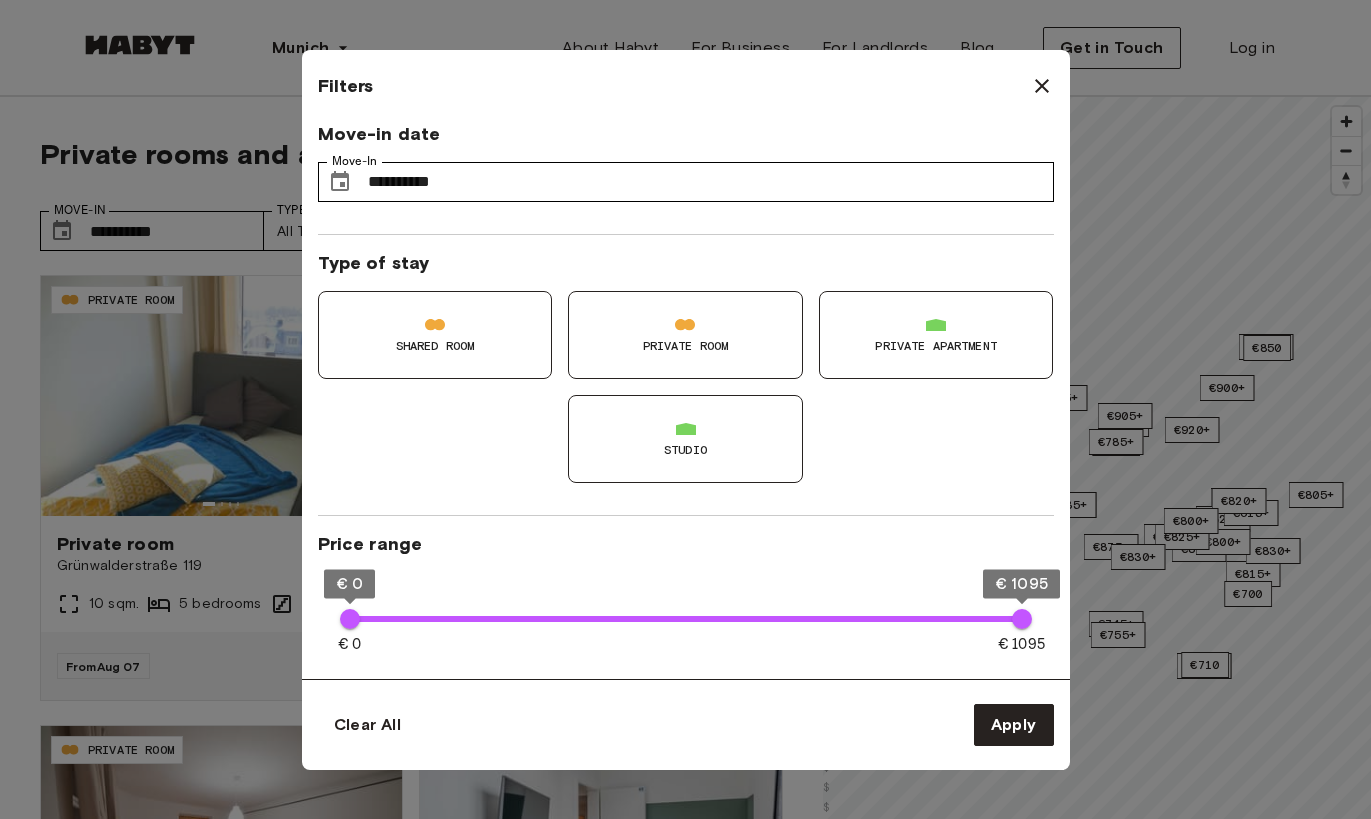 click on "Studio" at bounding box center [685, 439] 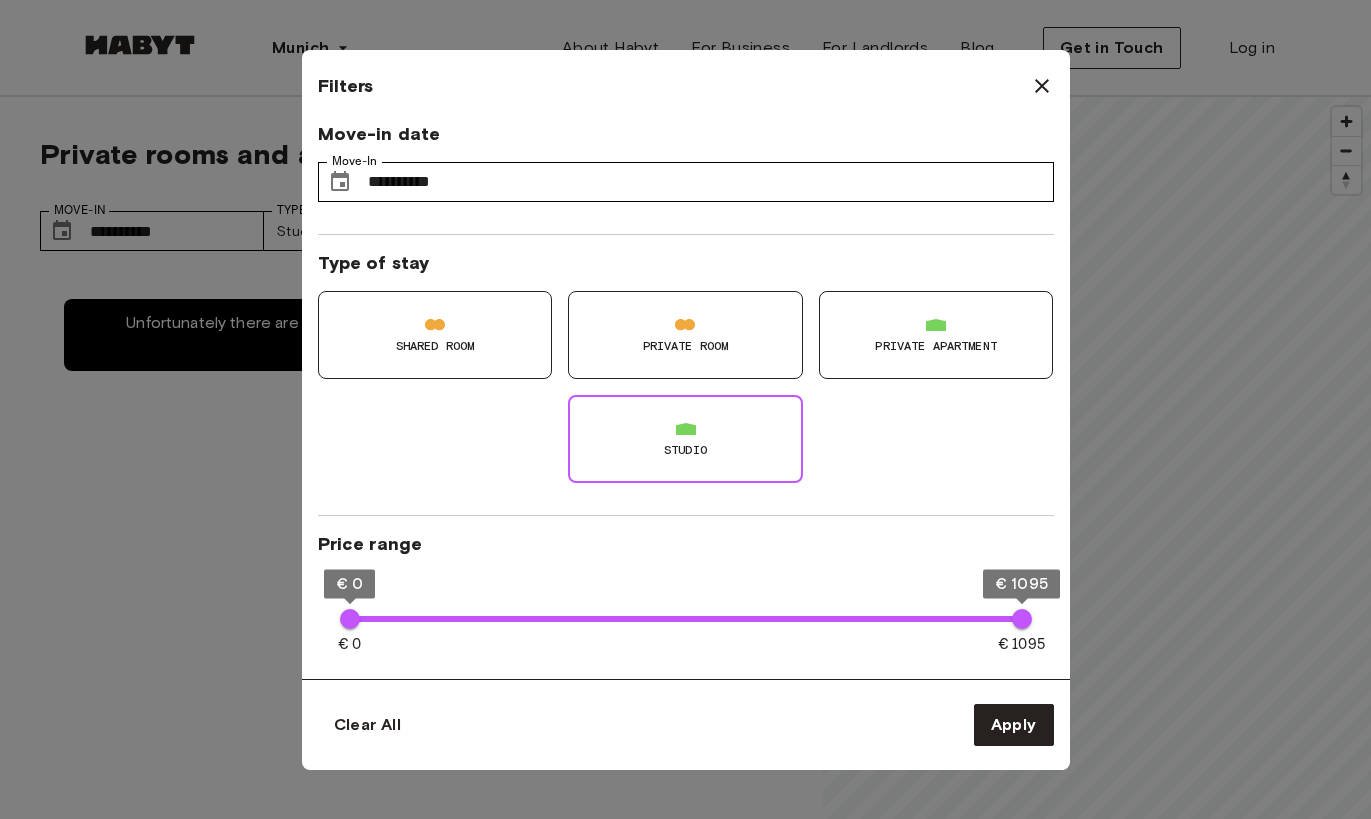 click on "Private apartment" at bounding box center (936, 335) 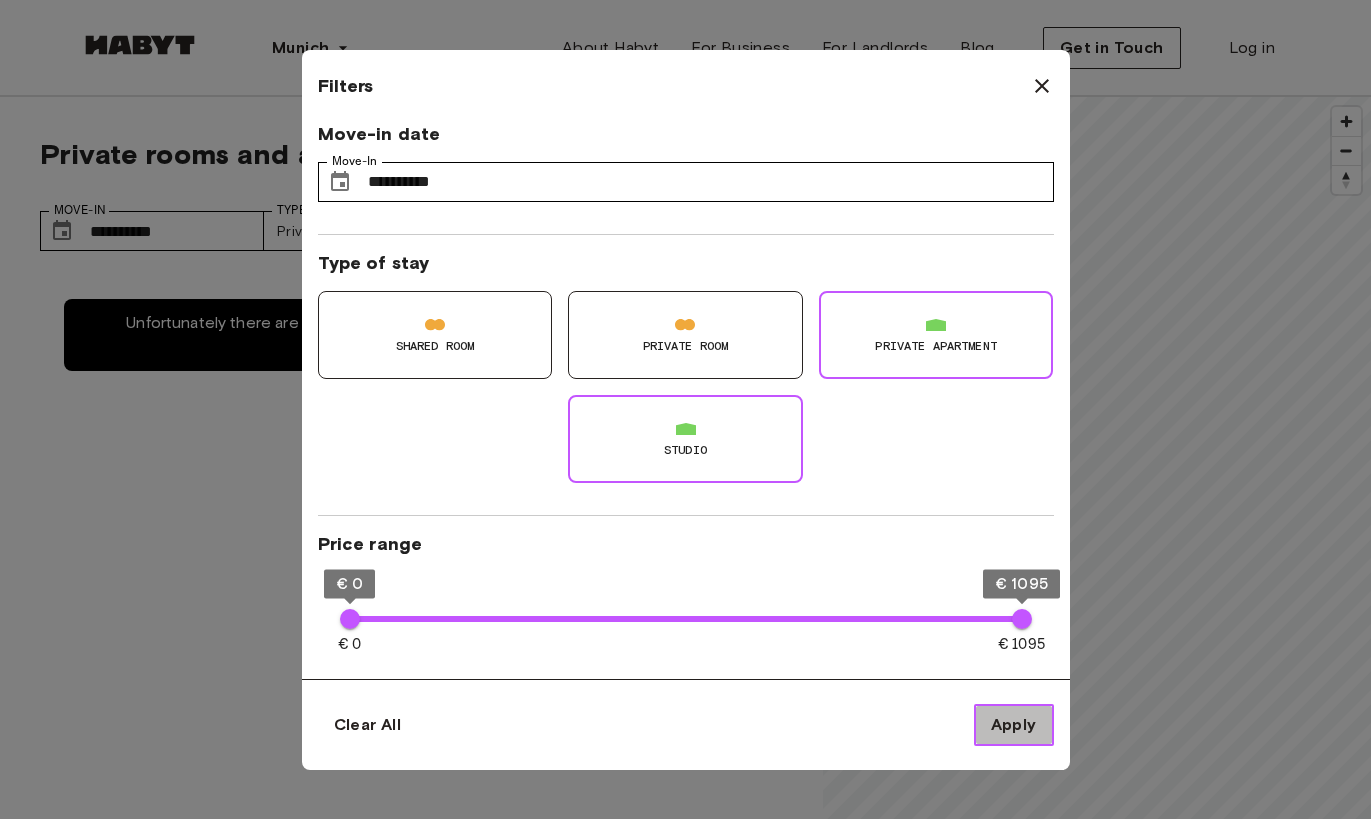 click on "Apply" at bounding box center [1014, 725] 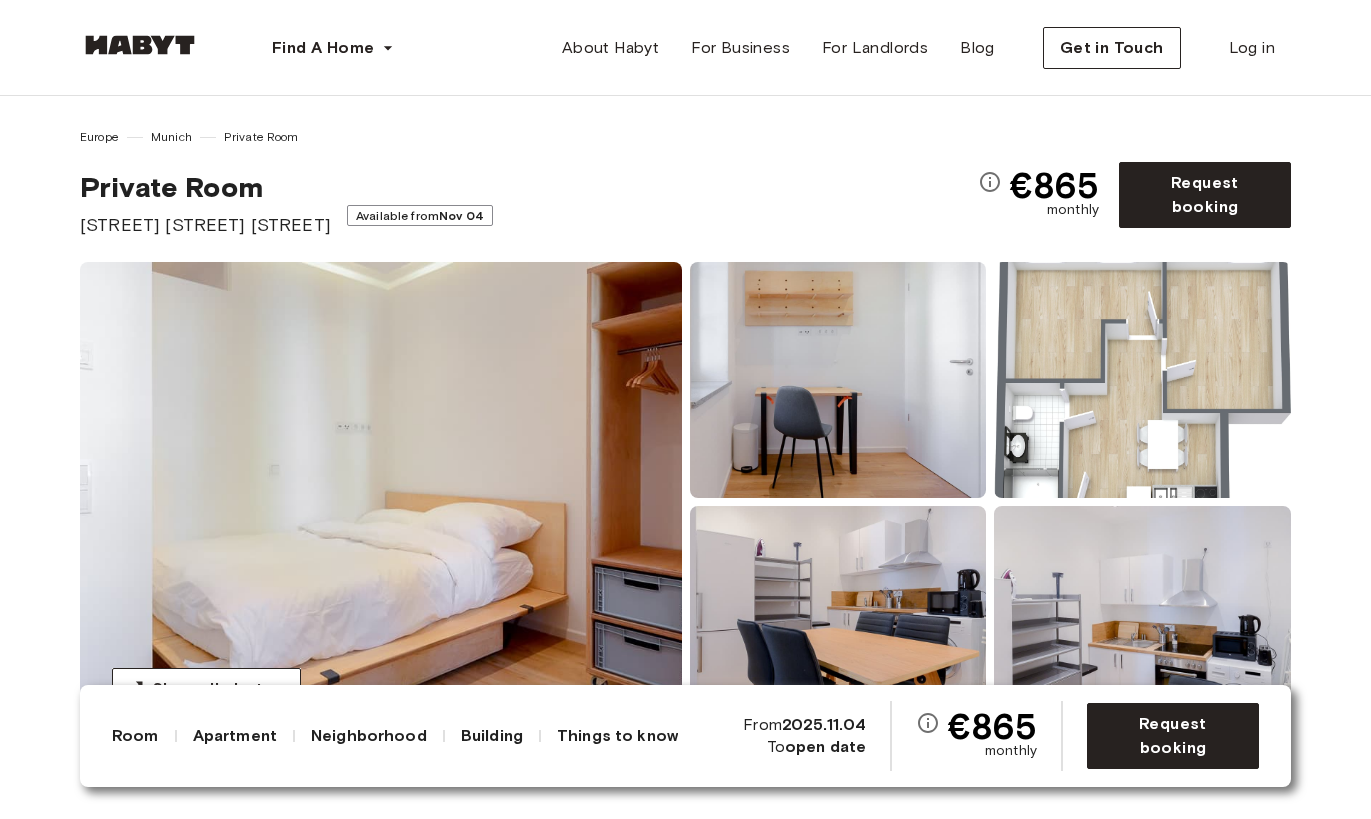 scroll, scrollTop: 0, scrollLeft: 0, axis: both 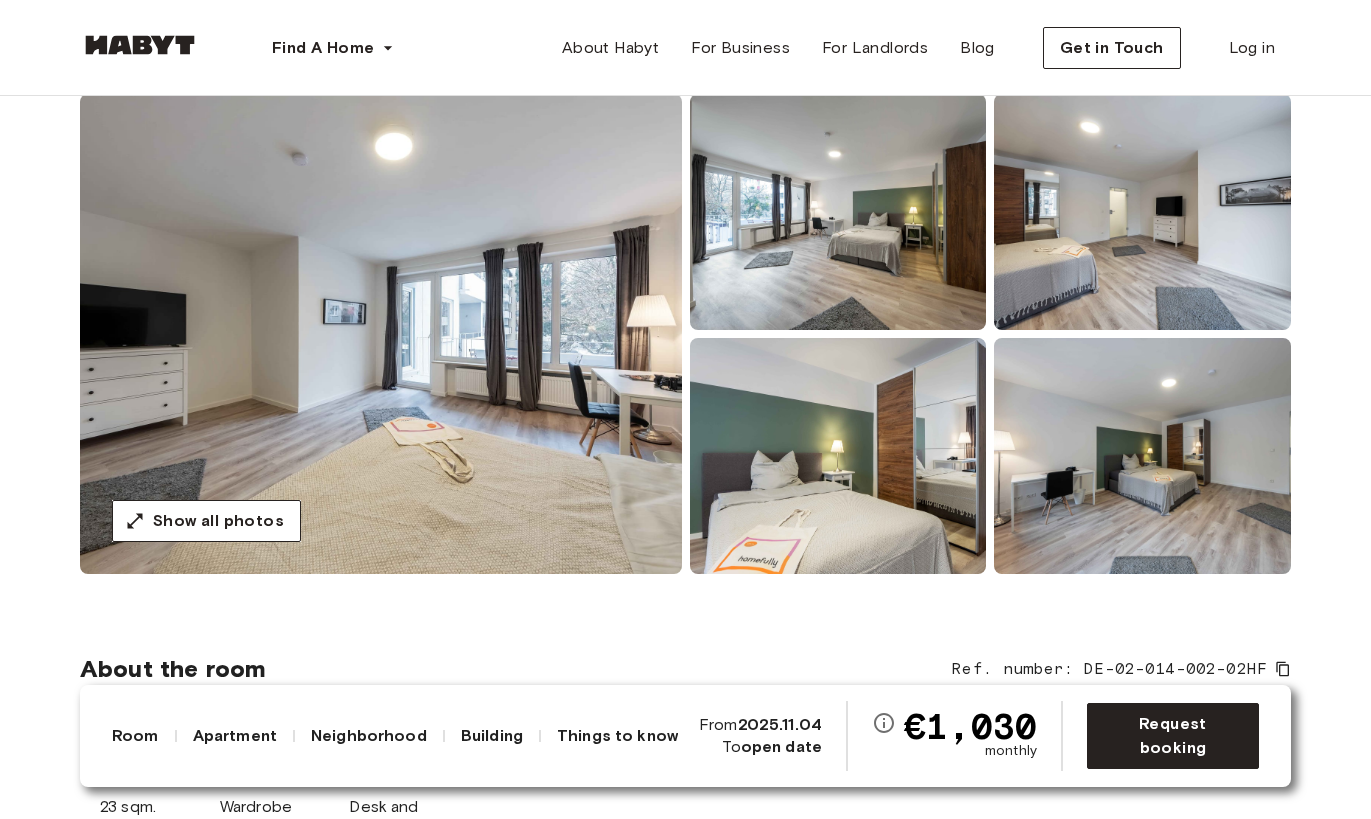 click at bounding box center (838, 212) 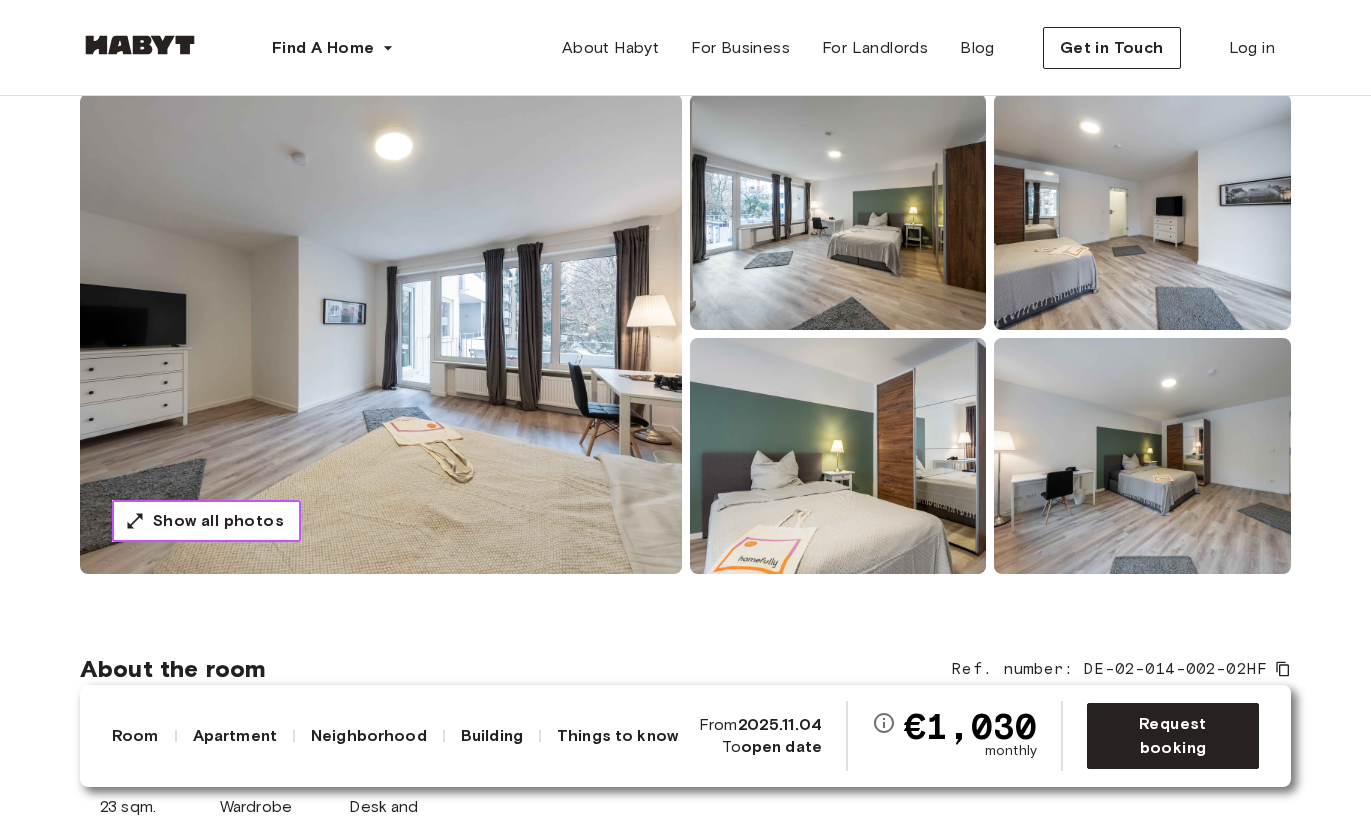 click on "Show all photos" at bounding box center (218, 521) 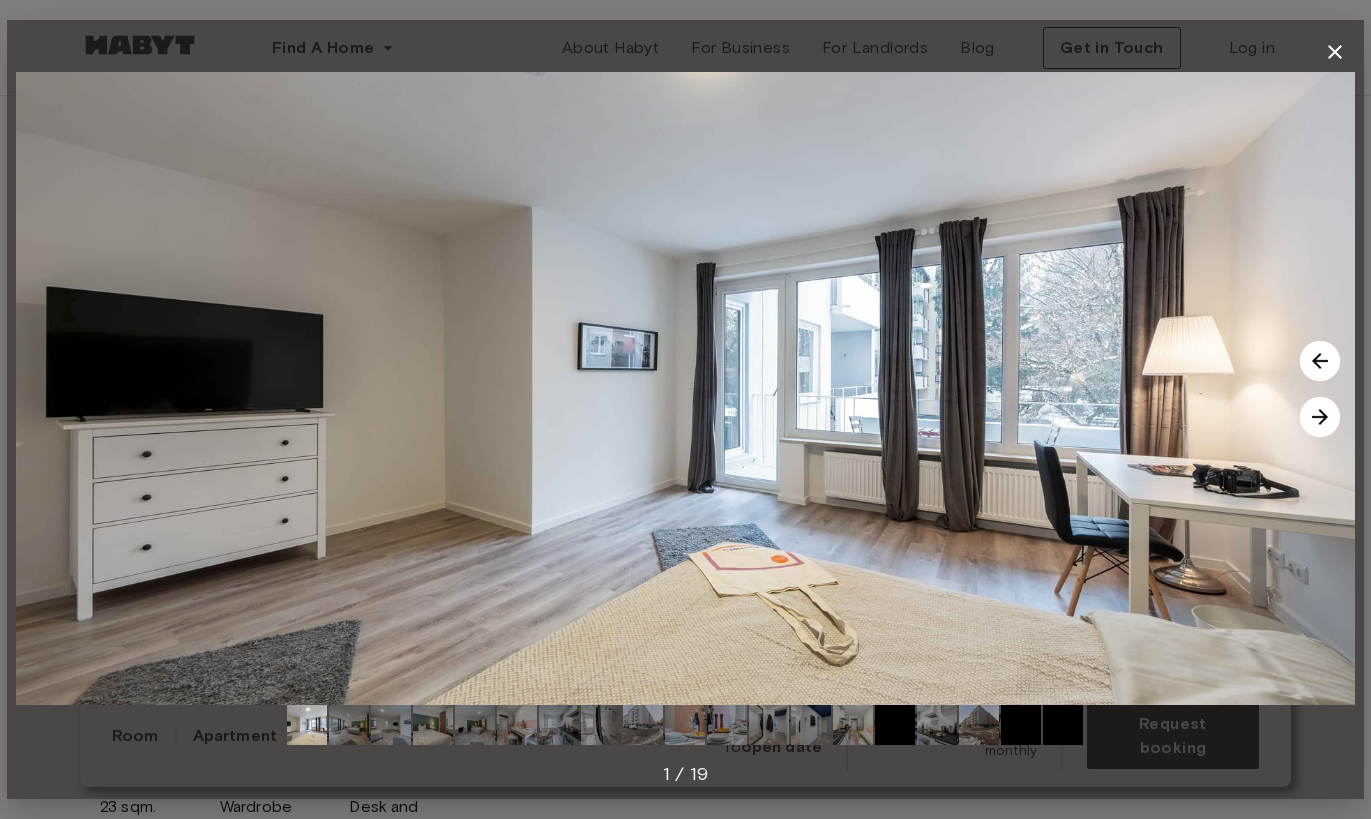 click at bounding box center [1320, 417] 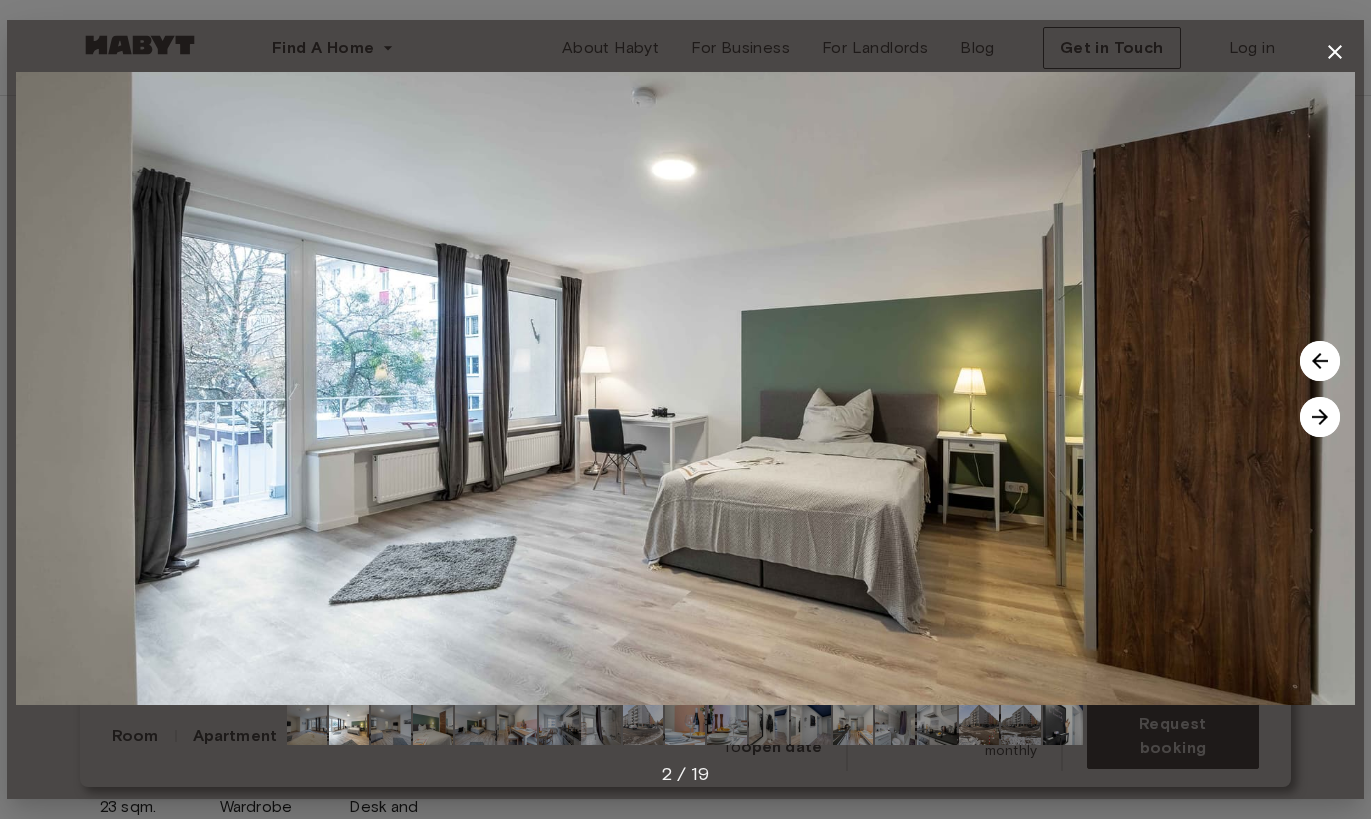 click at bounding box center (1320, 417) 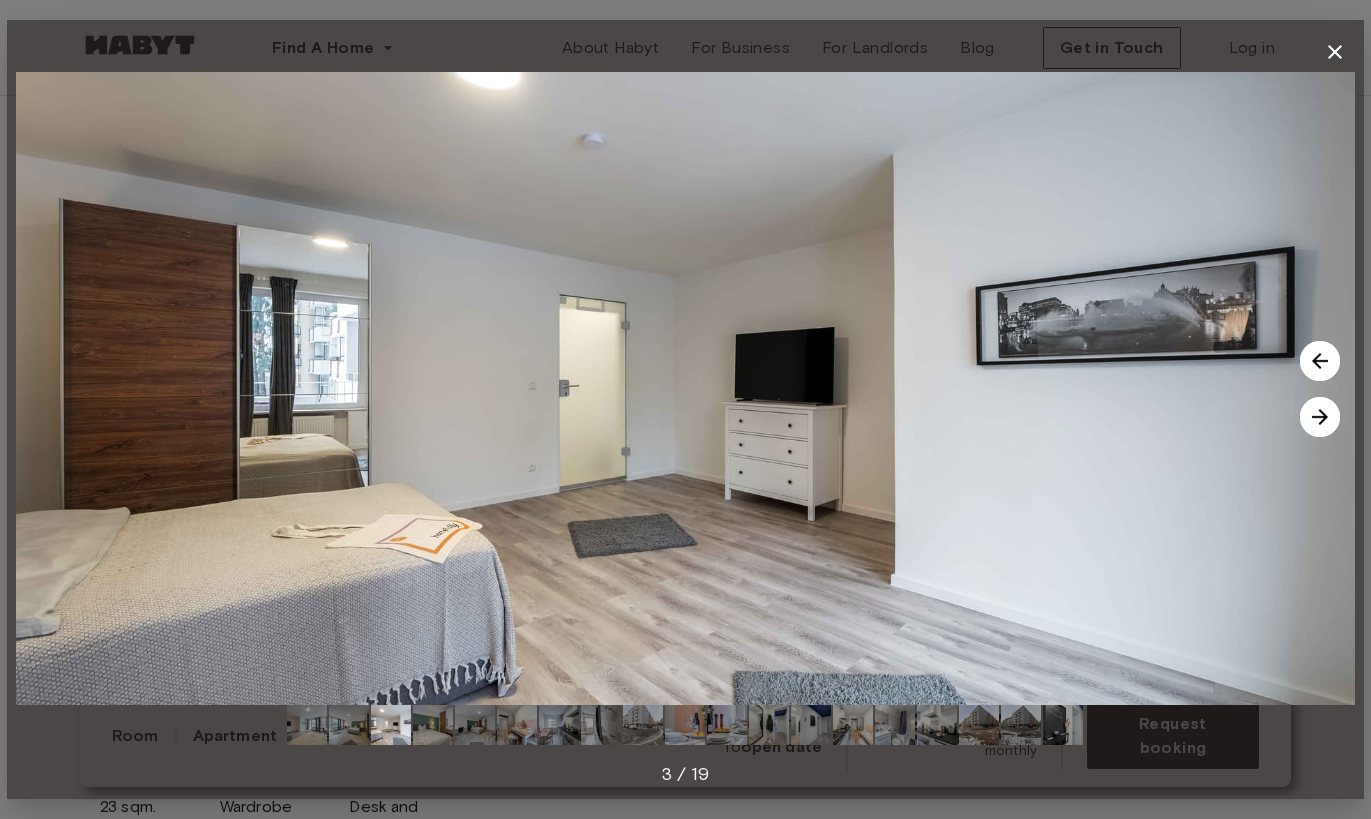 click at bounding box center [1320, 417] 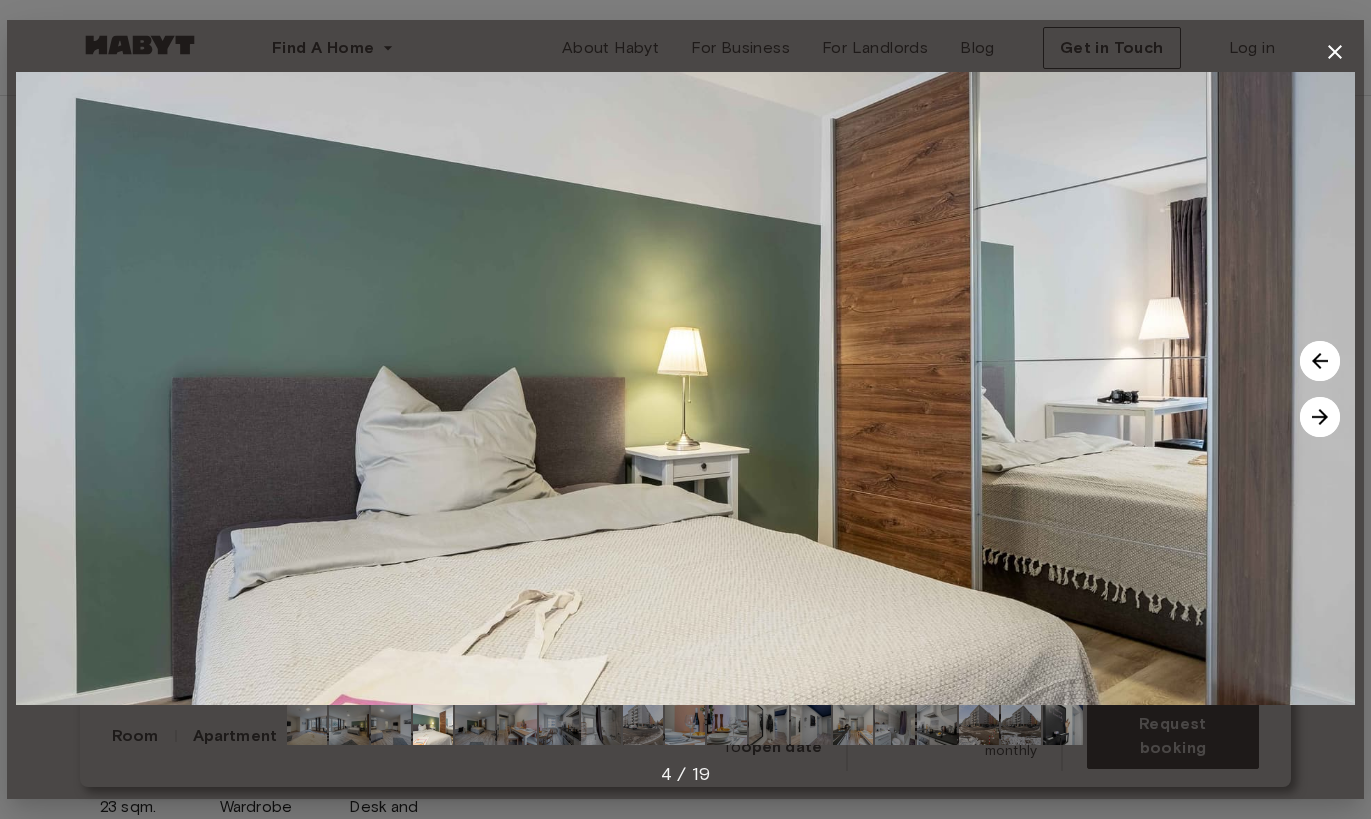 click at bounding box center [1320, 417] 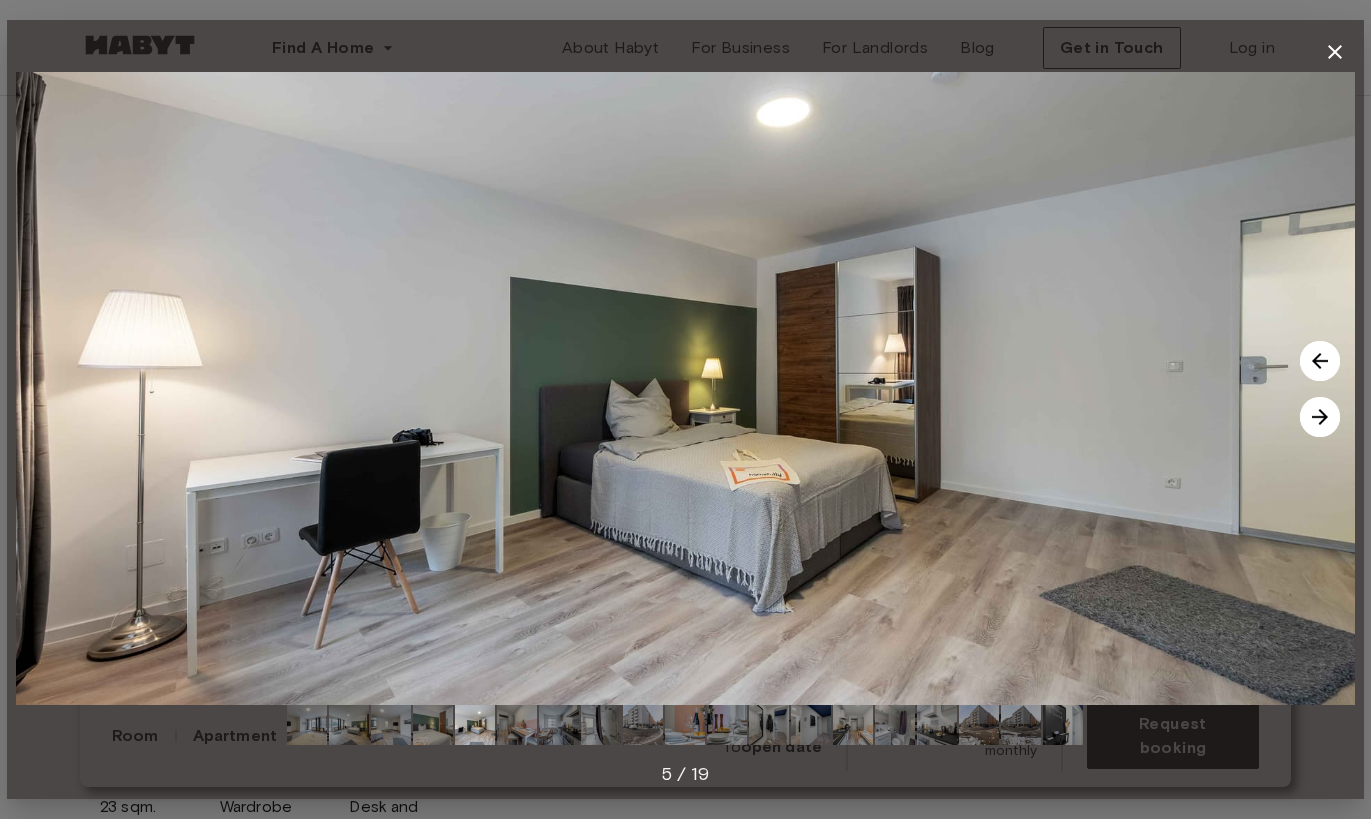 click at bounding box center [1320, 417] 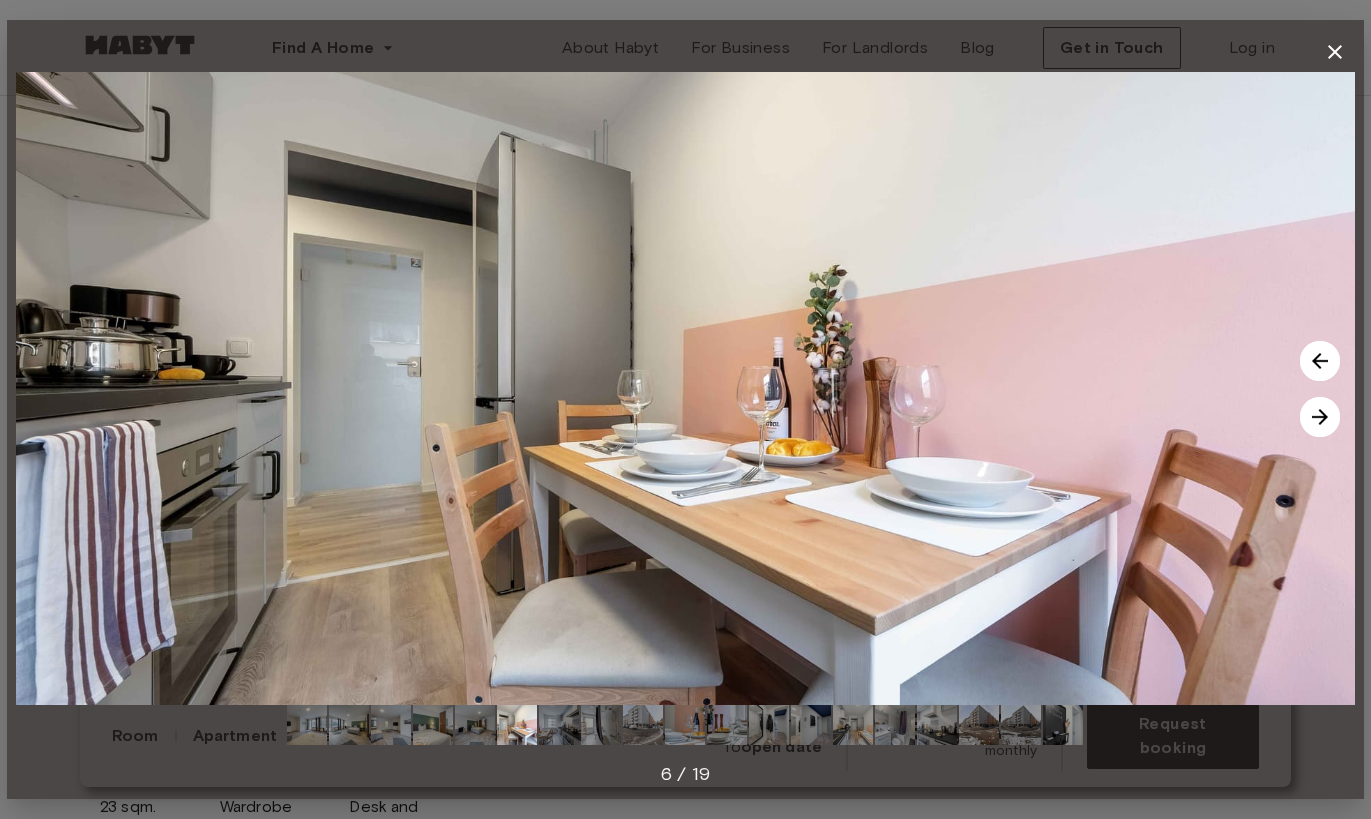 click at bounding box center [1320, 417] 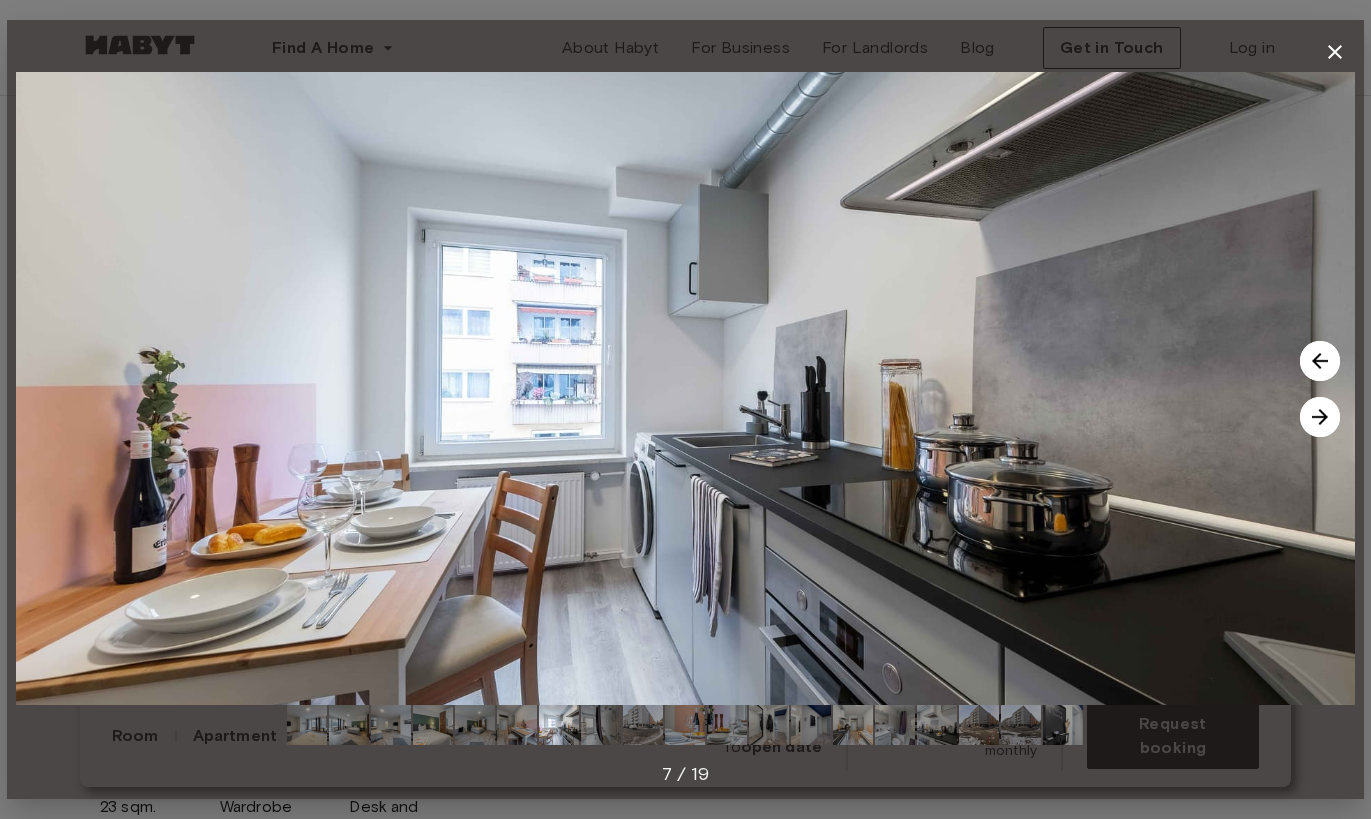 click at bounding box center (1320, 417) 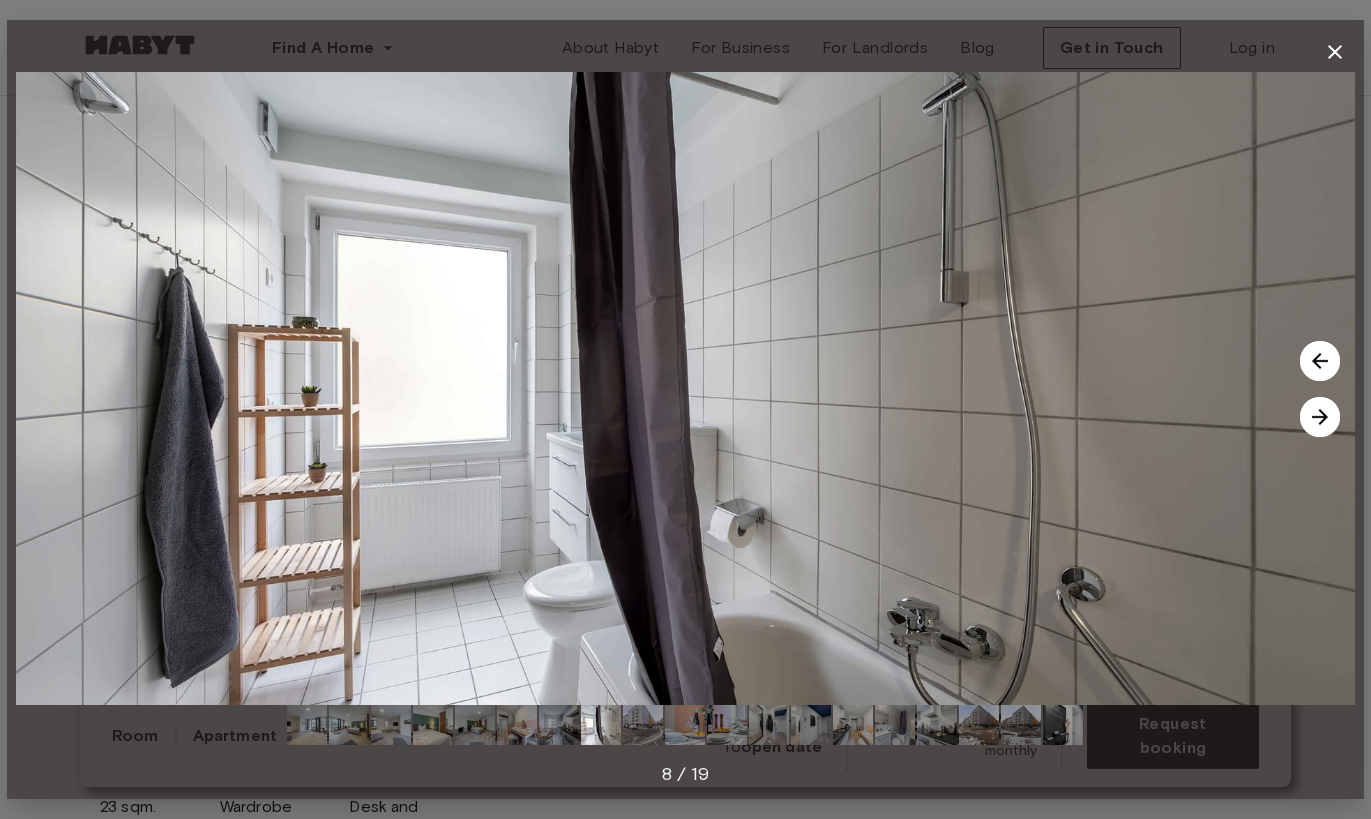 click at bounding box center (1320, 417) 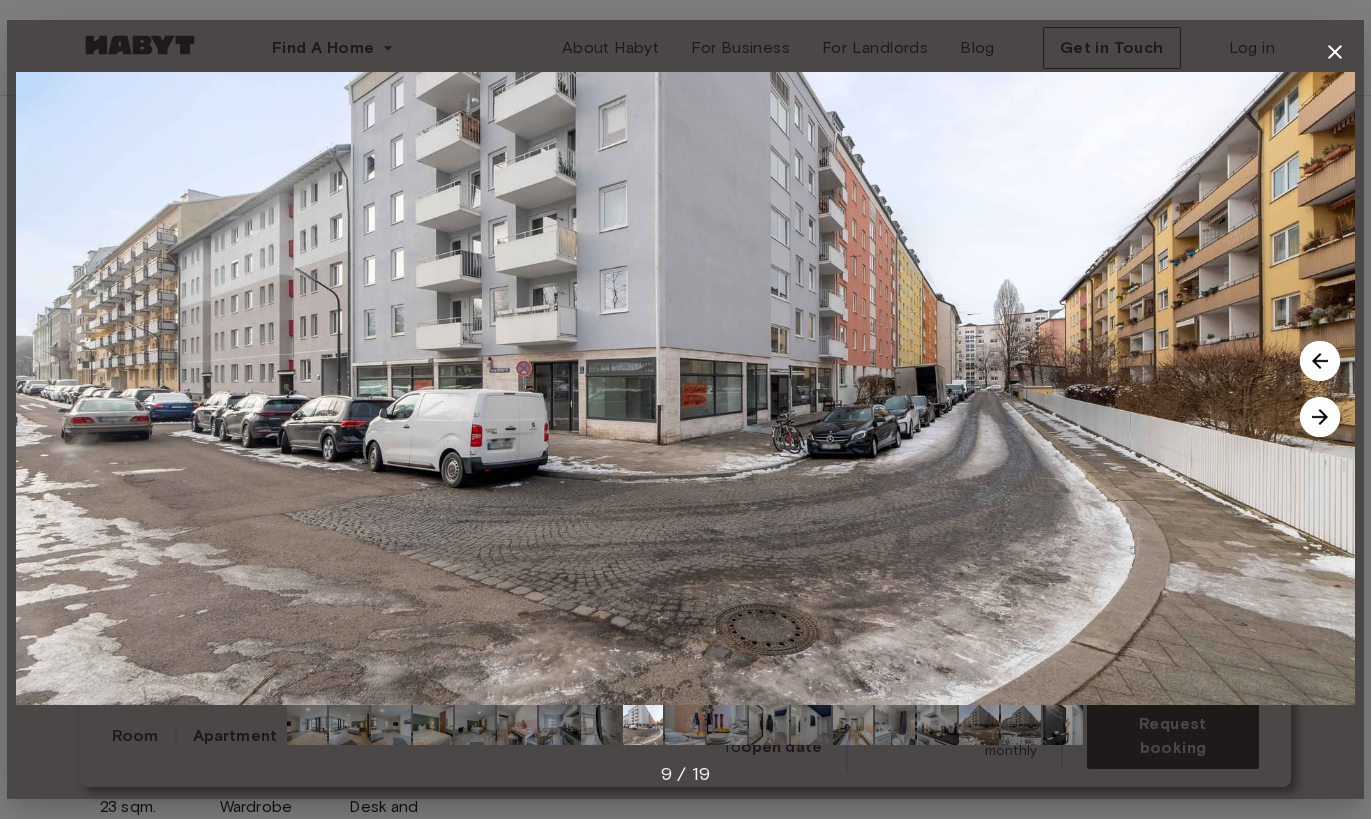 click at bounding box center (1320, 417) 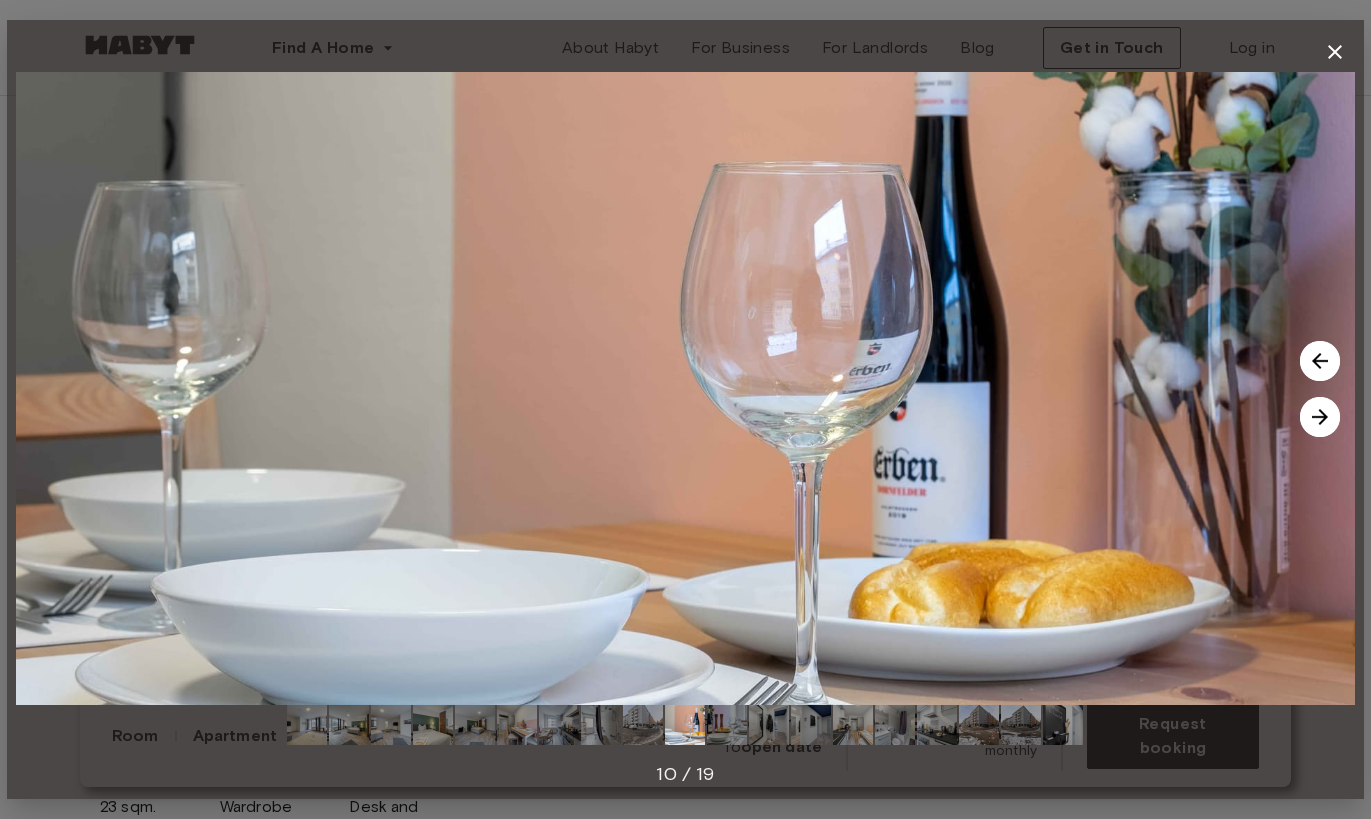 click at bounding box center (1320, 417) 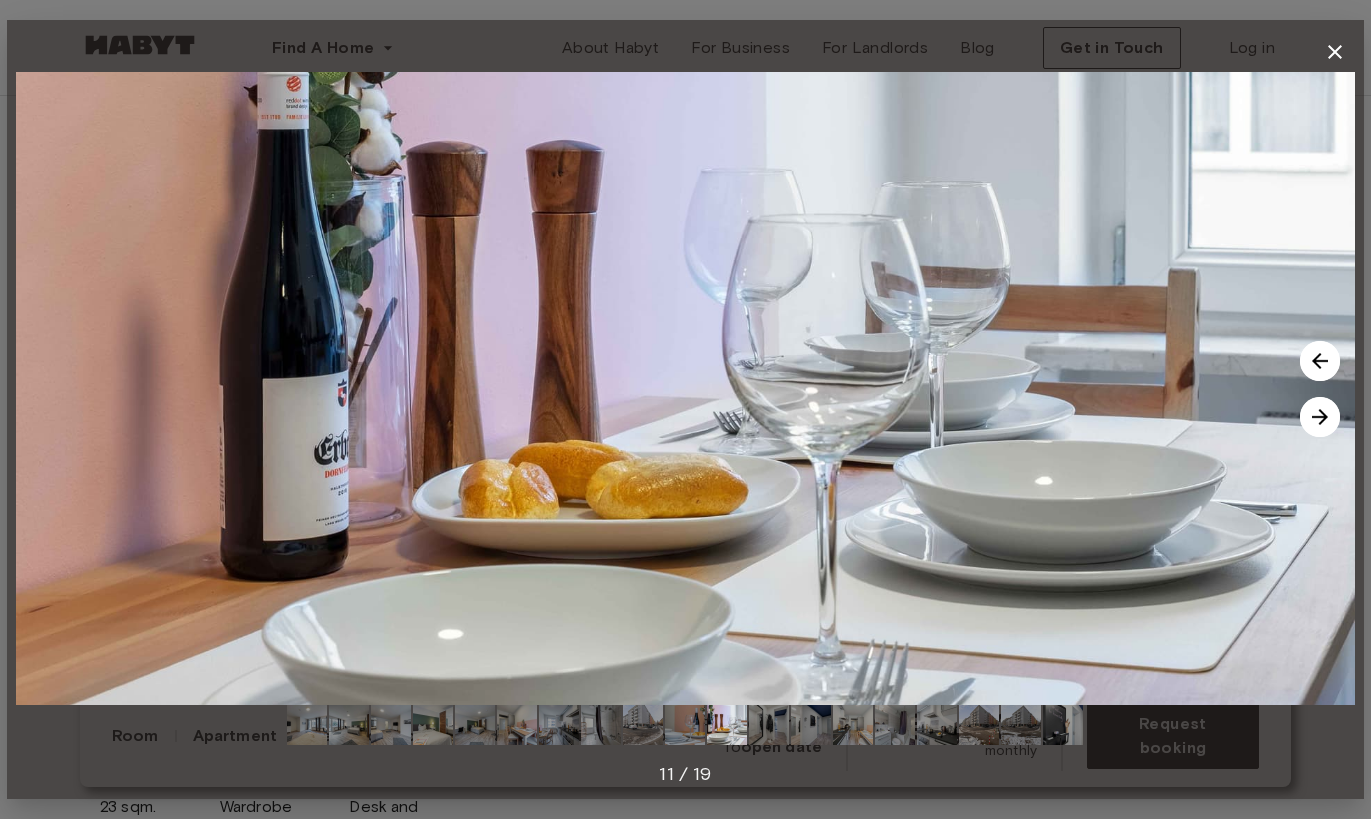 click at bounding box center (1320, 417) 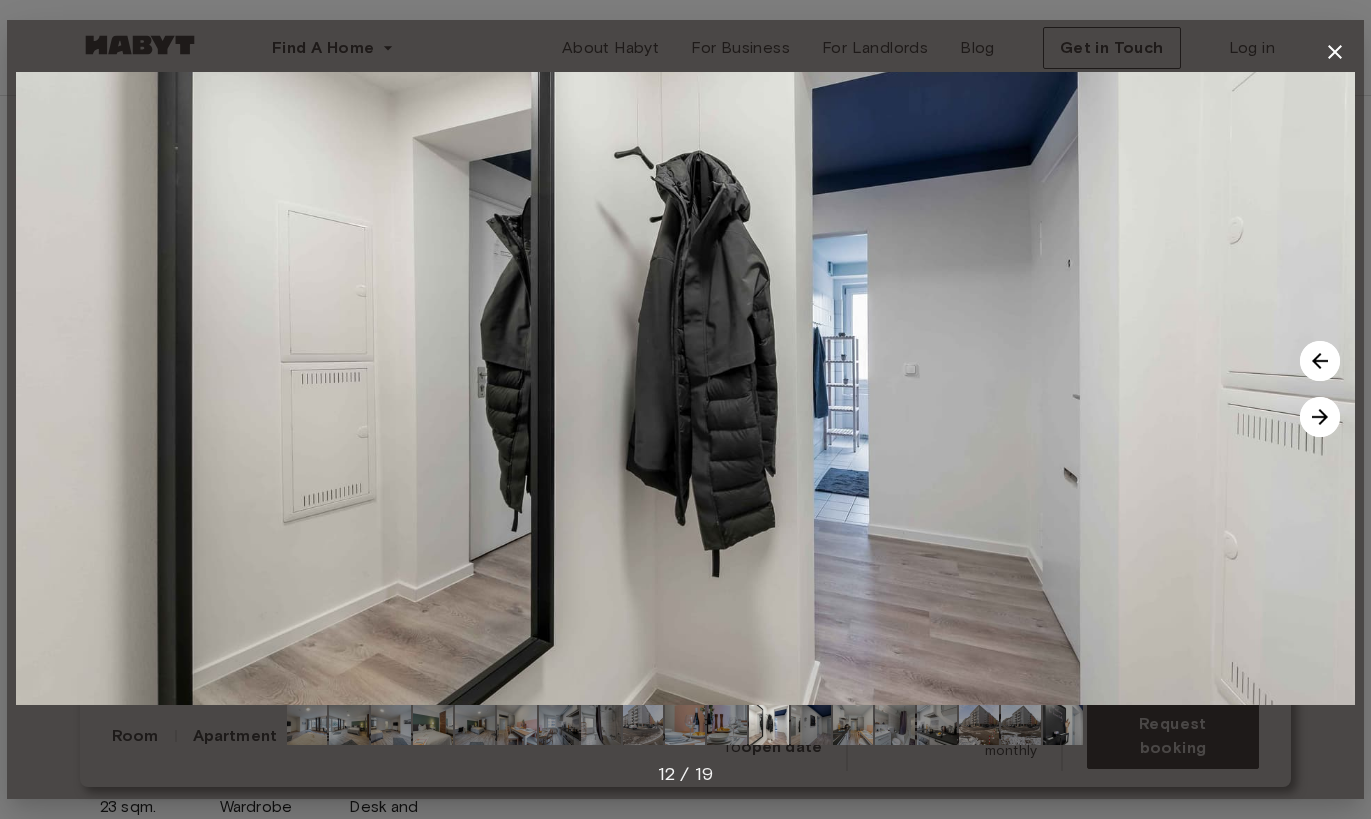 click at bounding box center (1320, 417) 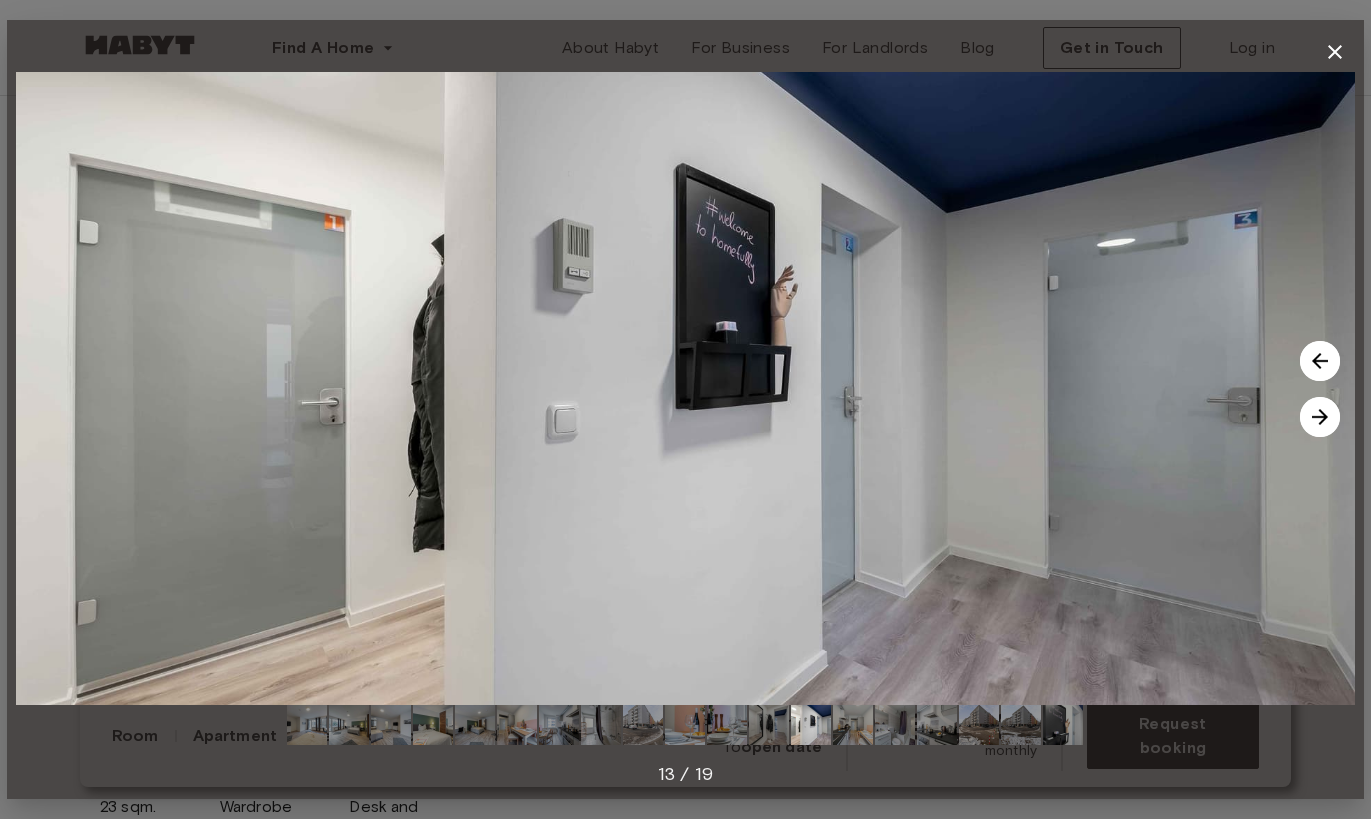 click at bounding box center (1320, 417) 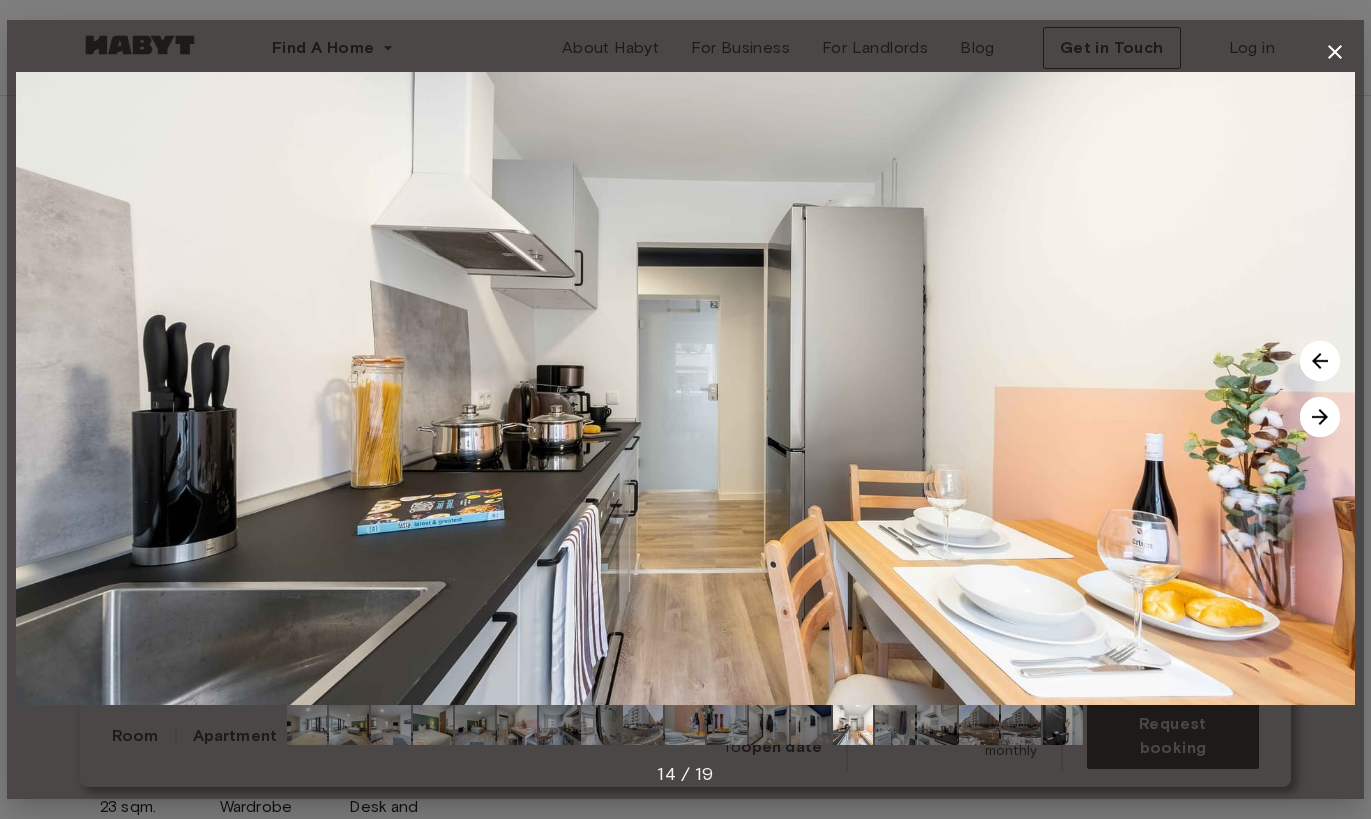 click at bounding box center [1320, 417] 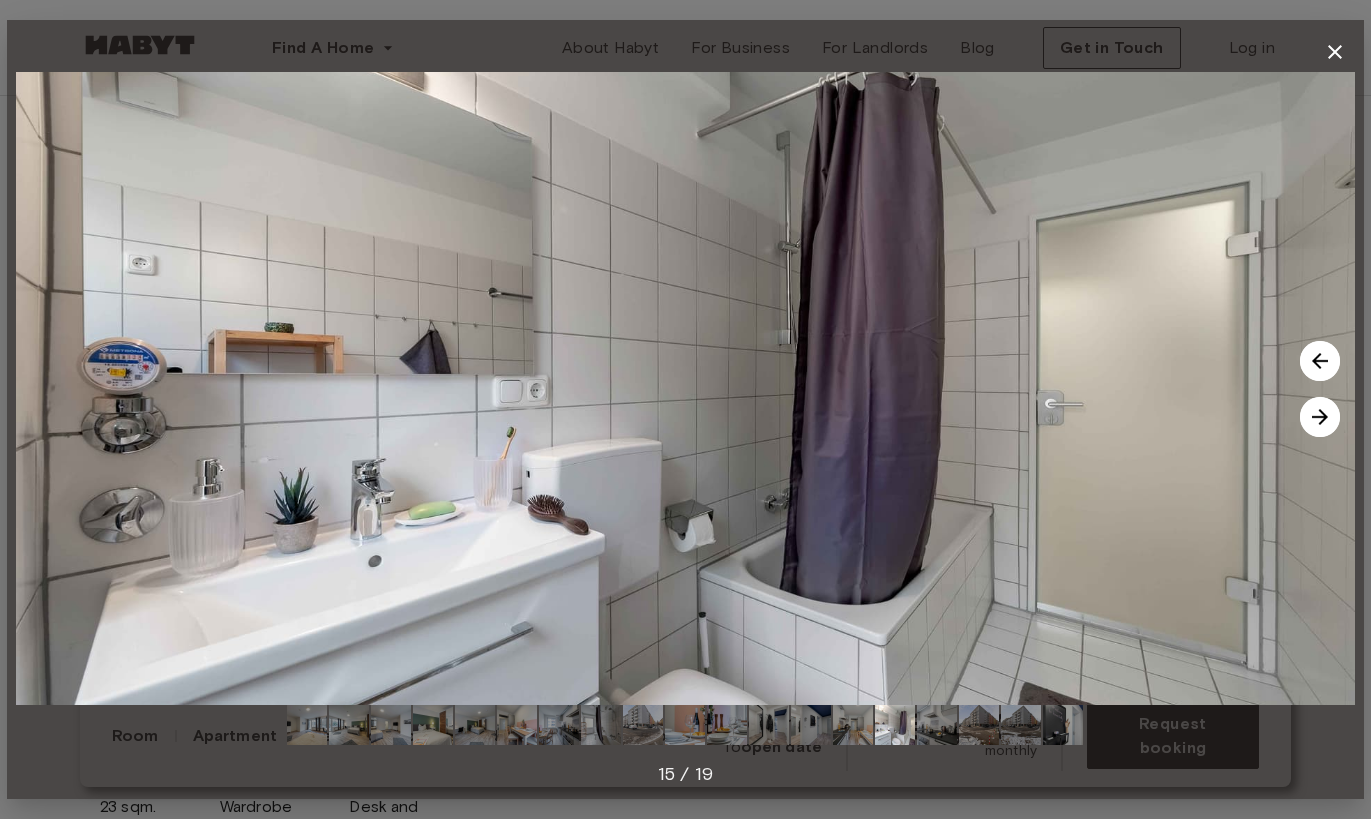 click at bounding box center [1320, 417] 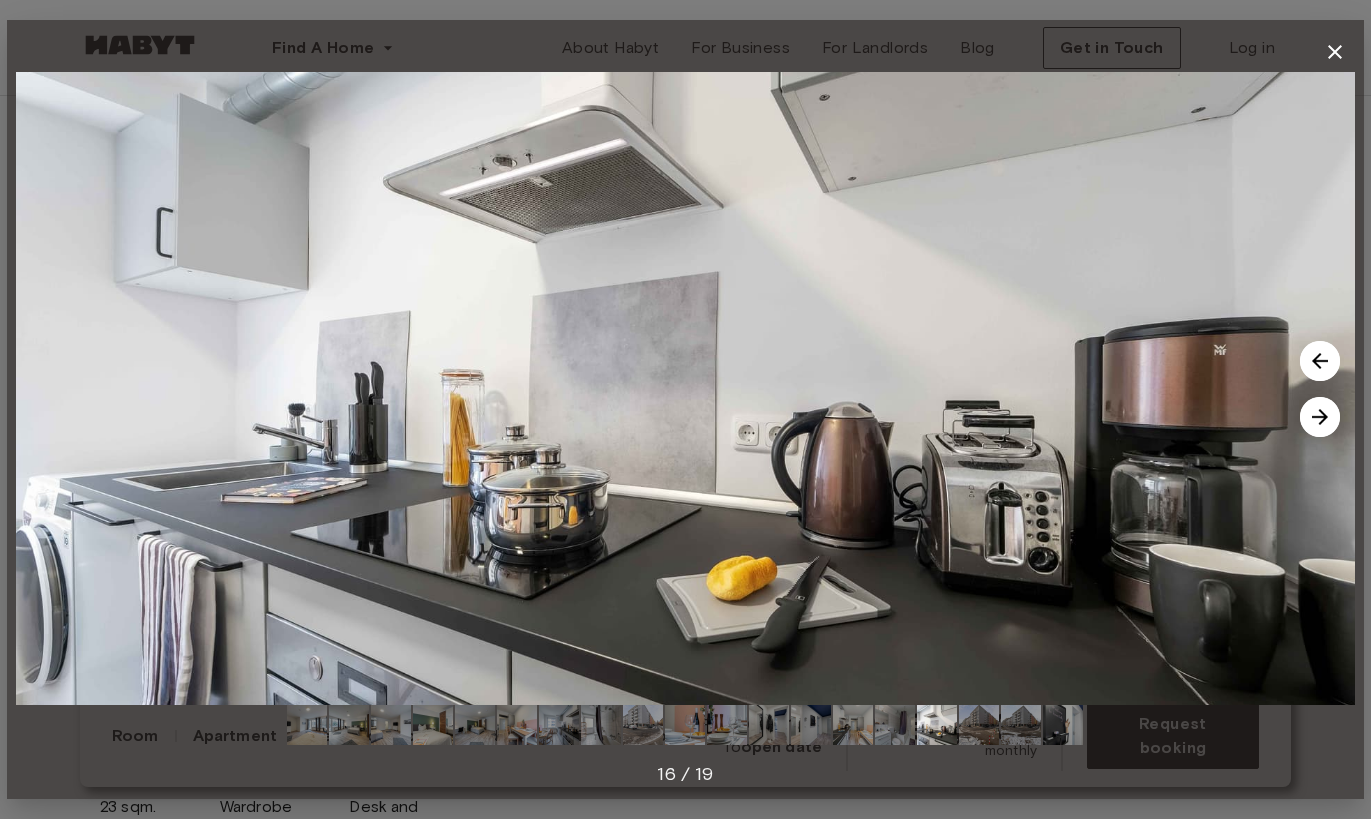 click at bounding box center [1320, 417] 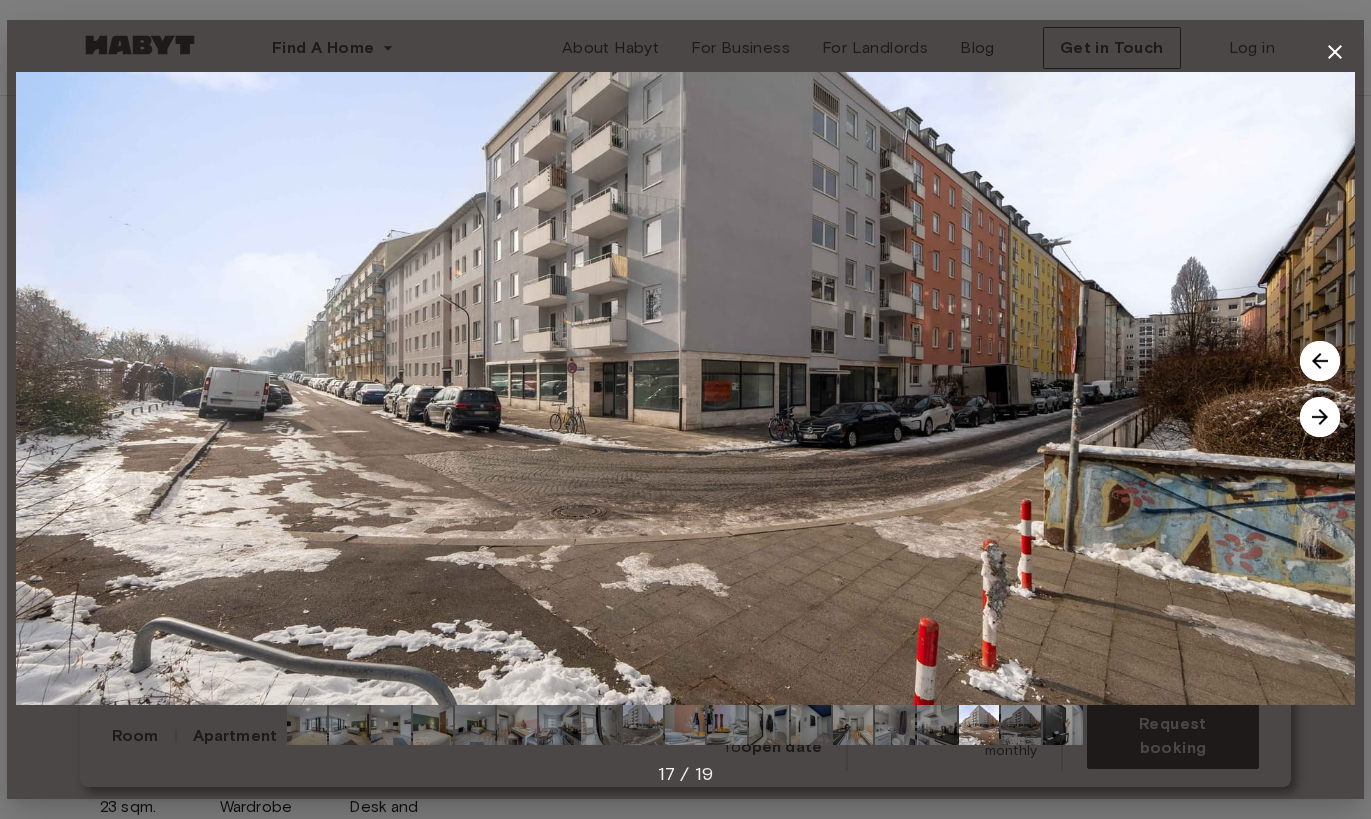 click at bounding box center [1320, 417] 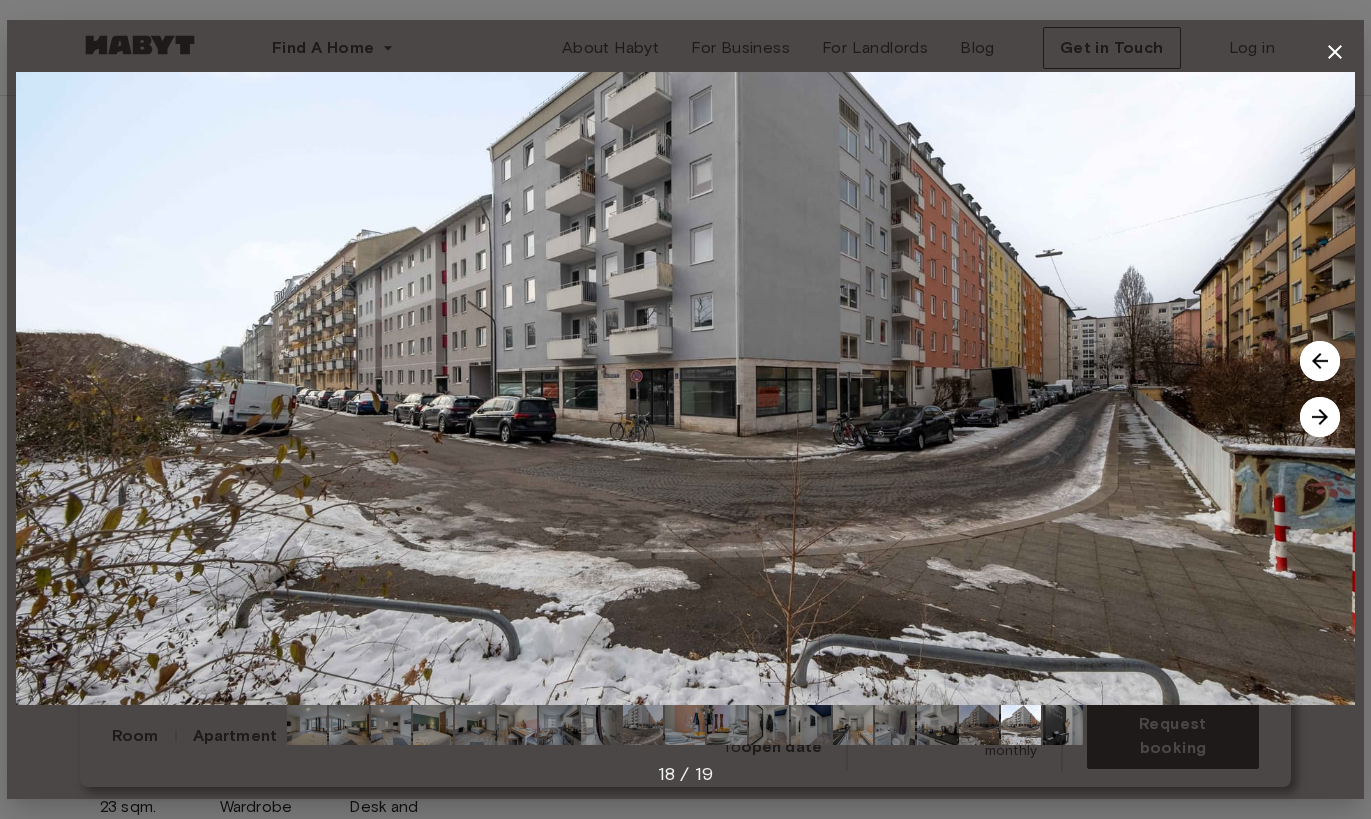 click at bounding box center [1320, 417] 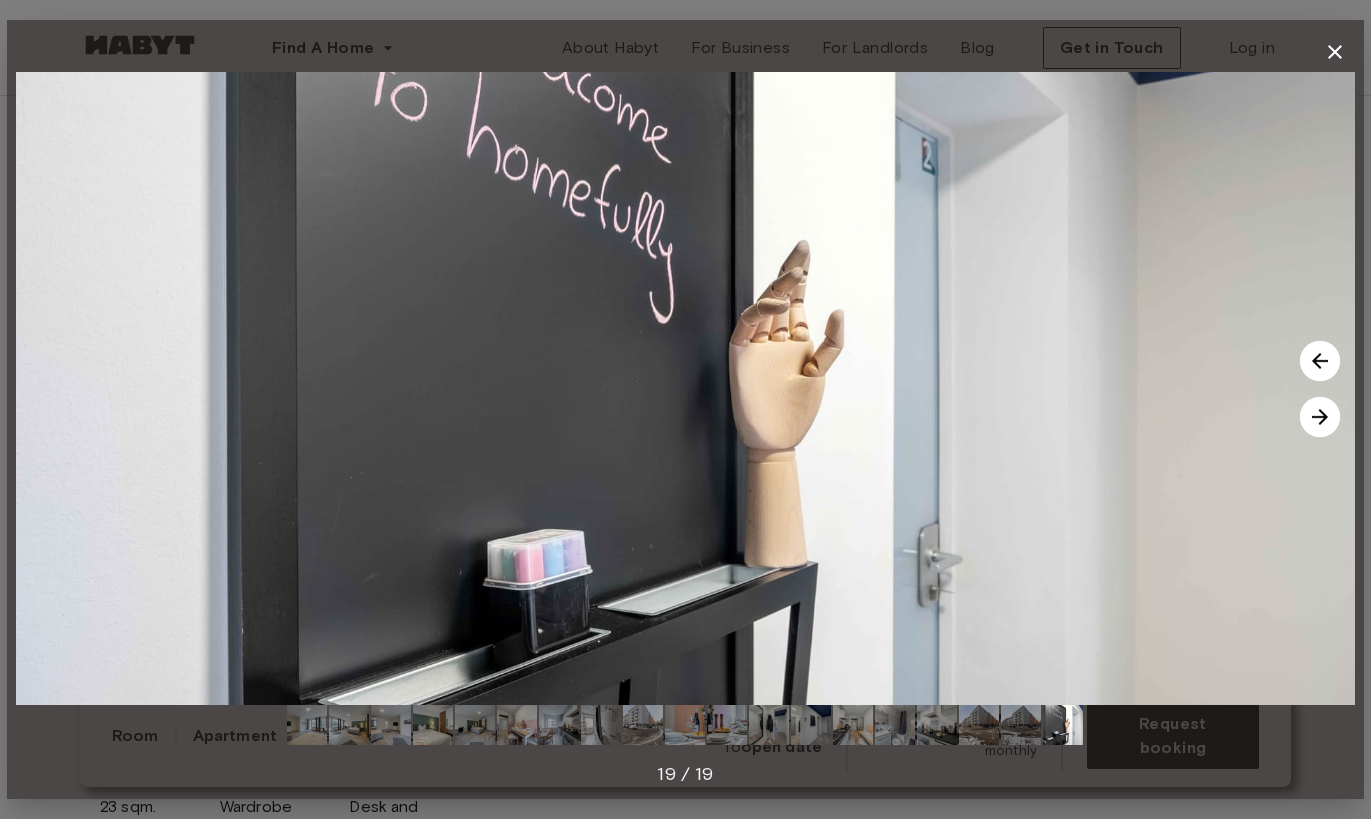 click at bounding box center (1320, 417) 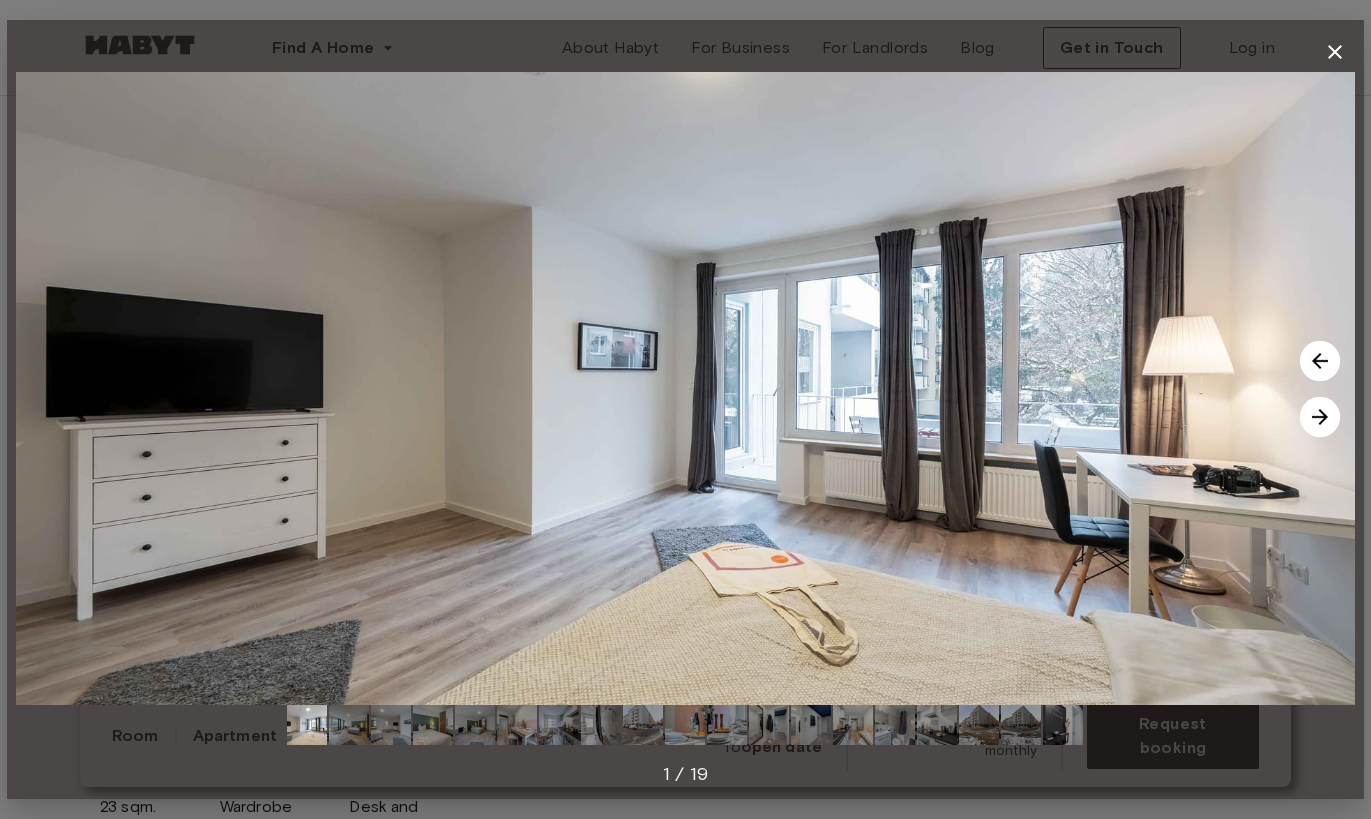 click at bounding box center (1320, 417) 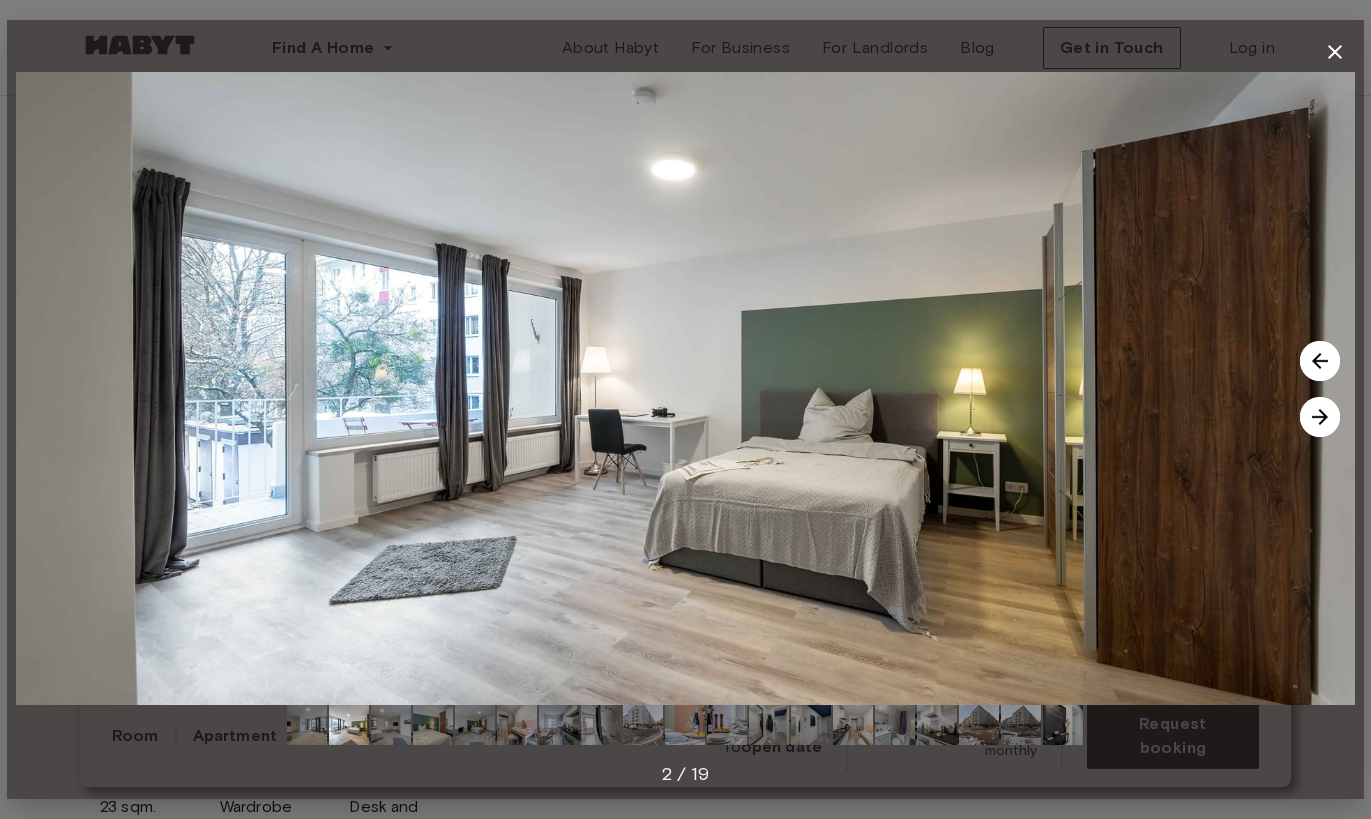 click at bounding box center [1320, 417] 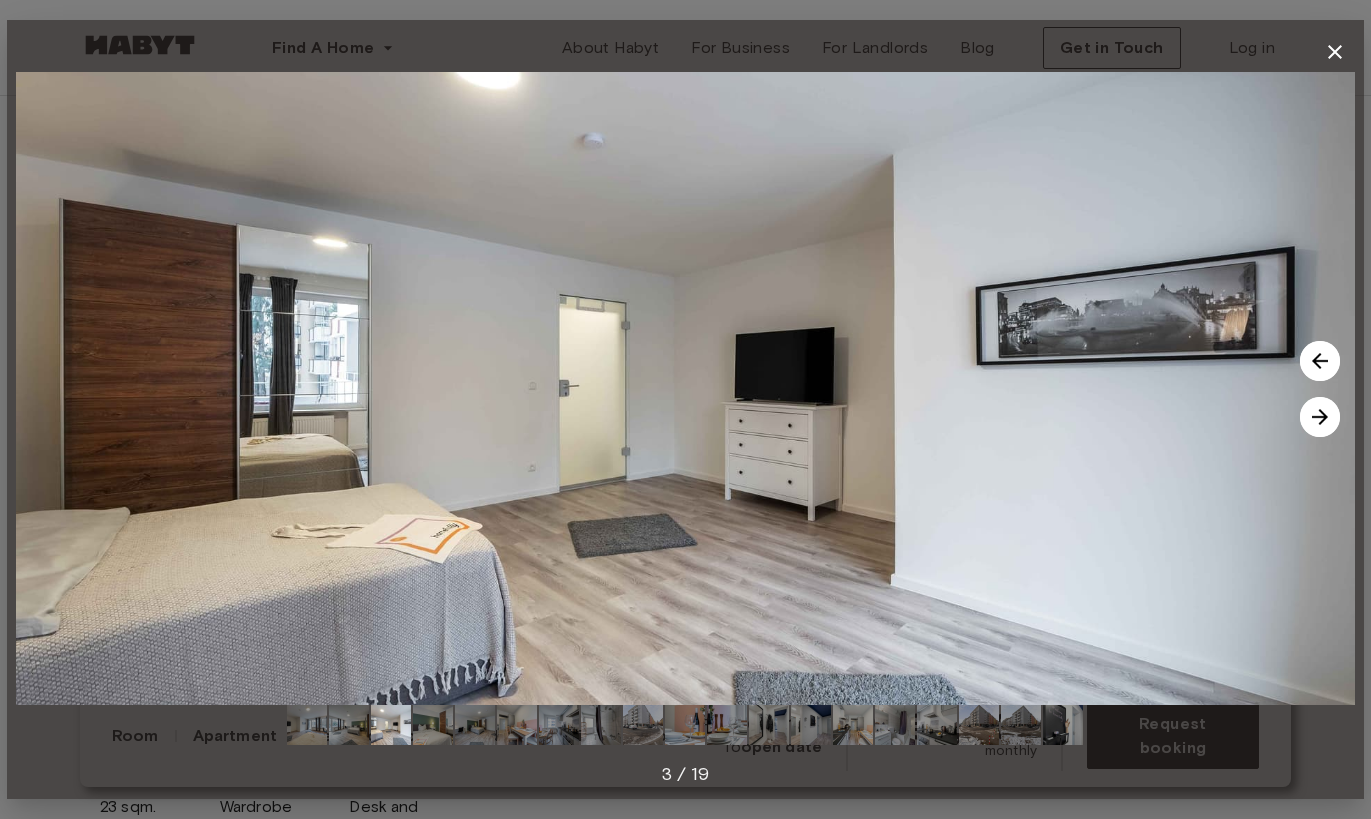click at bounding box center [1320, 417] 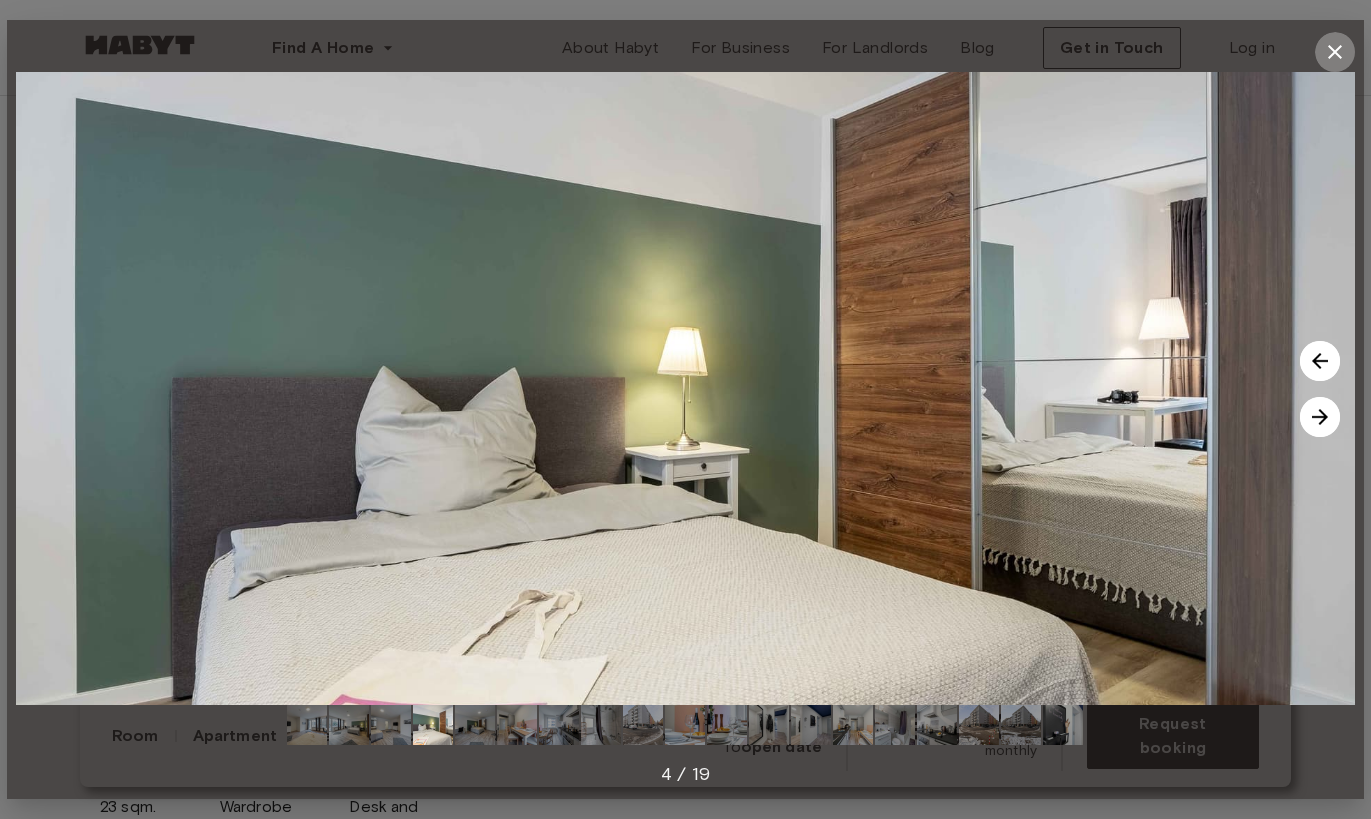 click at bounding box center (1335, 52) 